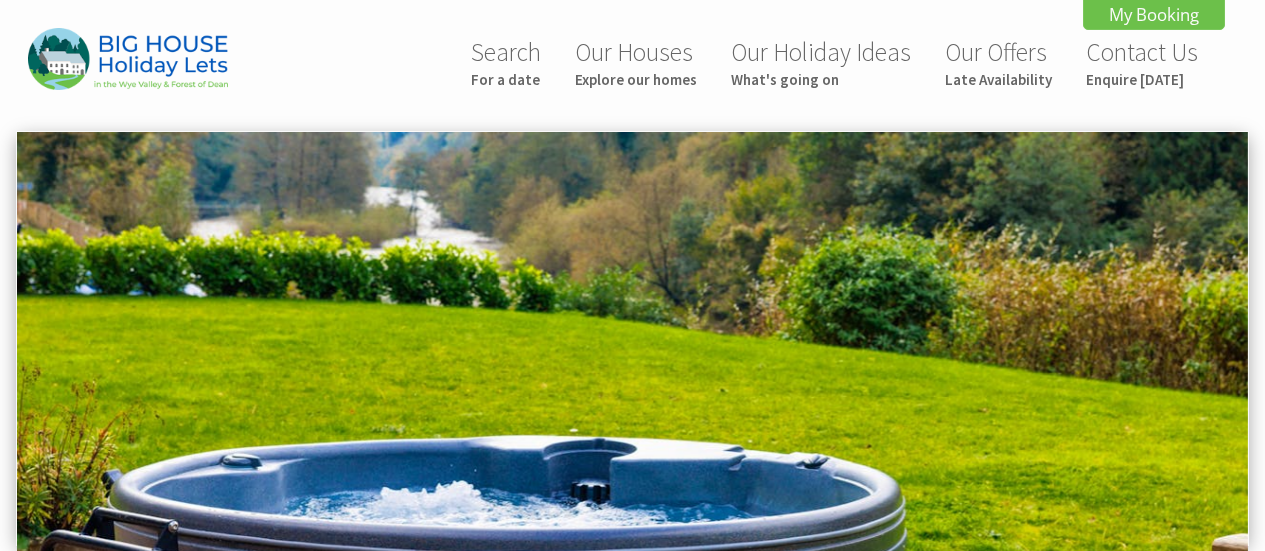 scroll, scrollTop: 601, scrollLeft: 0, axis: vertical 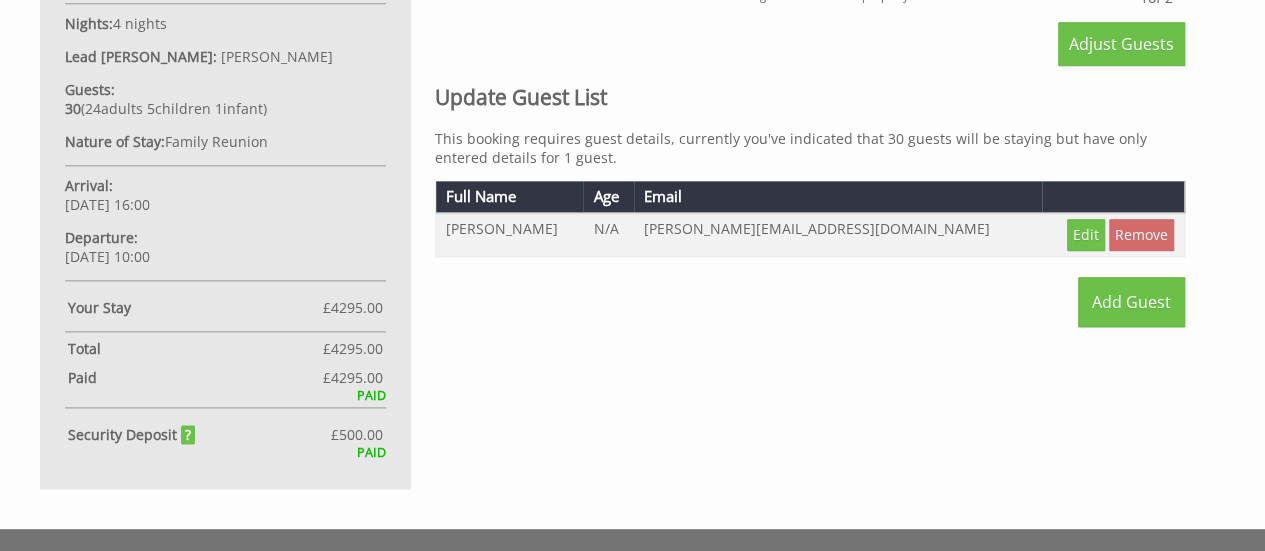 drag, startPoint x: 1270, startPoint y: 219, endPoint x: 1277, endPoint y: 345, distance: 126.1943 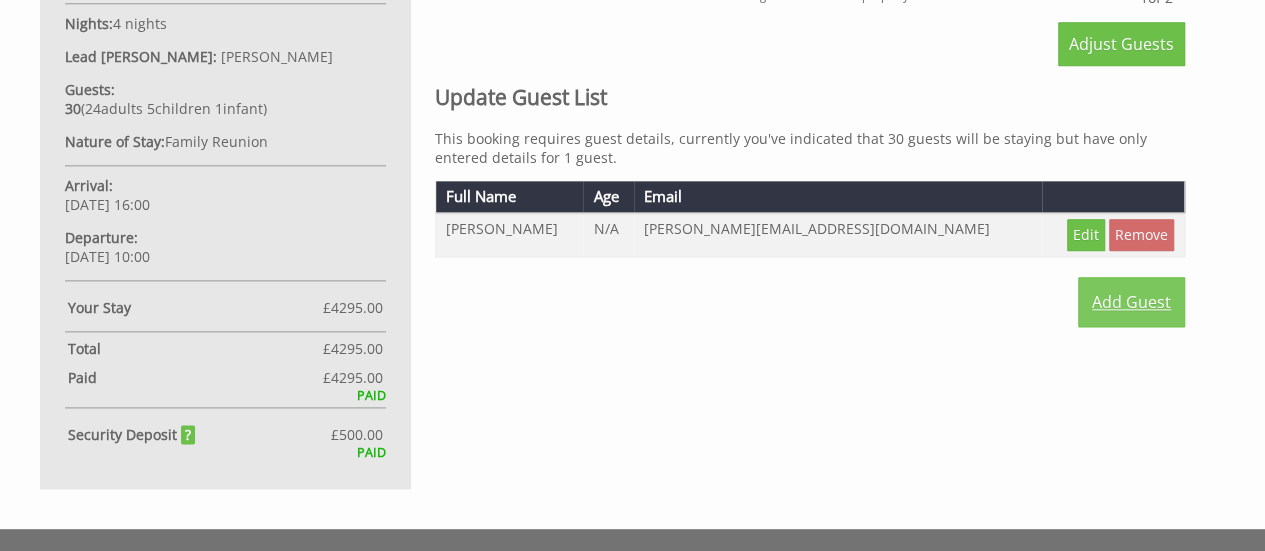click on "Add Guest" at bounding box center (1131, 302) 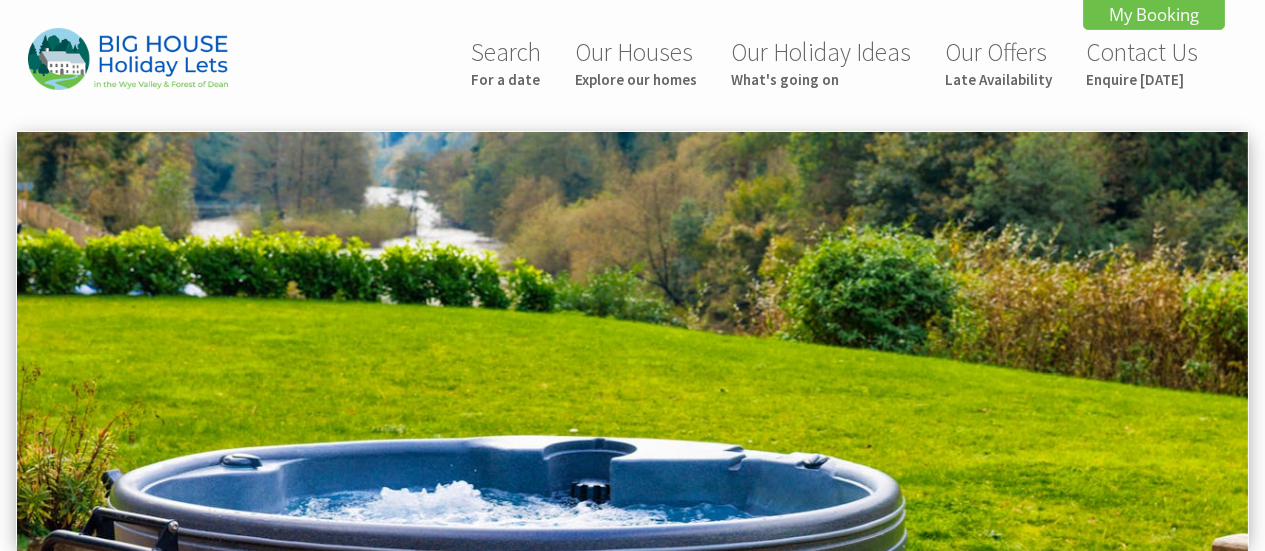 scroll, scrollTop: 0, scrollLeft: 0, axis: both 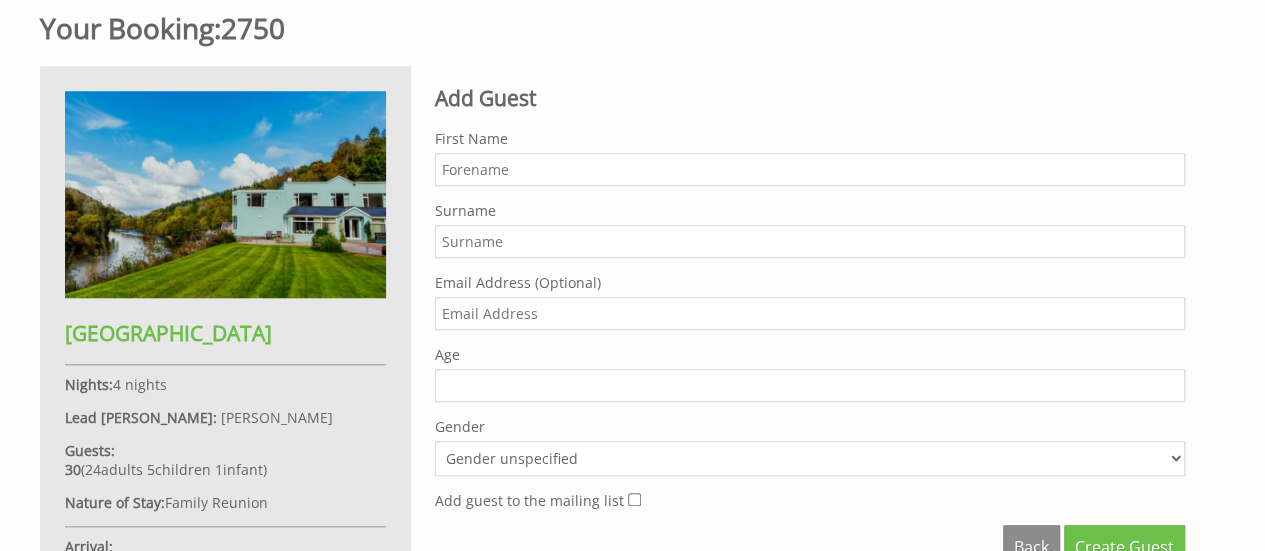 click on "First Name" at bounding box center (810, 169) 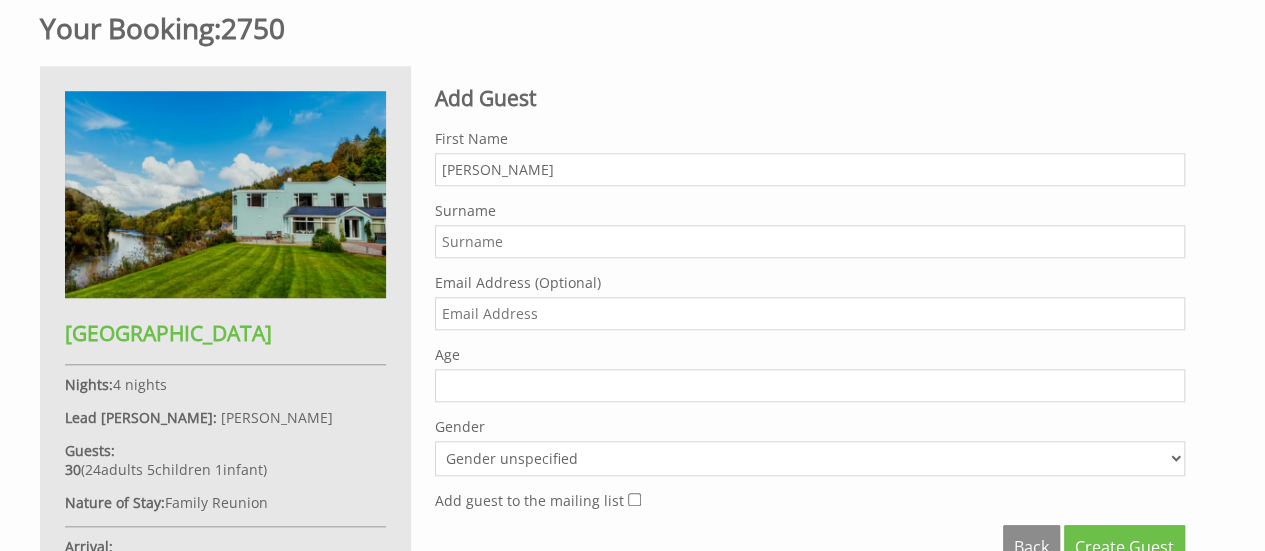type on "Pritesh" 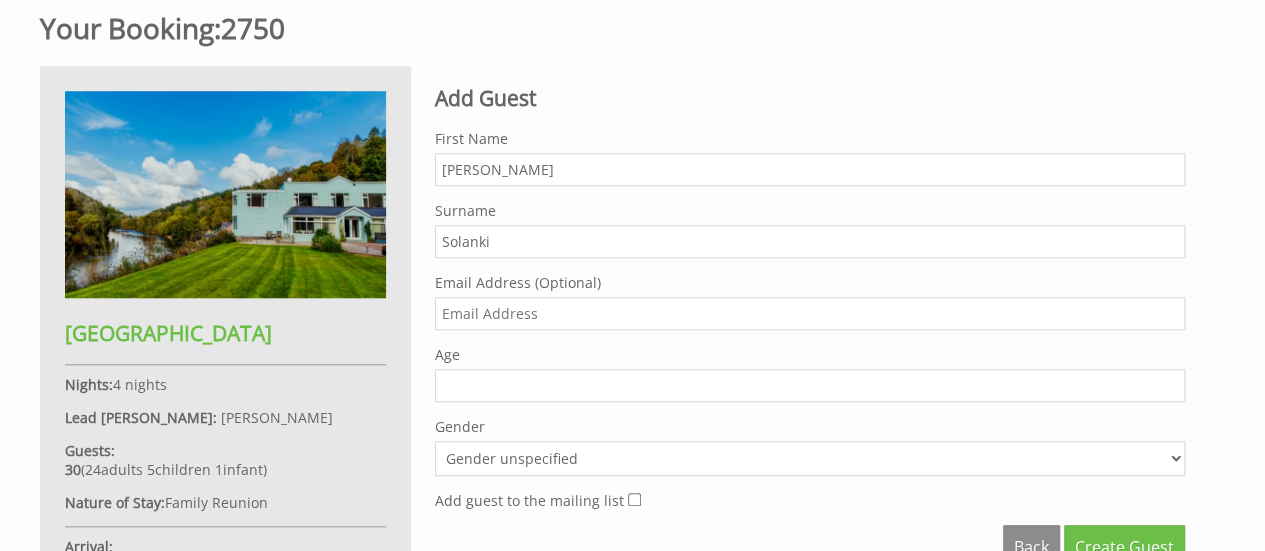 type on "Solanki" 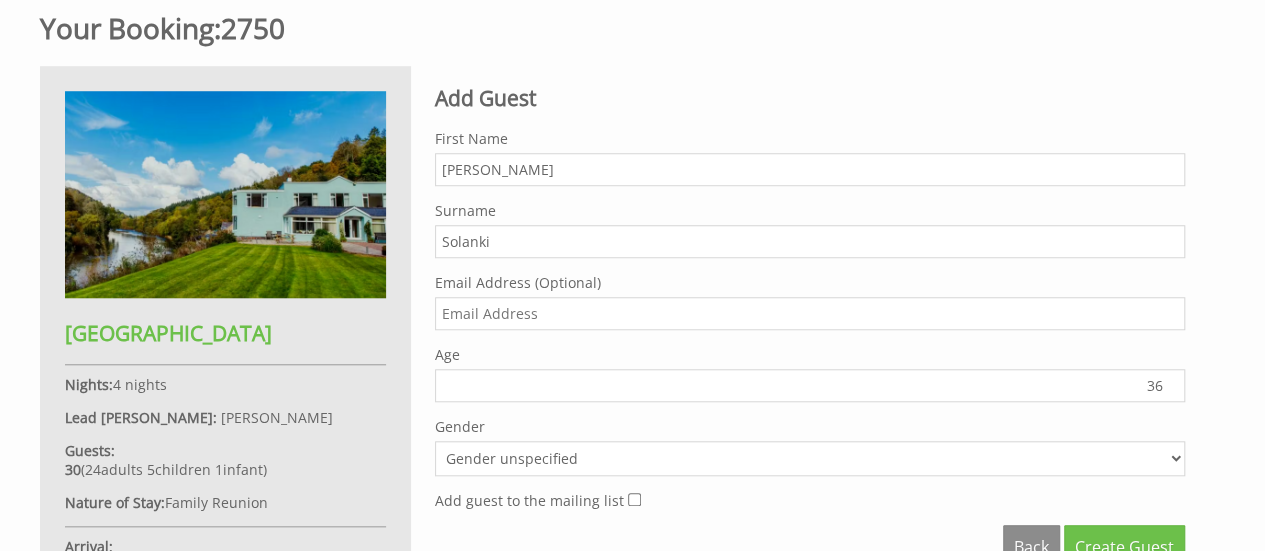 click on "36" at bounding box center [810, 385] 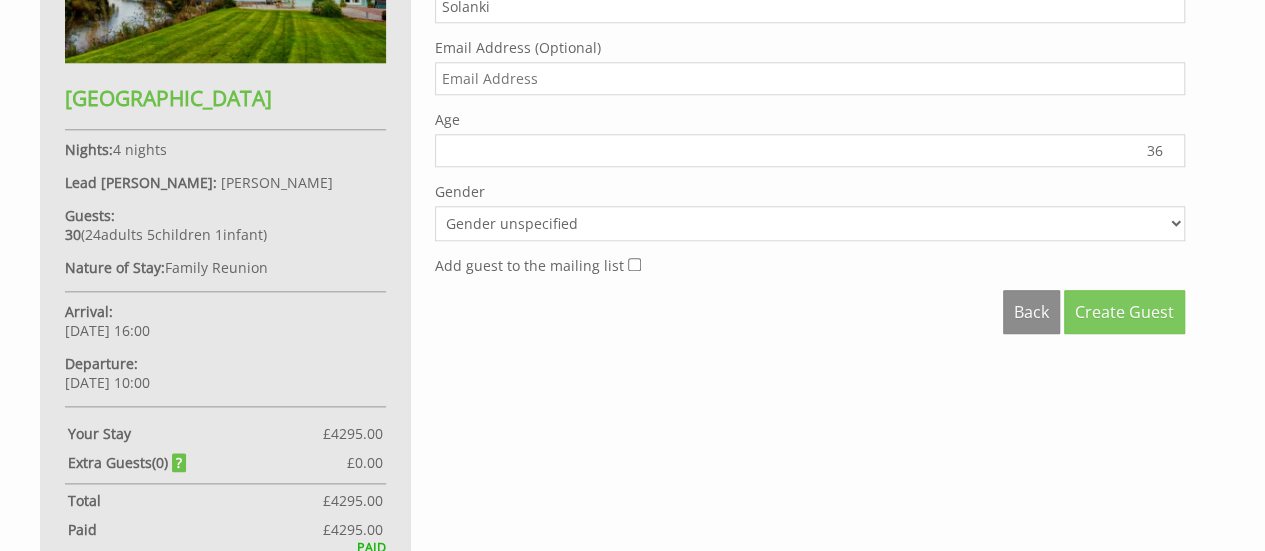 type on "36" 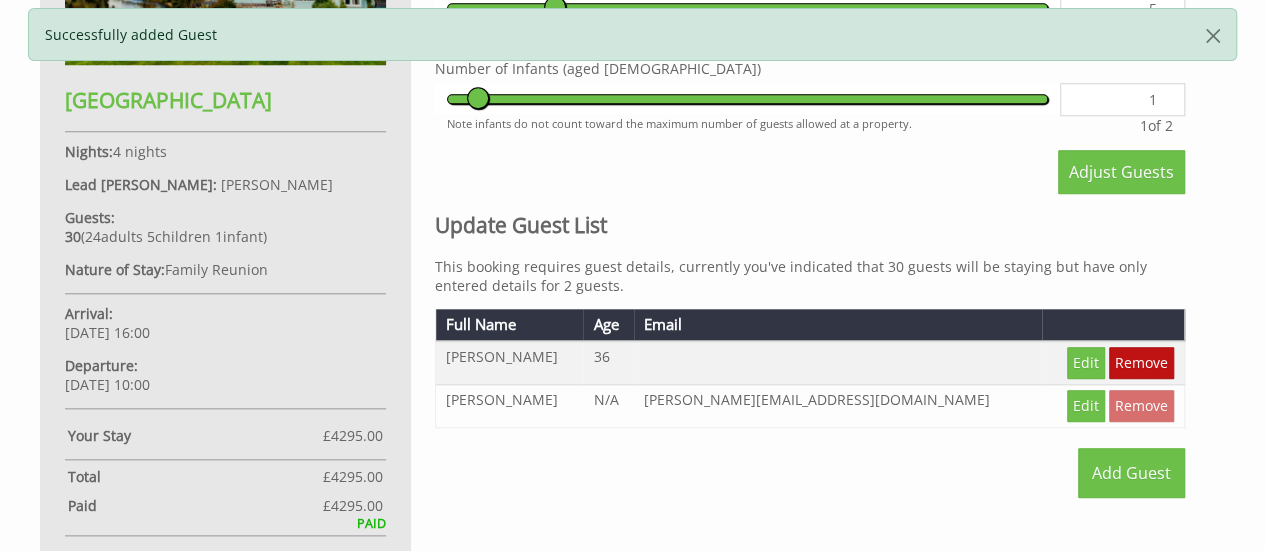 scroll, scrollTop: 920, scrollLeft: 0, axis: vertical 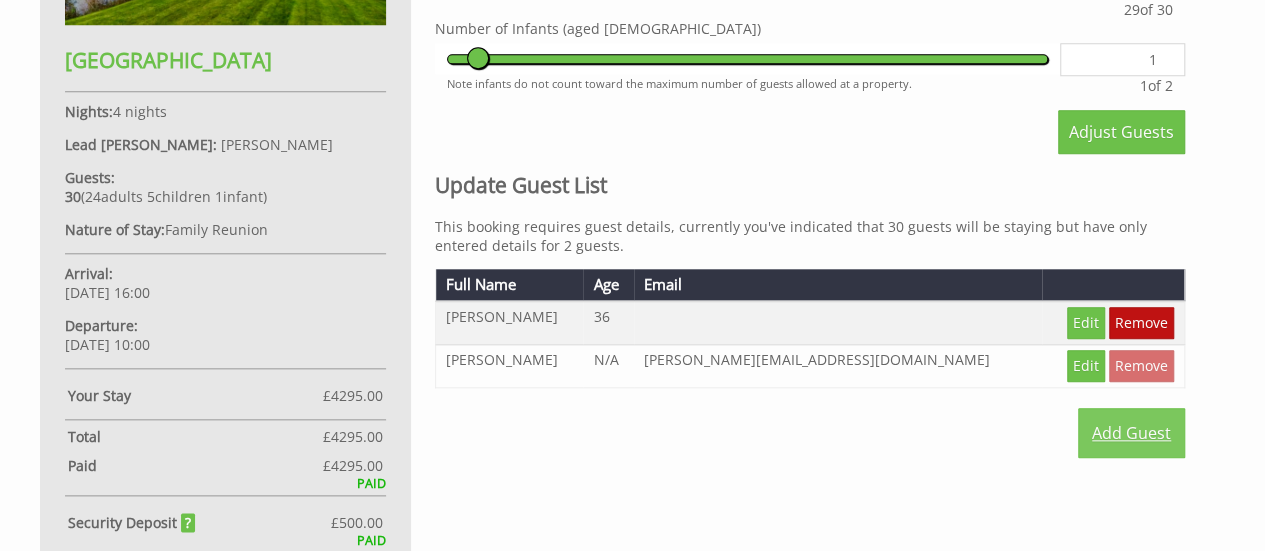 click on "Add Guest" at bounding box center (1131, 433) 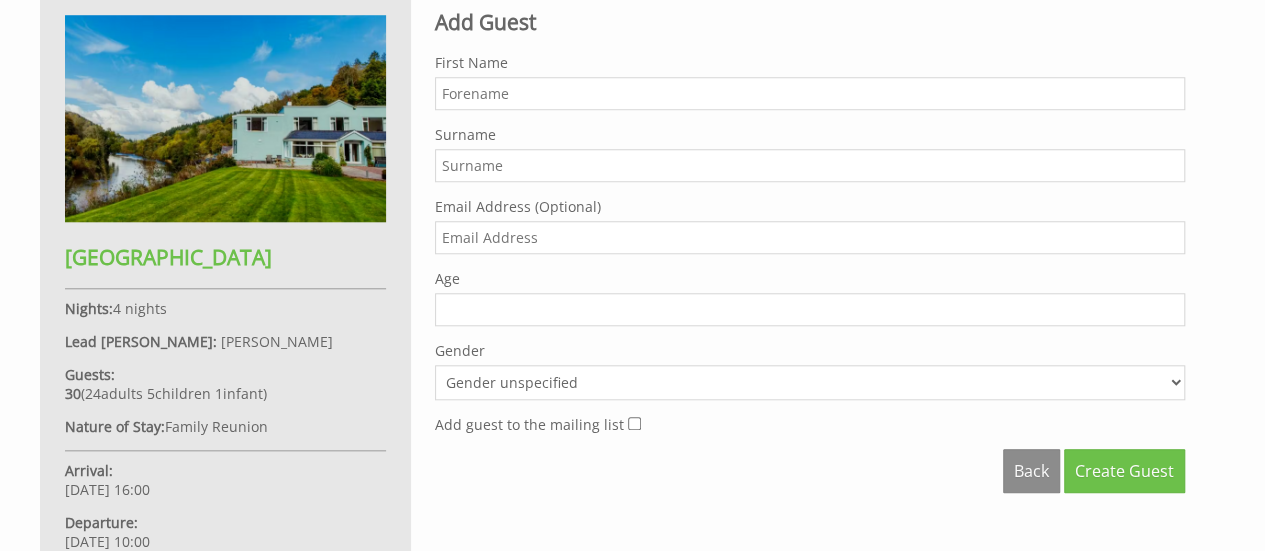 scroll, scrollTop: 880, scrollLeft: 0, axis: vertical 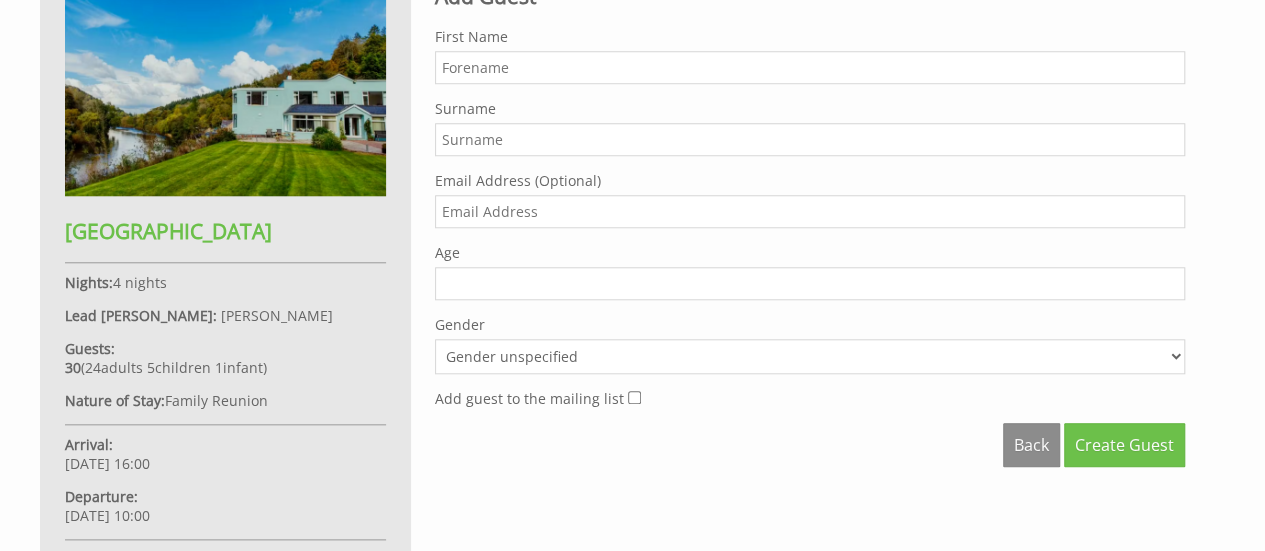 click on "First Name" at bounding box center (810, 67) 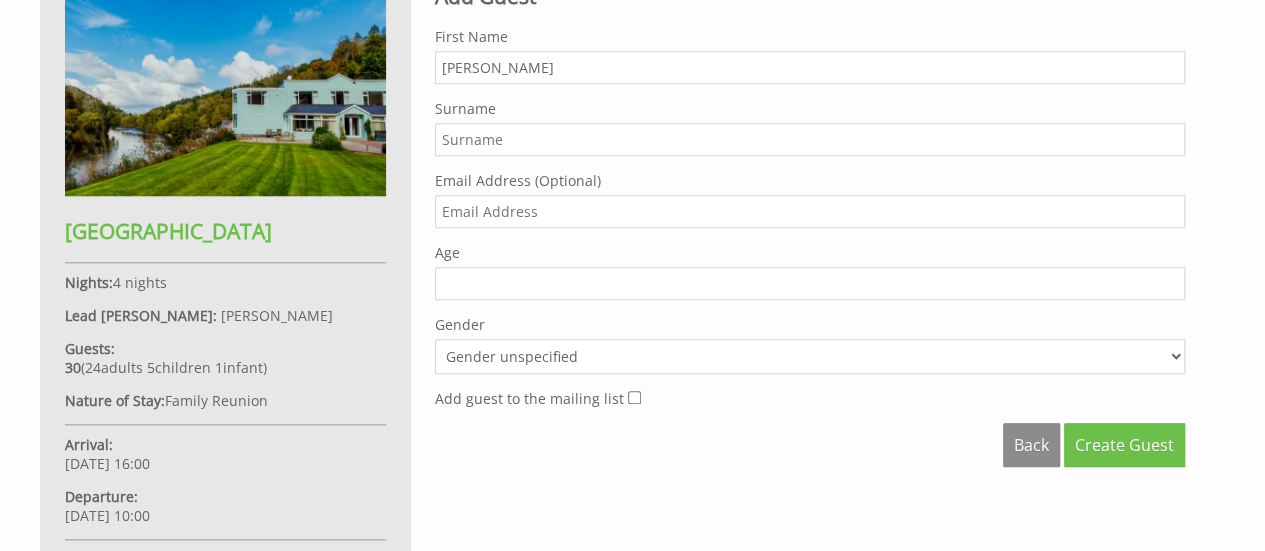 type on "[PERSON_NAME]" 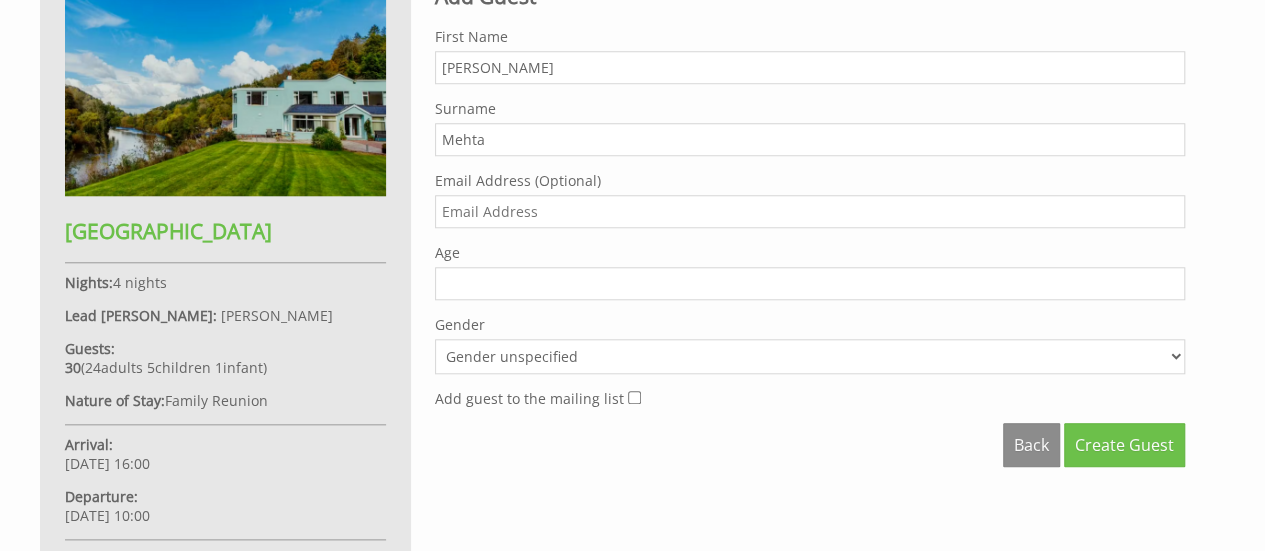 type on "Mehta" 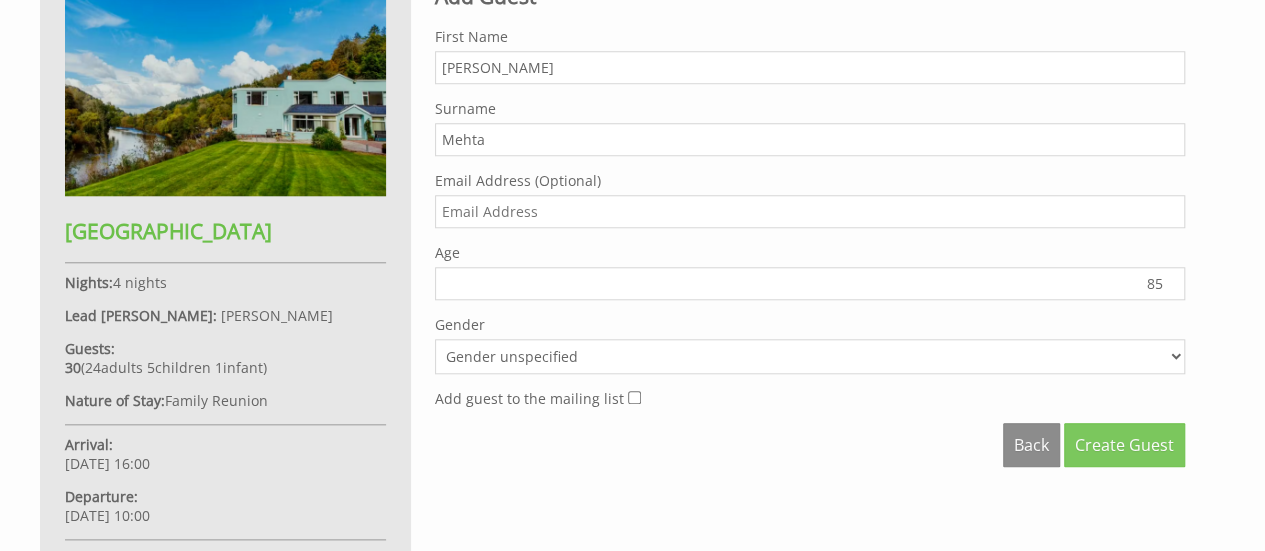 type on "85" 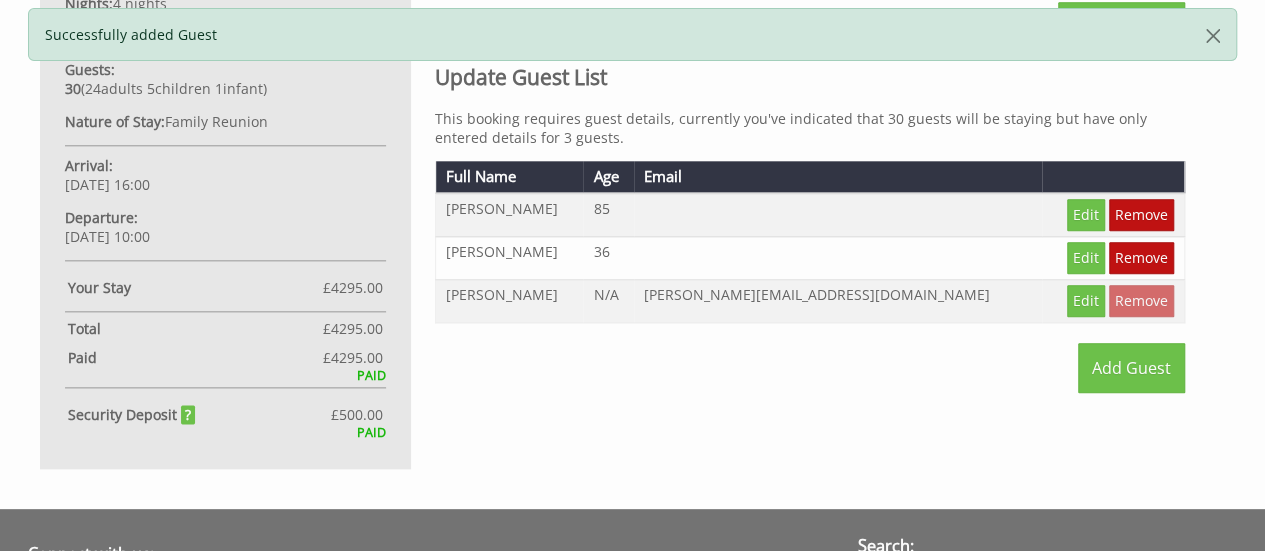 scroll, scrollTop: 1040, scrollLeft: 0, axis: vertical 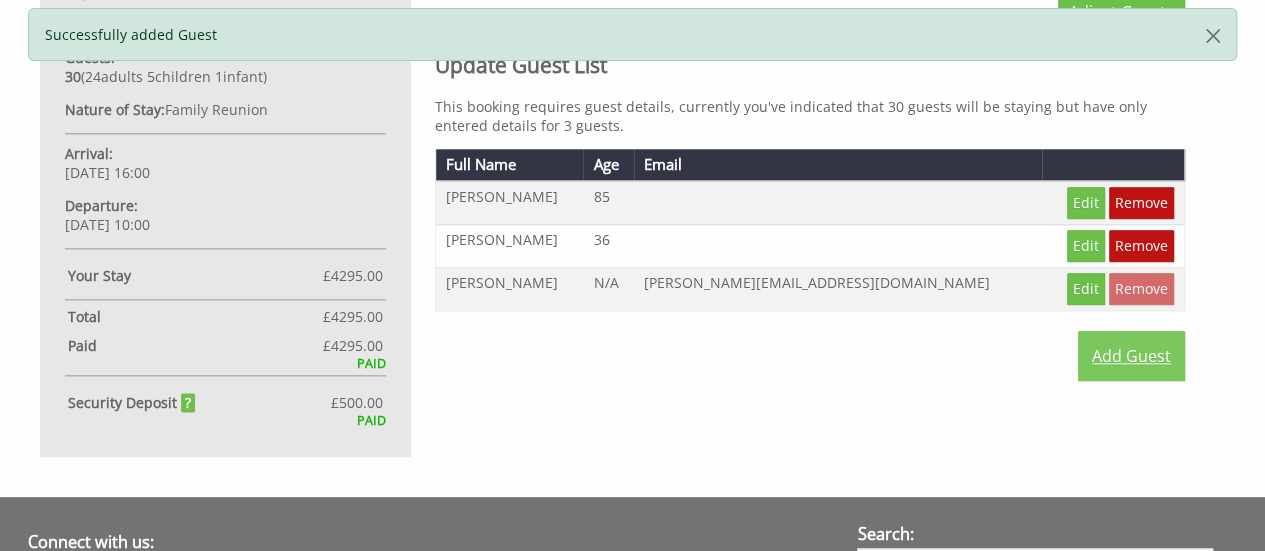 click on "Add Guest" at bounding box center [1131, 356] 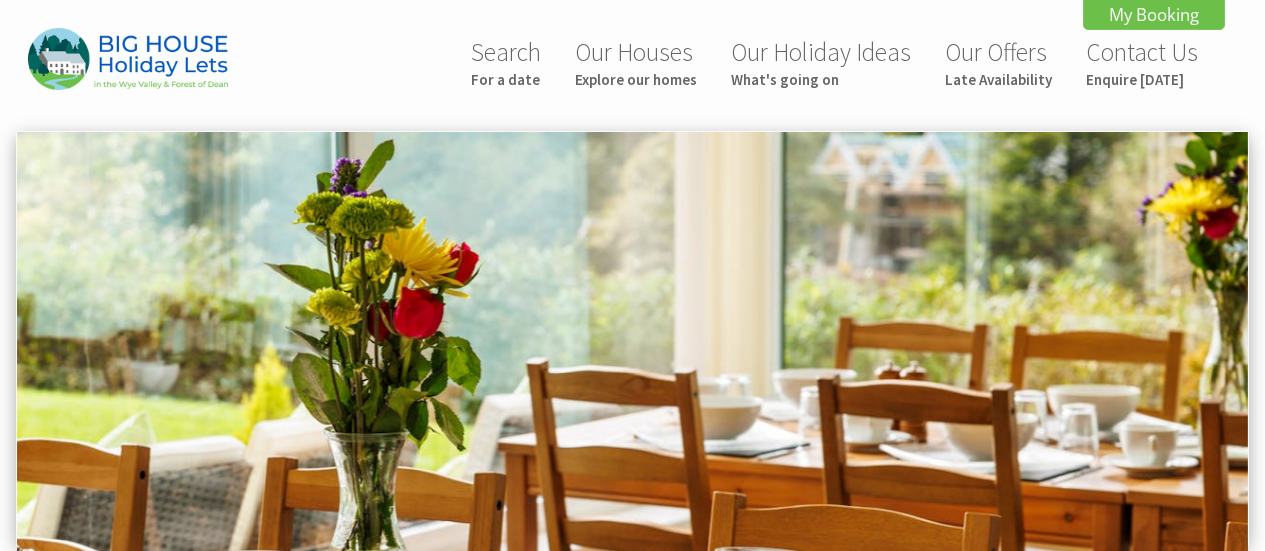 scroll, scrollTop: 0, scrollLeft: 0, axis: both 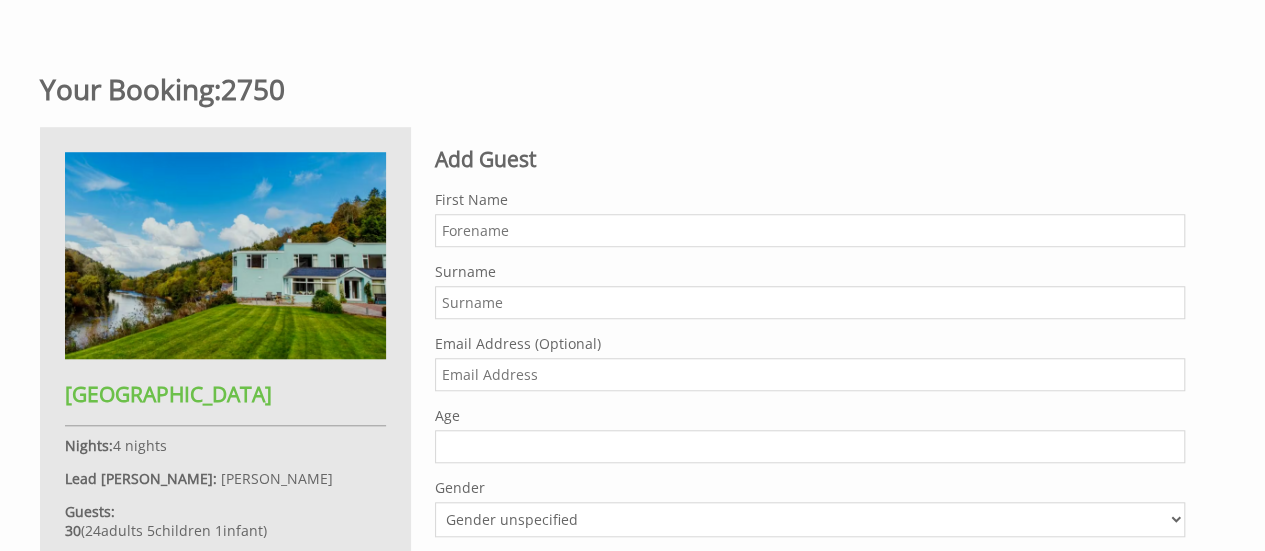 click on "First Name" at bounding box center [810, 230] 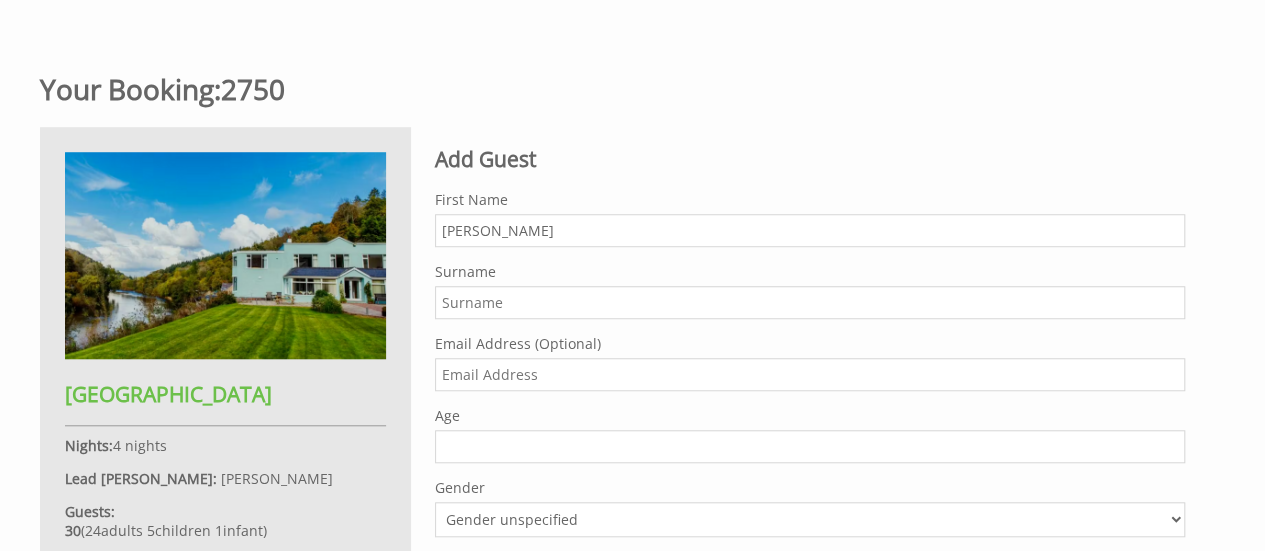 type on "Jagdish" 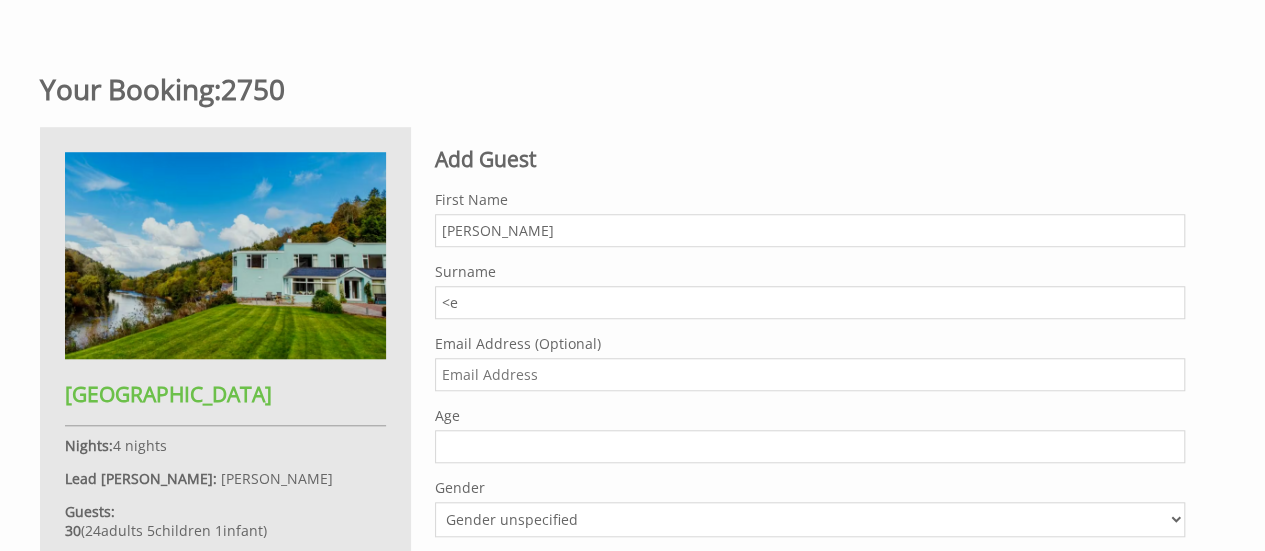 type on "<" 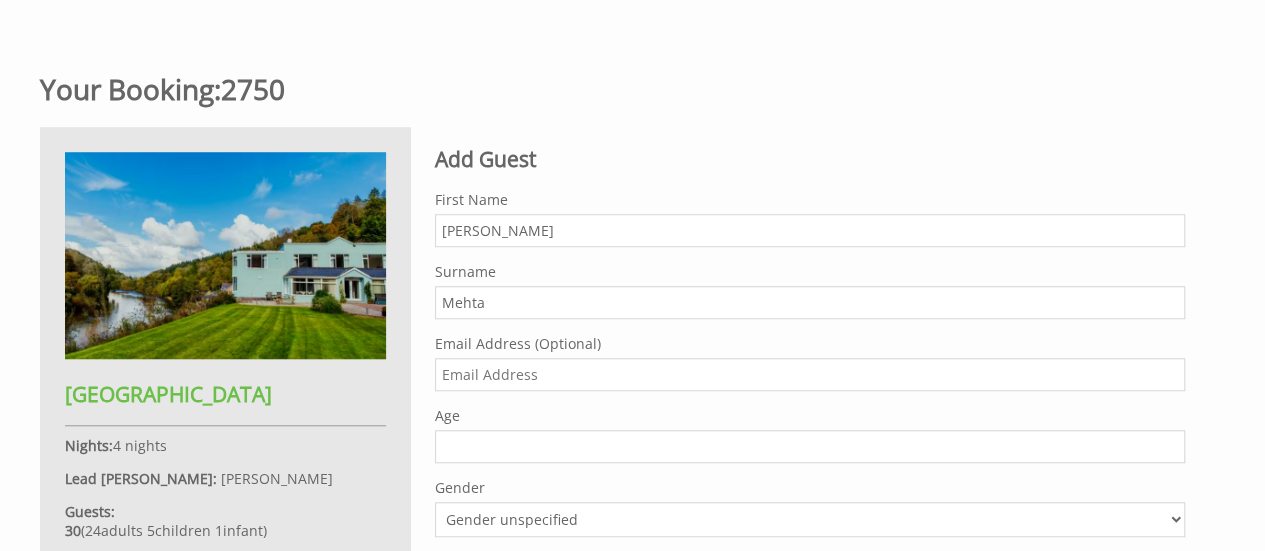 type on "Mehta" 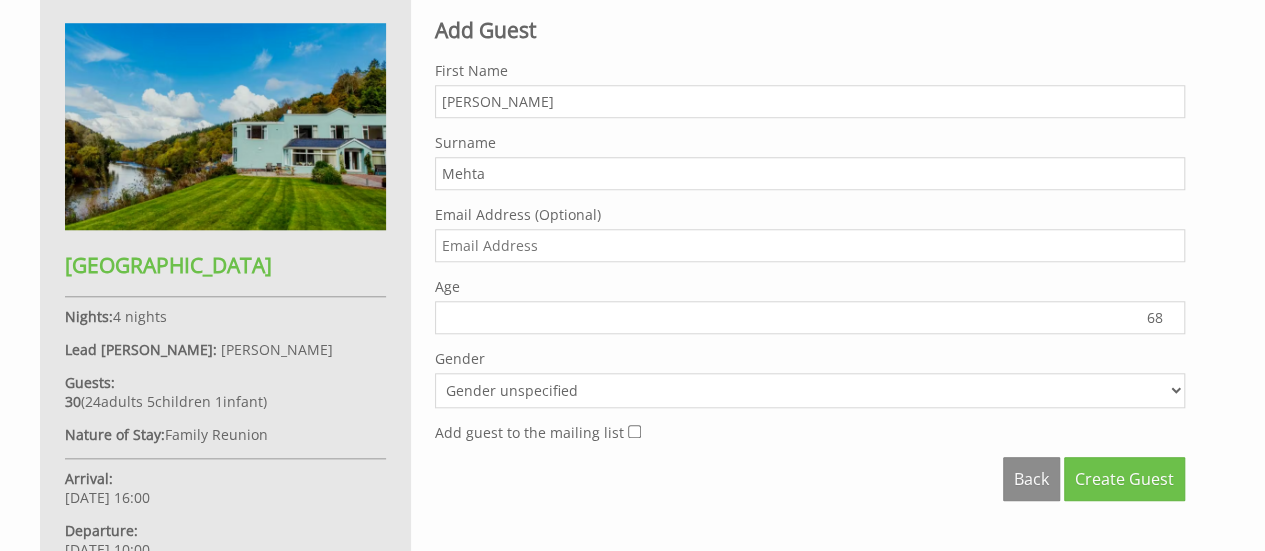 scroll, scrollTop: 941, scrollLeft: 0, axis: vertical 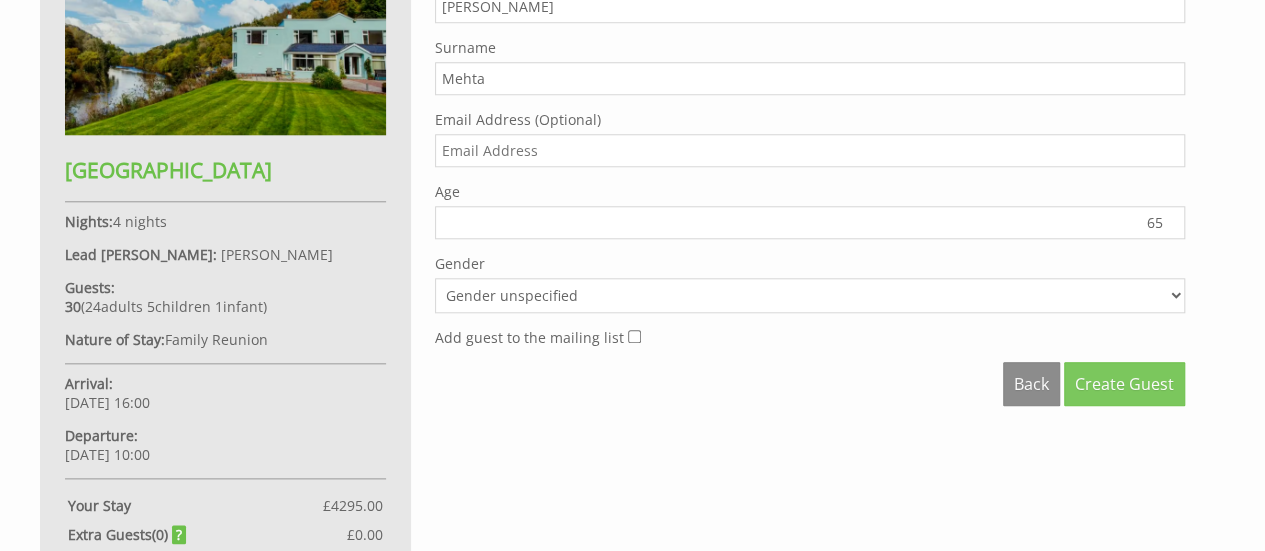 type on "65" 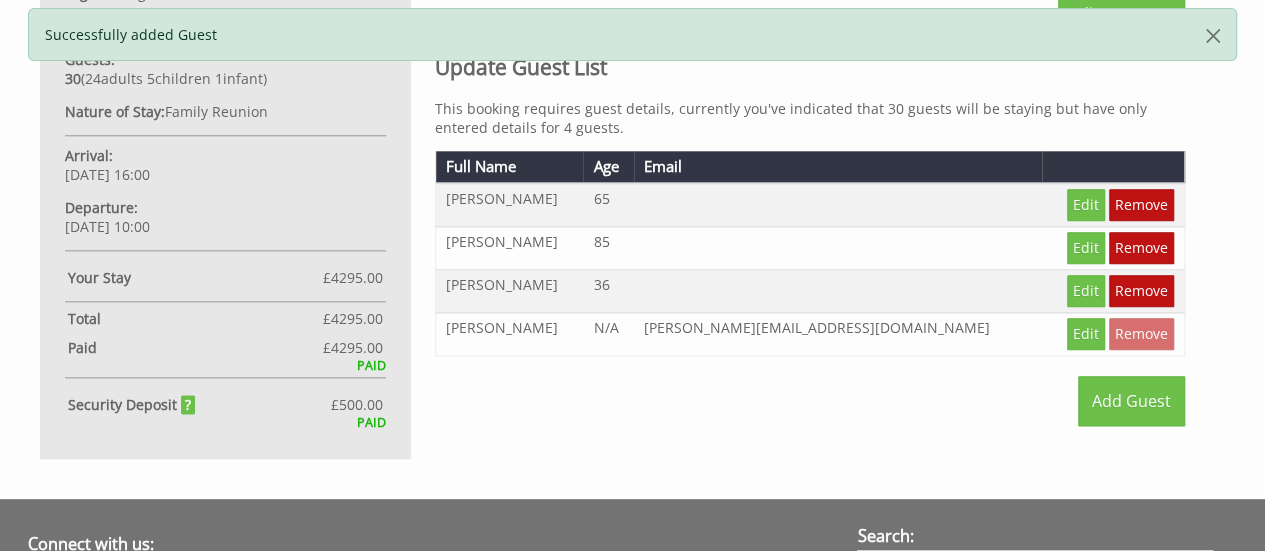 scroll, scrollTop: 1040, scrollLeft: 0, axis: vertical 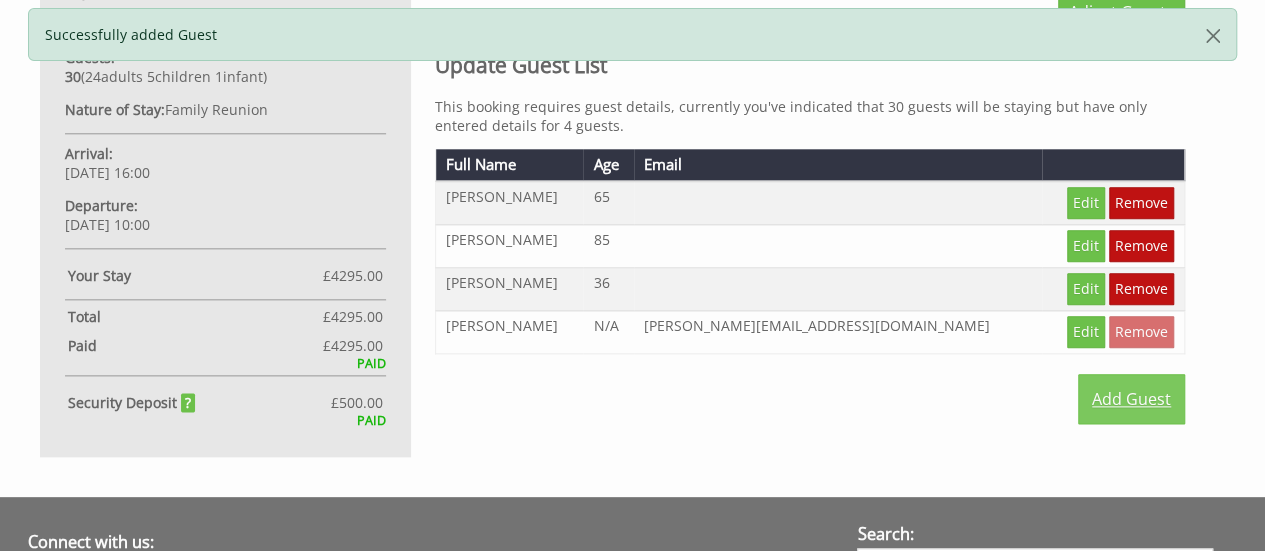 click on "Add Guest" at bounding box center (1131, 399) 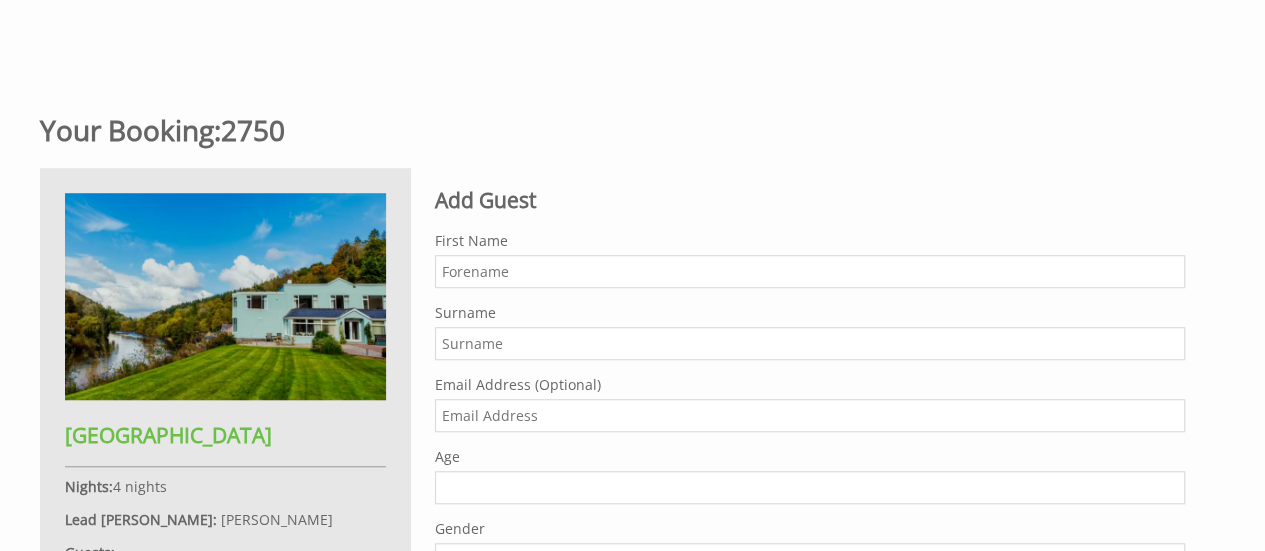 scroll, scrollTop: 680, scrollLeft: 0, axis: vertical 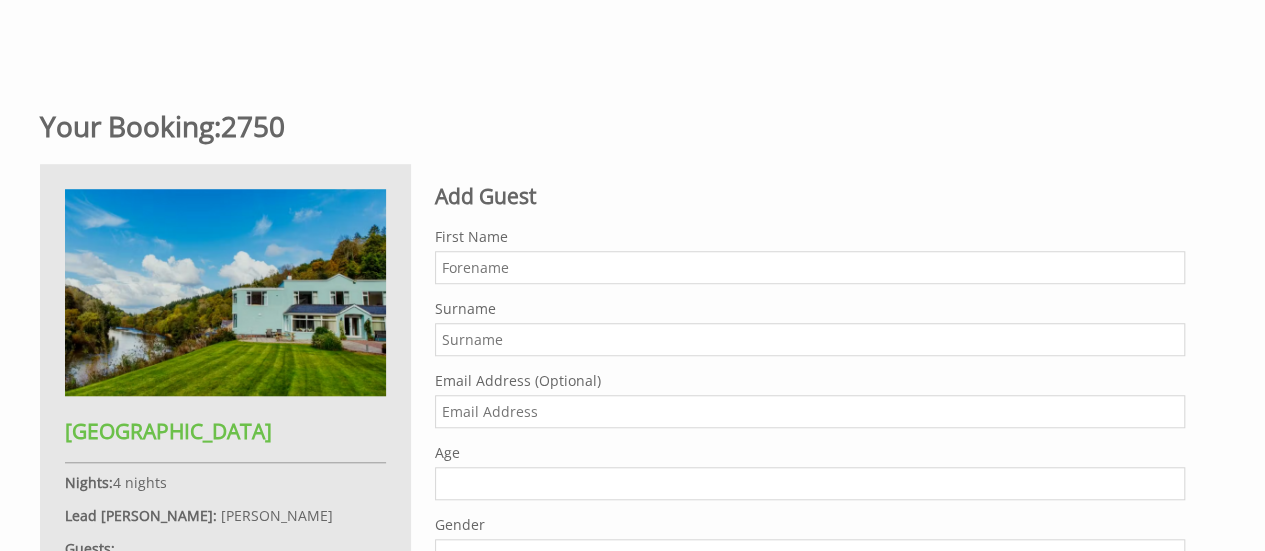 click on "First Name" at bounding box center (810, 267) 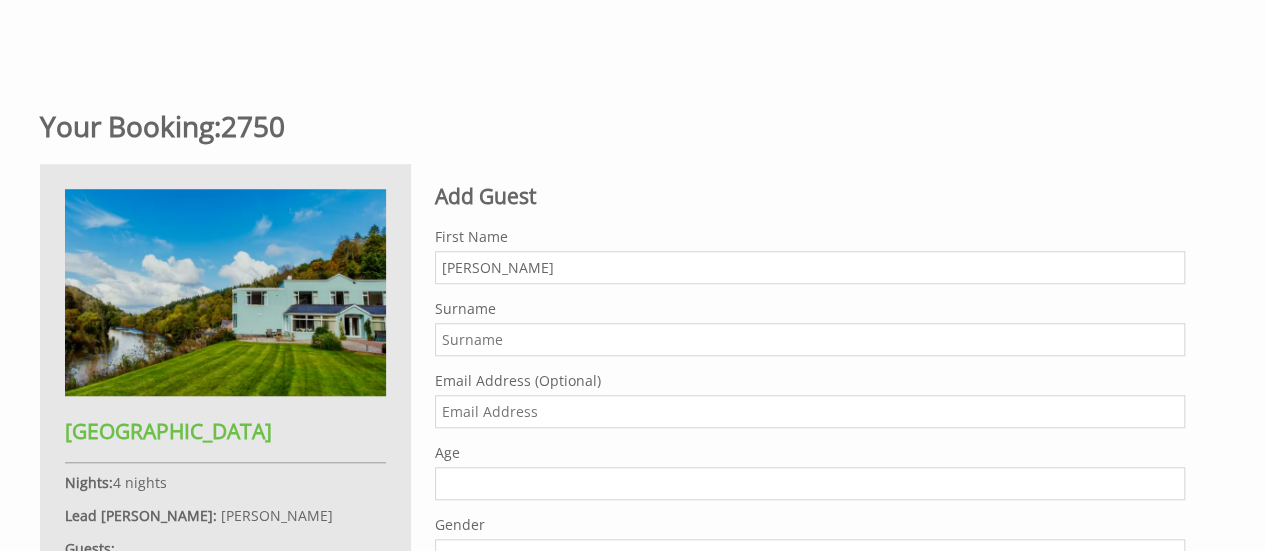 type on "[PERSON_NAME]" 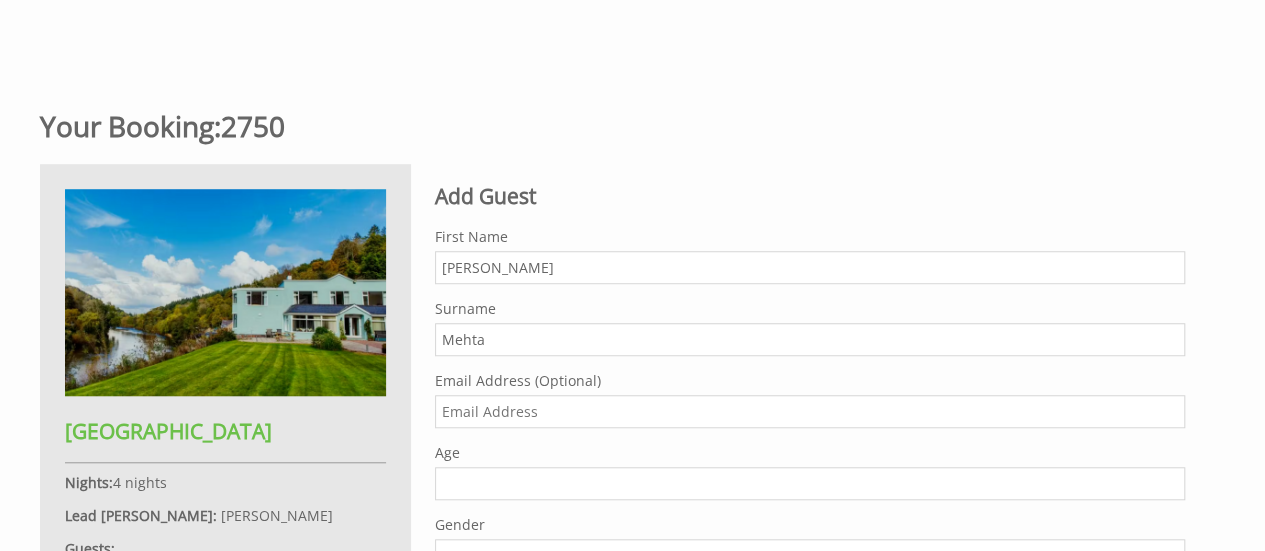 type on "Mehta" 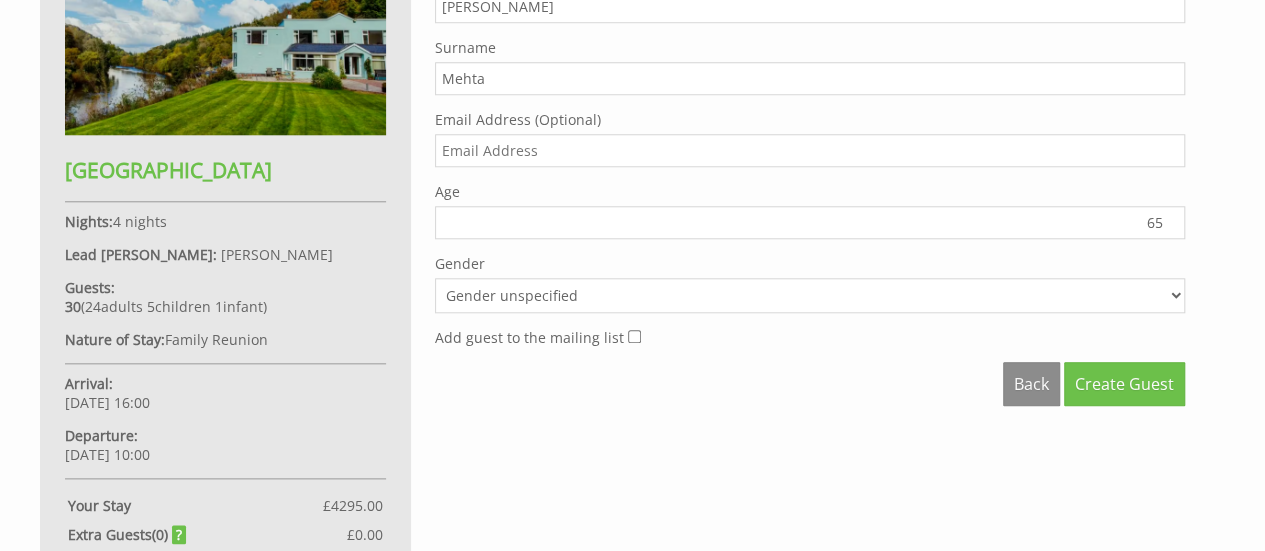 scroll, scrollTop: 952, scrollLeft: 0, axis: vertical 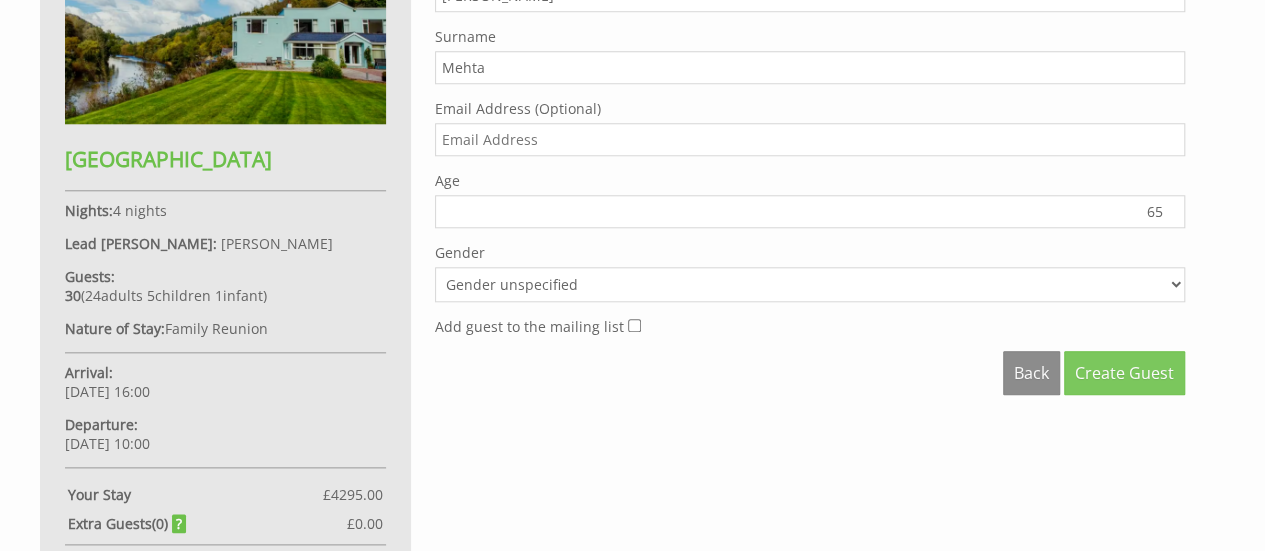 type on "65" 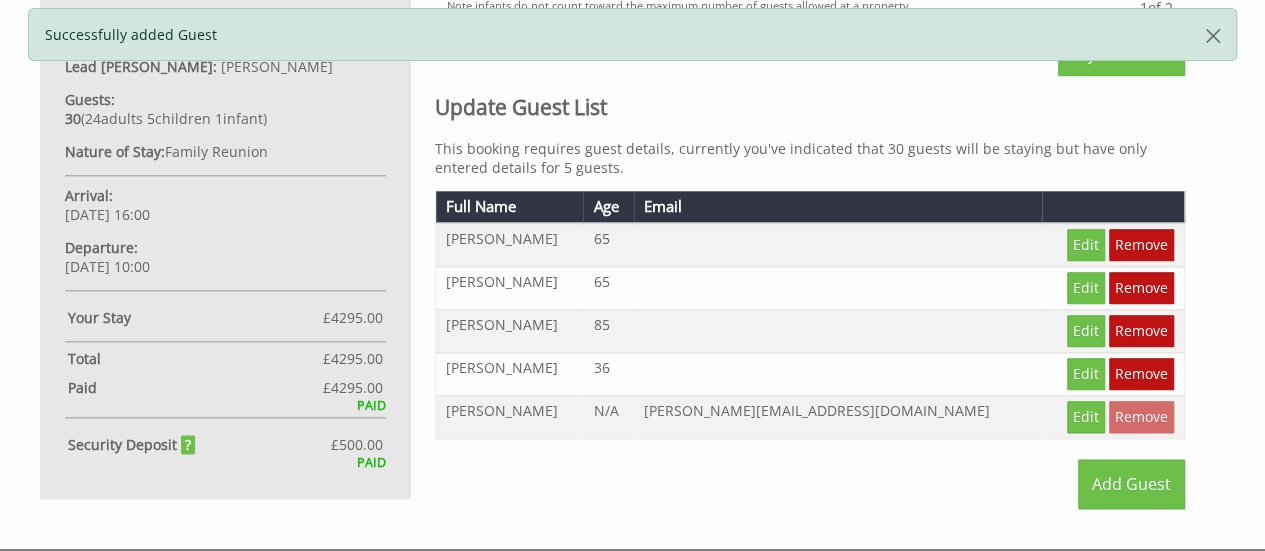 scroll, scrollTop: 1000, scrollLeft: 0, axis: vertical 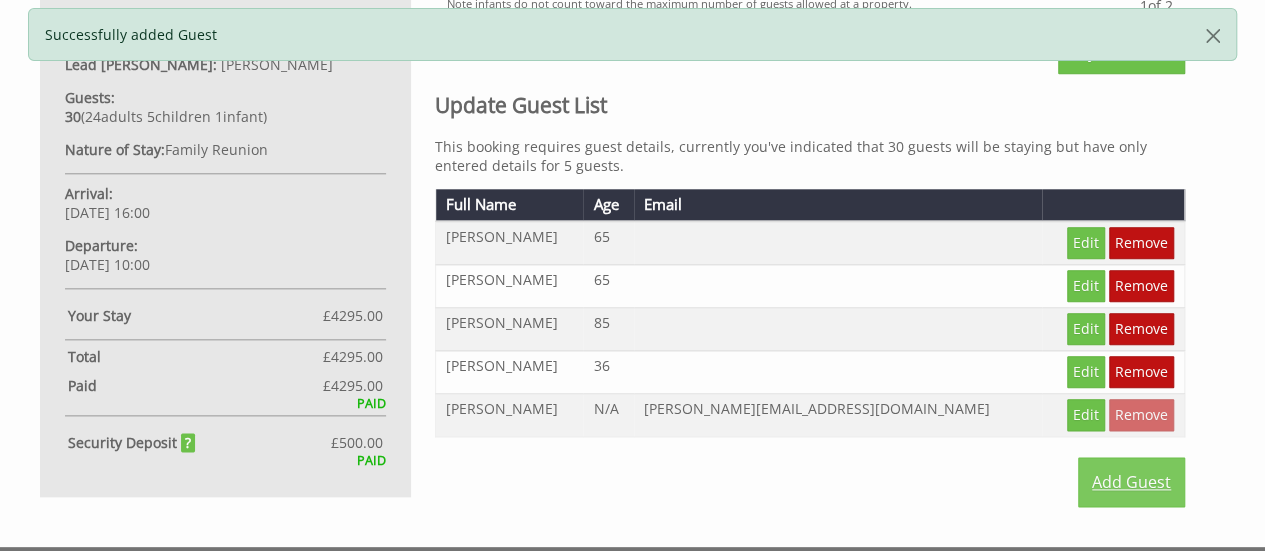 click on "Add Guest" at bounding box center (1131, 482) 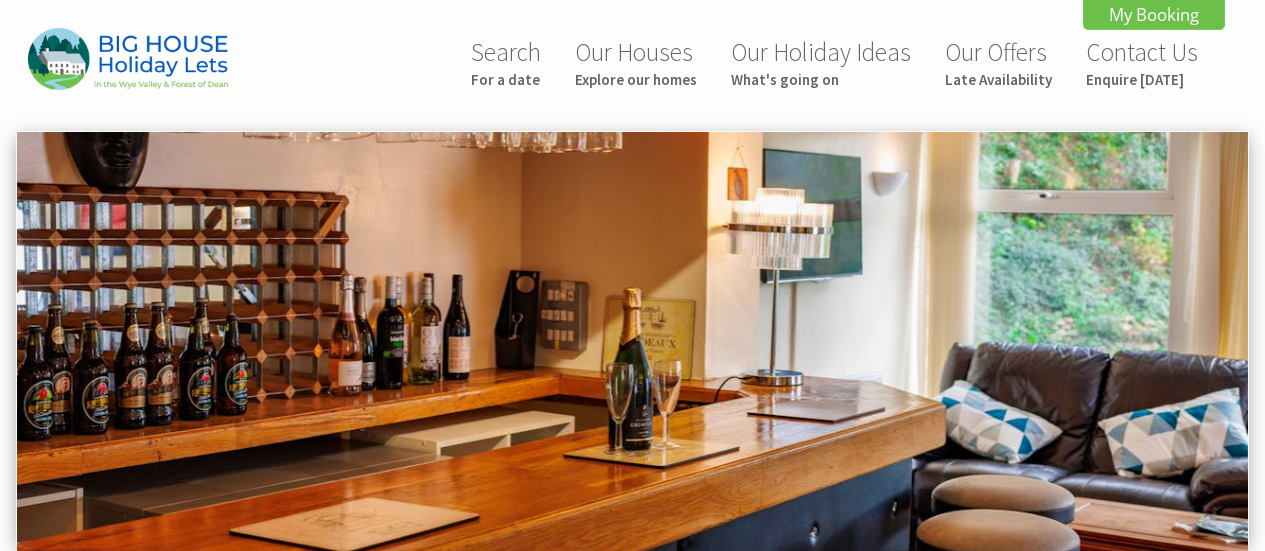 scroll, scrollTop: 0, scrollLeft: 0, axis: both 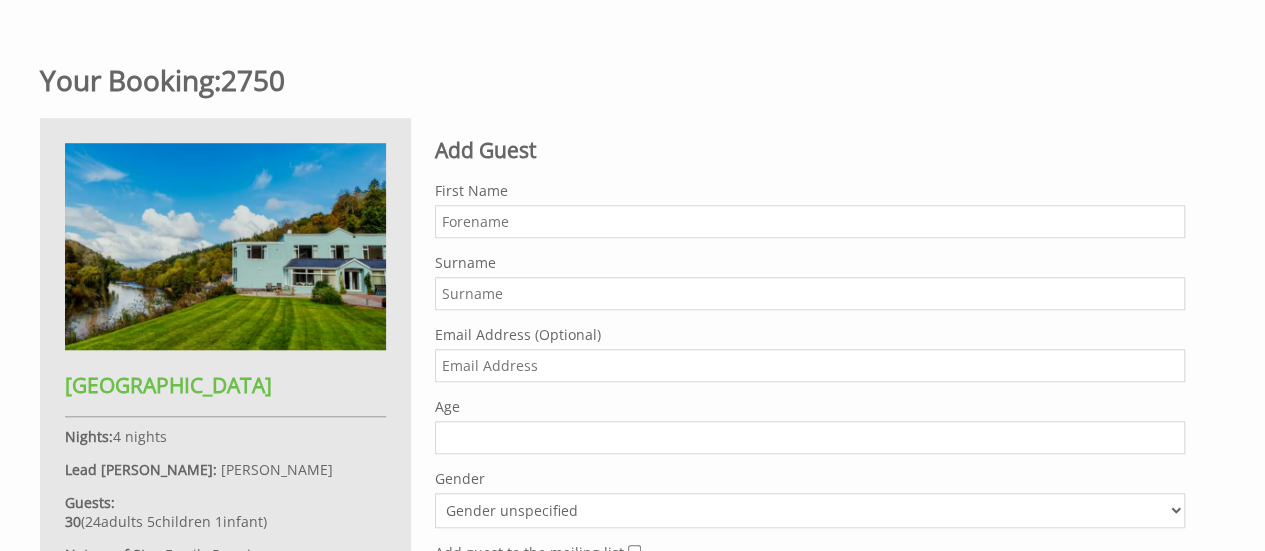 click on "First Name" at bounding box center (810, 221) 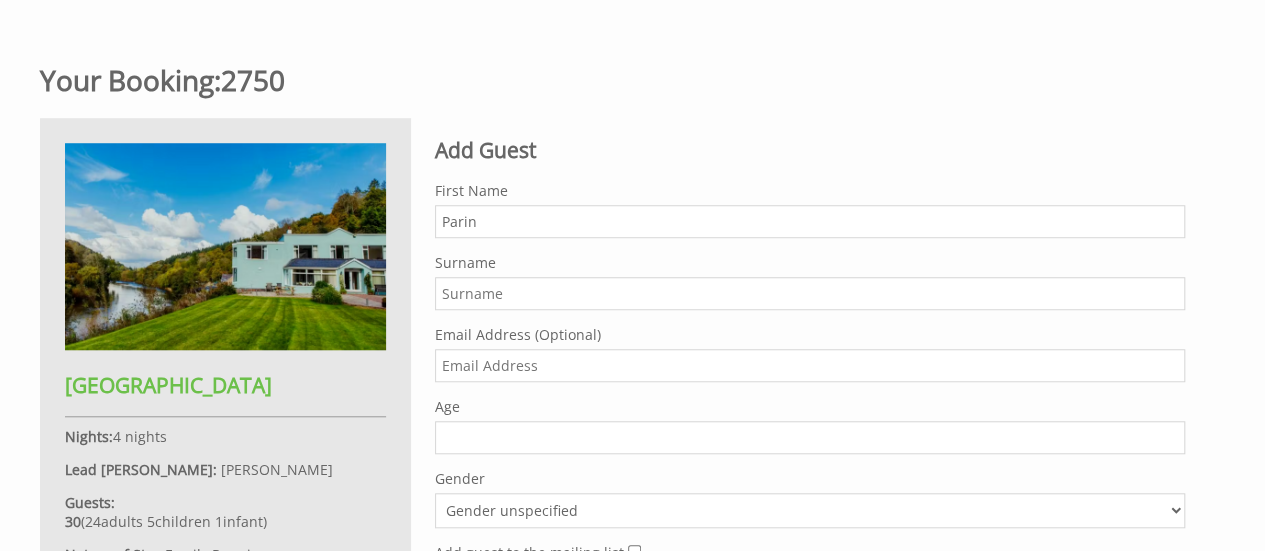type on "Parin" 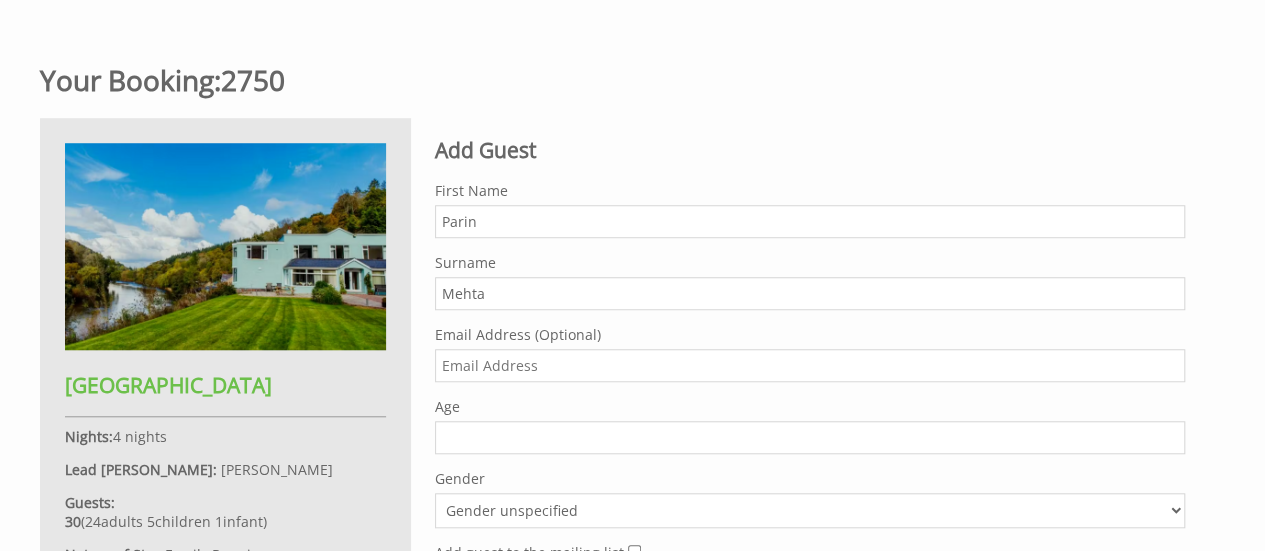 type on "Mehta" 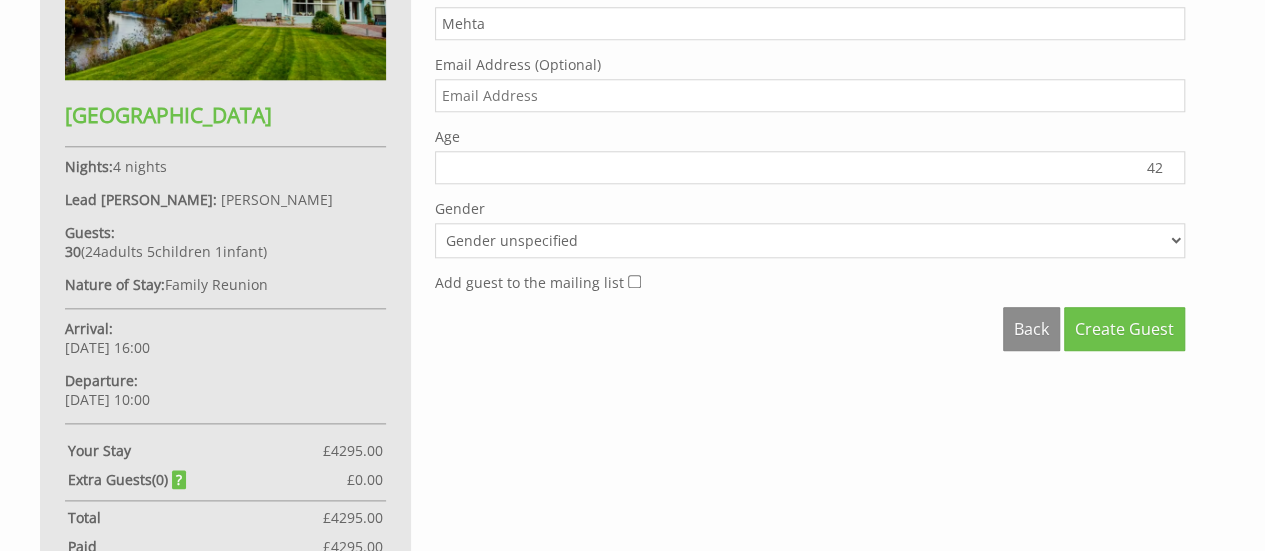 scroll, scrollTop: 1051, scrollLeft: 0, axis: vertical 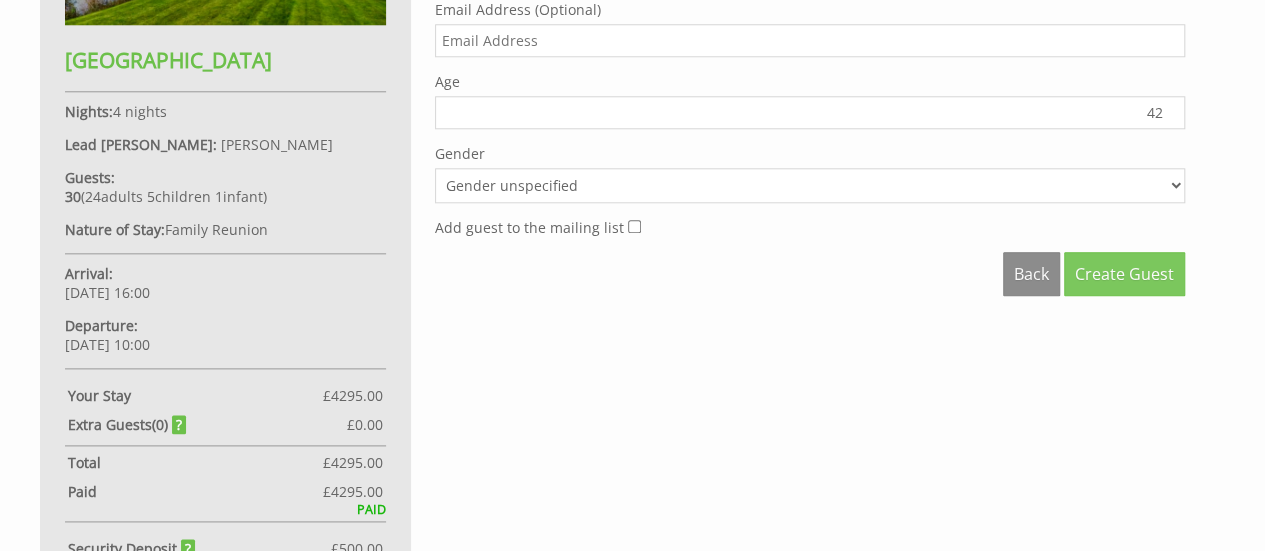 type on "42" 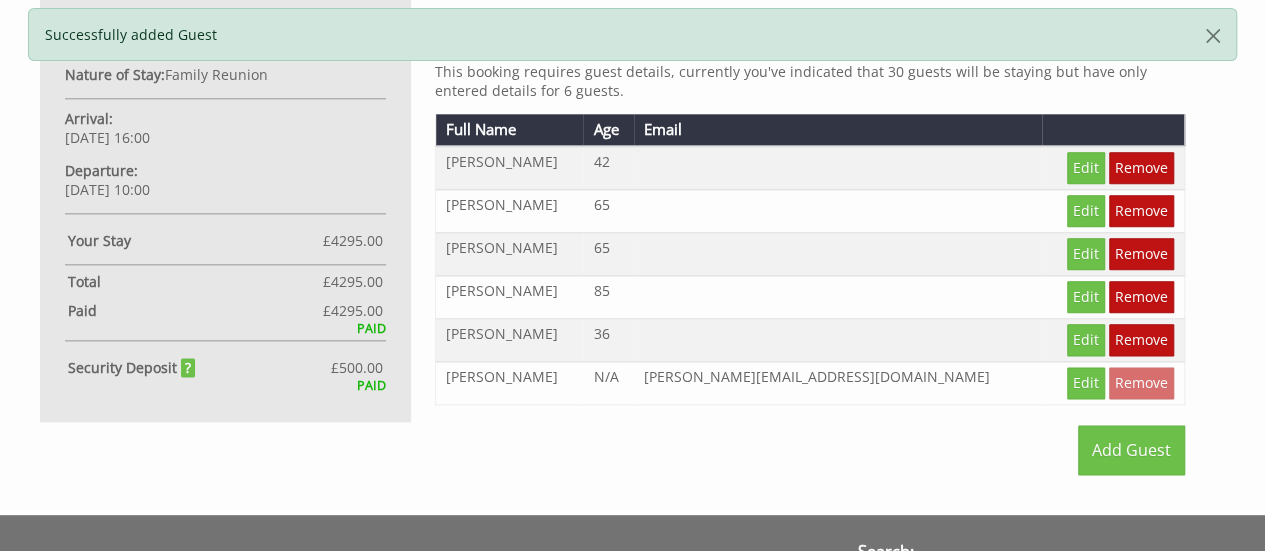 scroll, scrollTop: 1080, scrollLeft: 0, axis: vertical 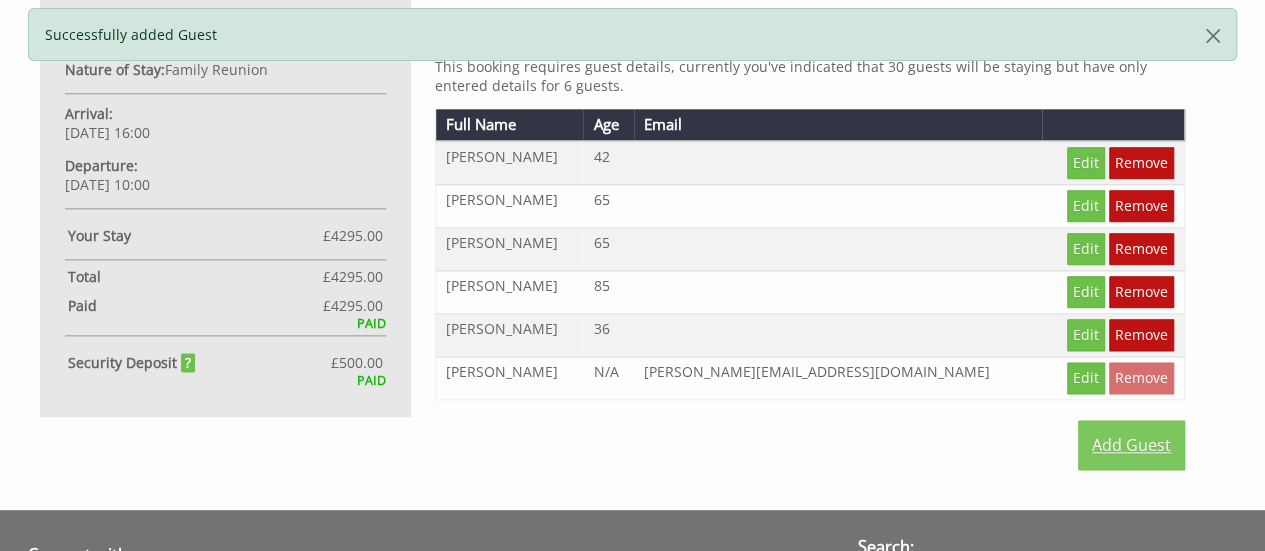 click on "Add Guest" at bounding box center (1131, 445) 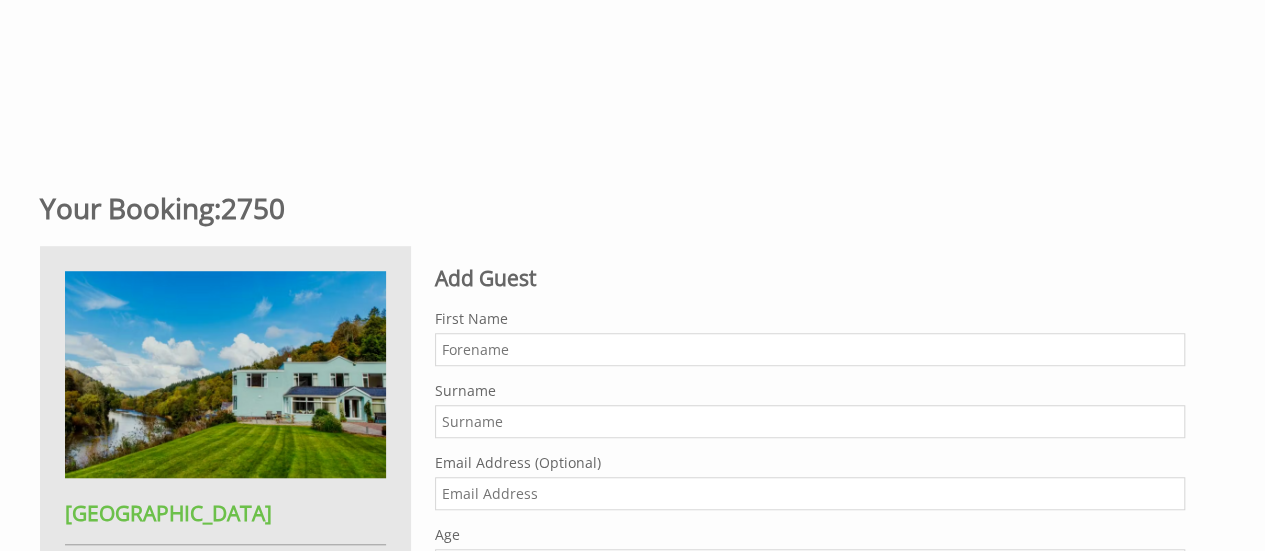 scroll, scrollTop: 600, scrollLeft: 0, axis: vertical 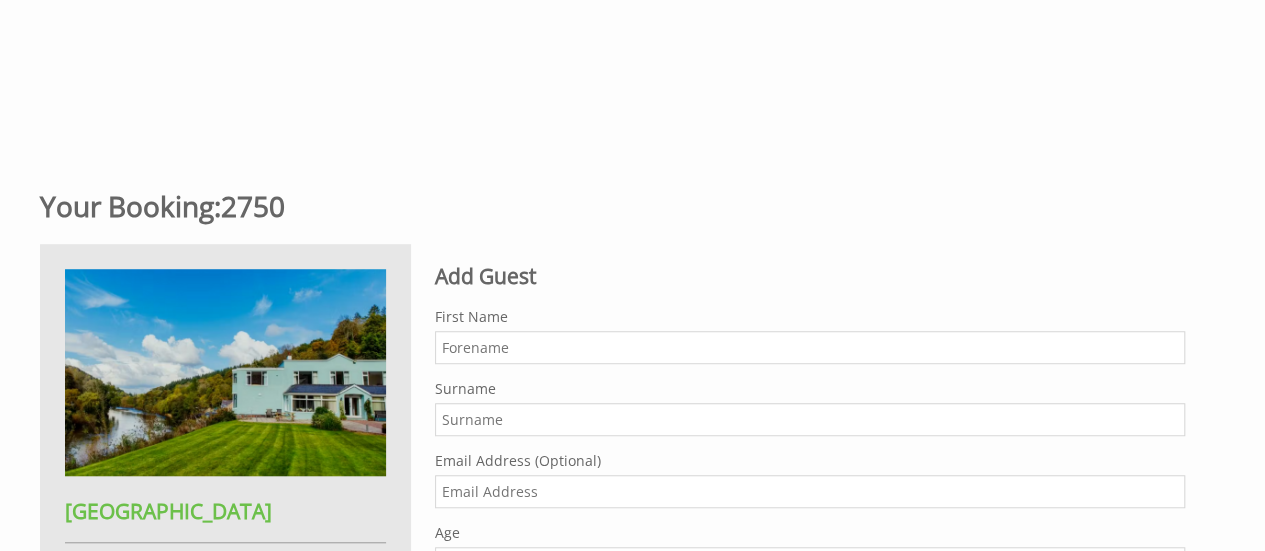 drag, startPoint x: 521, startPoint y: 319, endPoint x: 521, endPoint y: 339, distance: 20 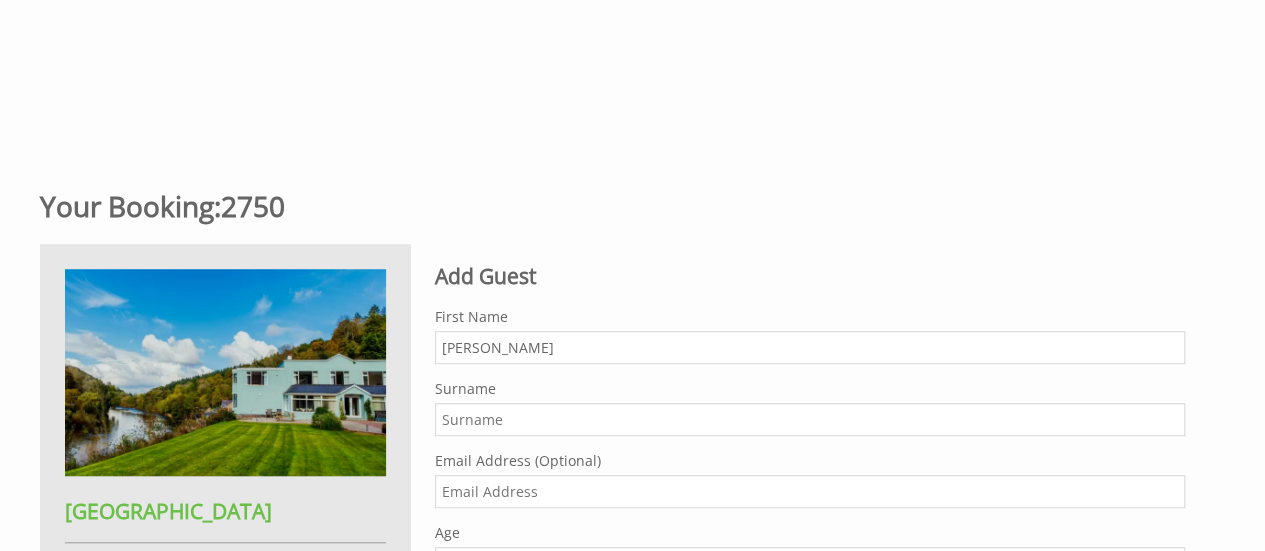 type on "Anish" 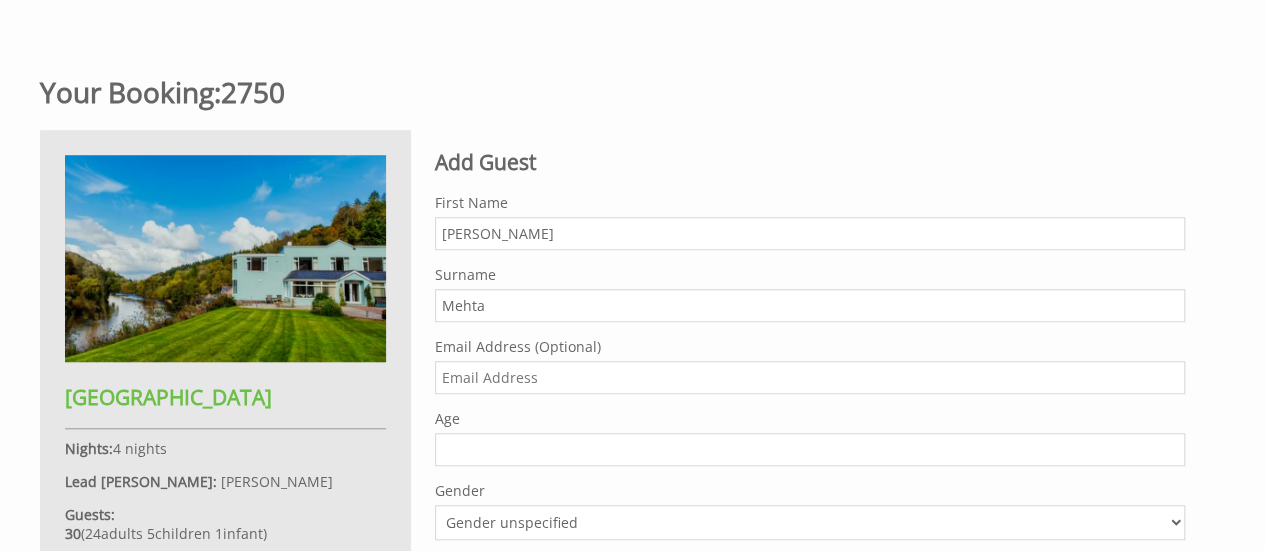 scroll, scrollTop: 878, scrollLeft: 0, axis: vertical 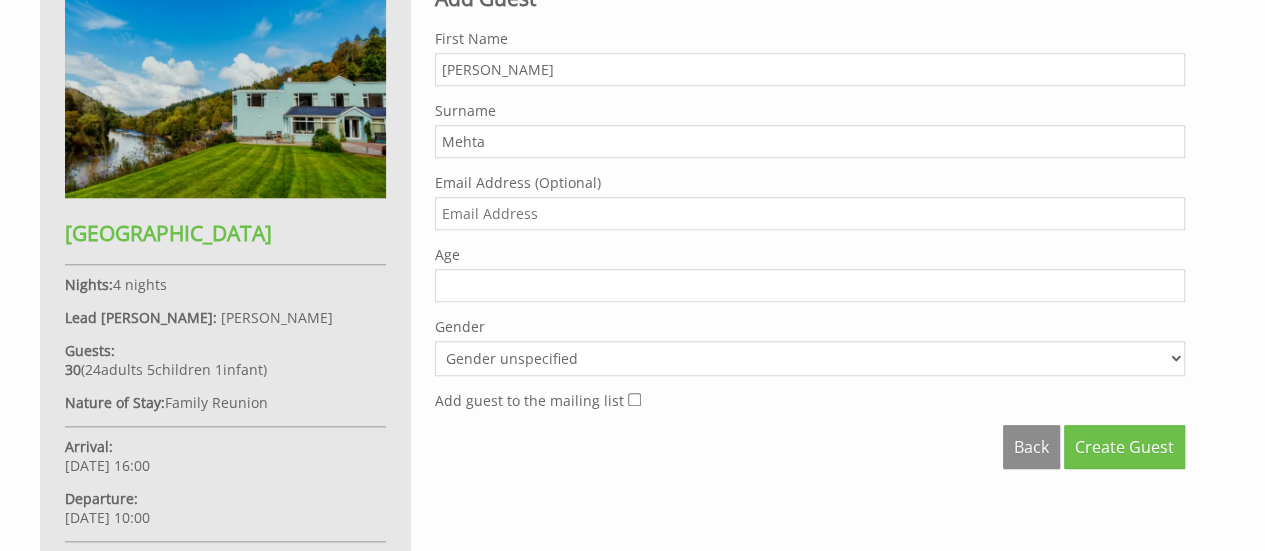 type on "Mehta" 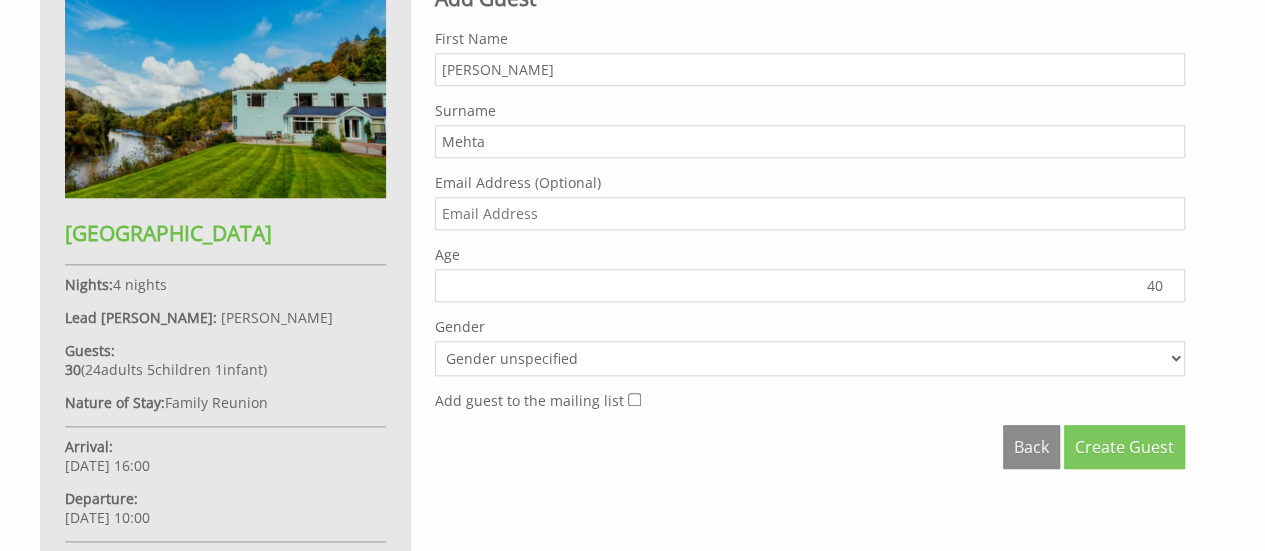 type on "40" 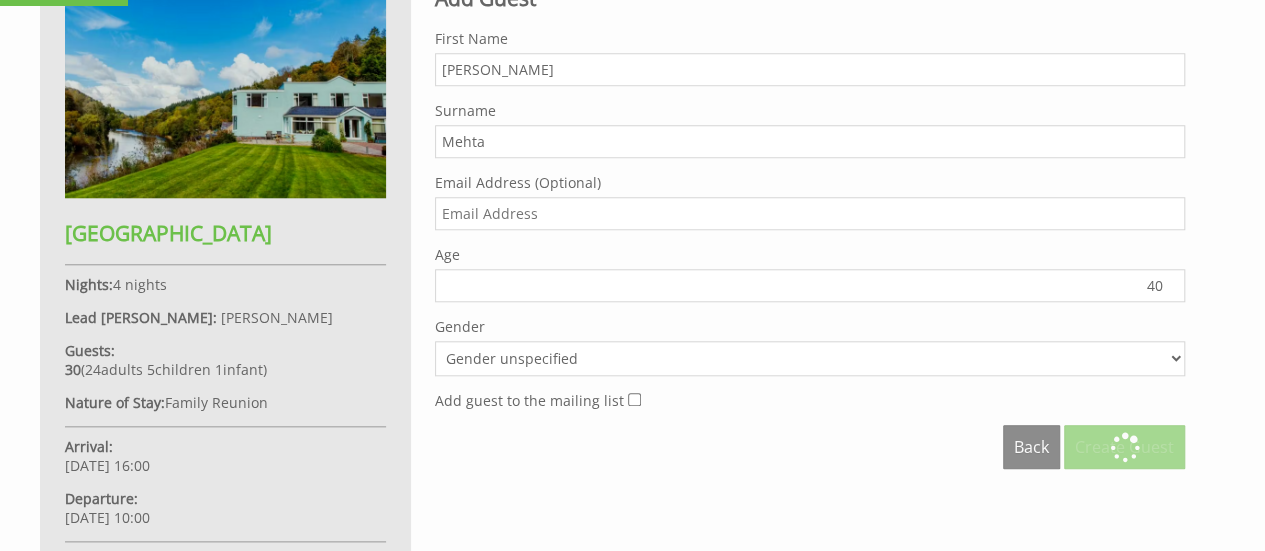 scroll, scrollTop: 0, scrollLeft: 0, axis: both 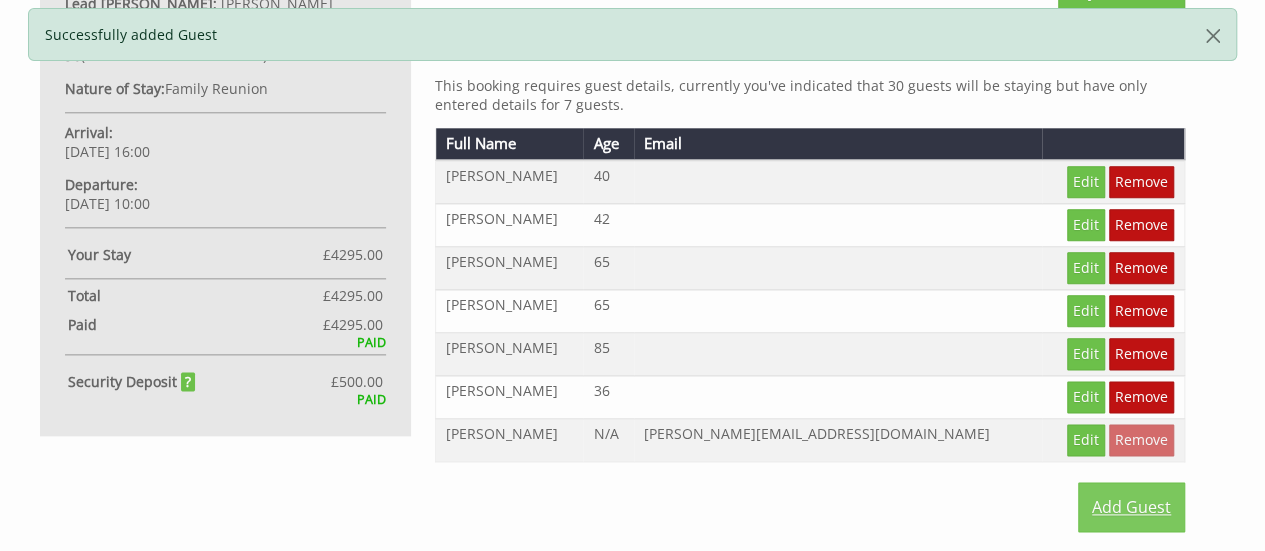 click on "Add Guest" at bounding box center [1131, 507] 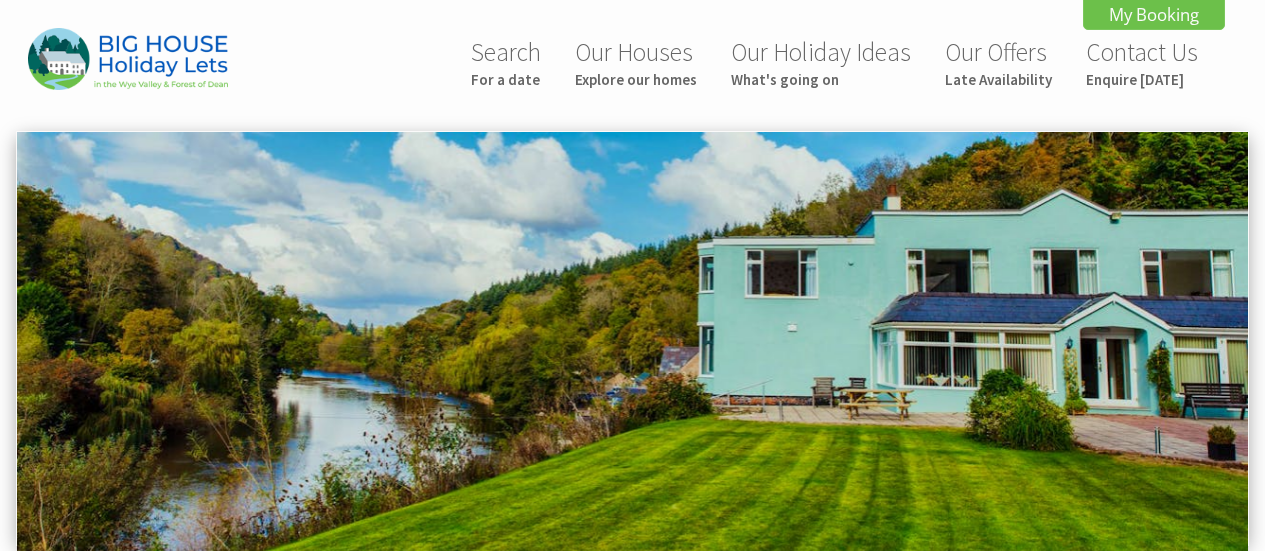 scroll, scrollTop: 0, scrollLeft: 0, axis: both 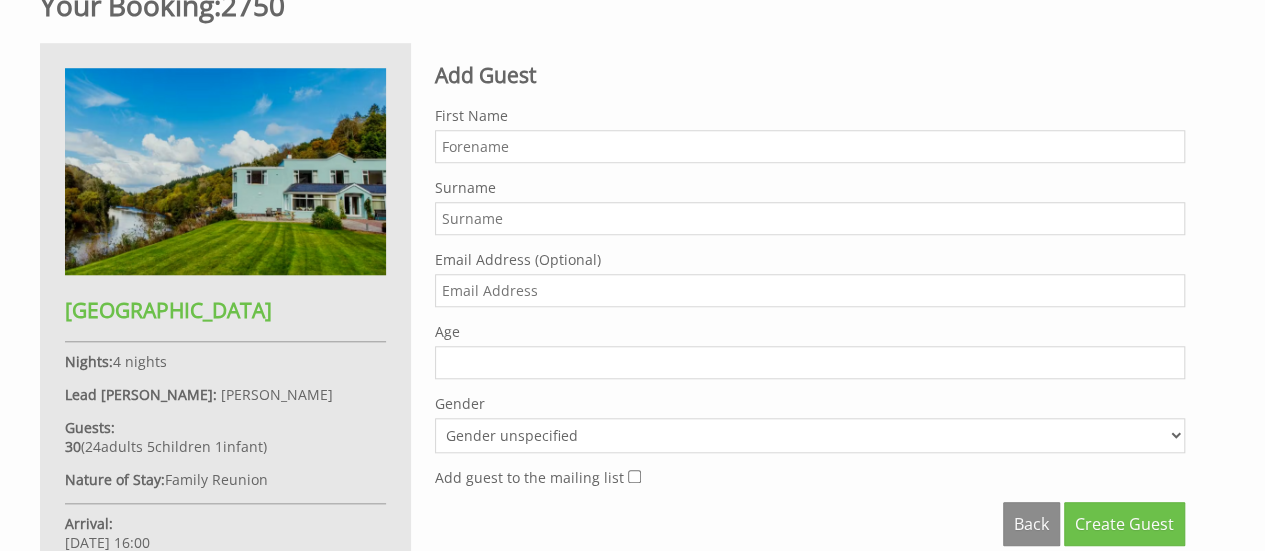 click on "First Name" at bounding box center (810, 146) 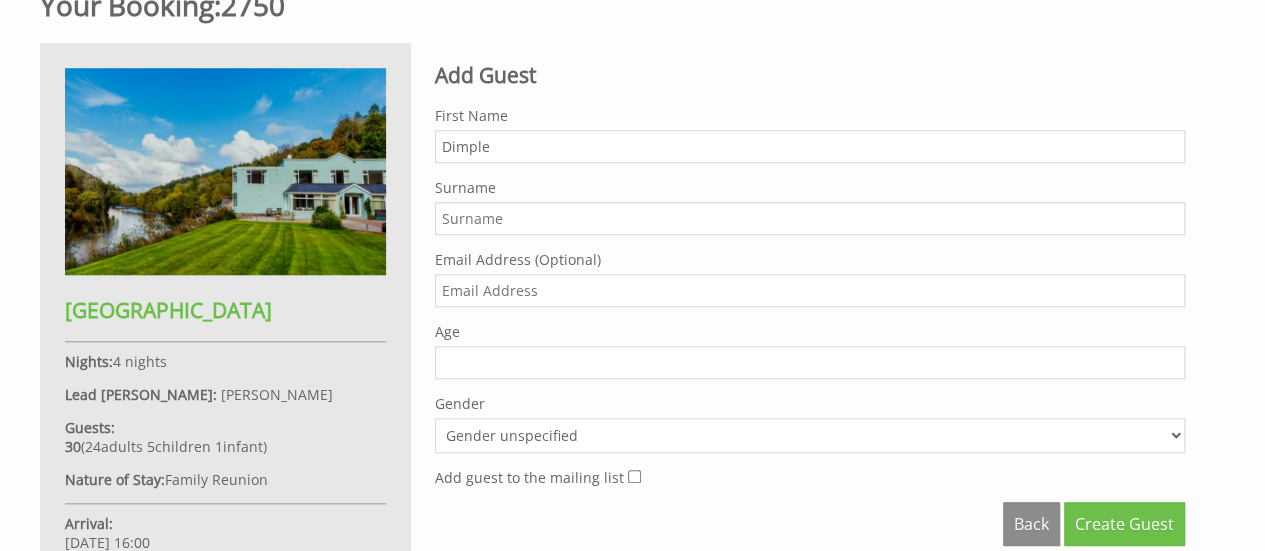 type on "Dimple" 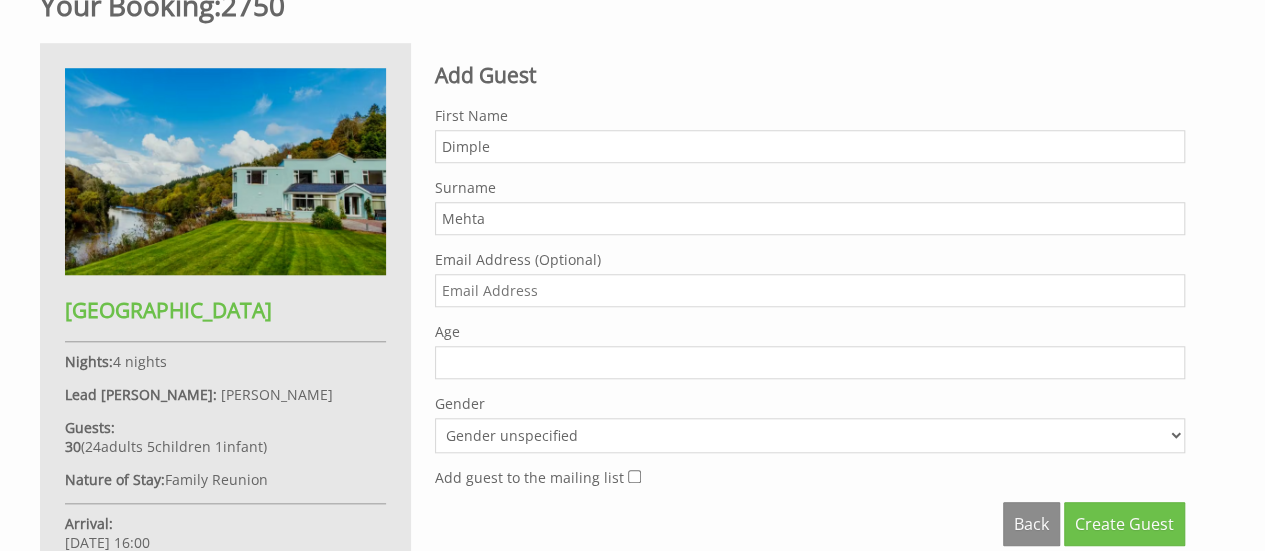 type on "Mehta" 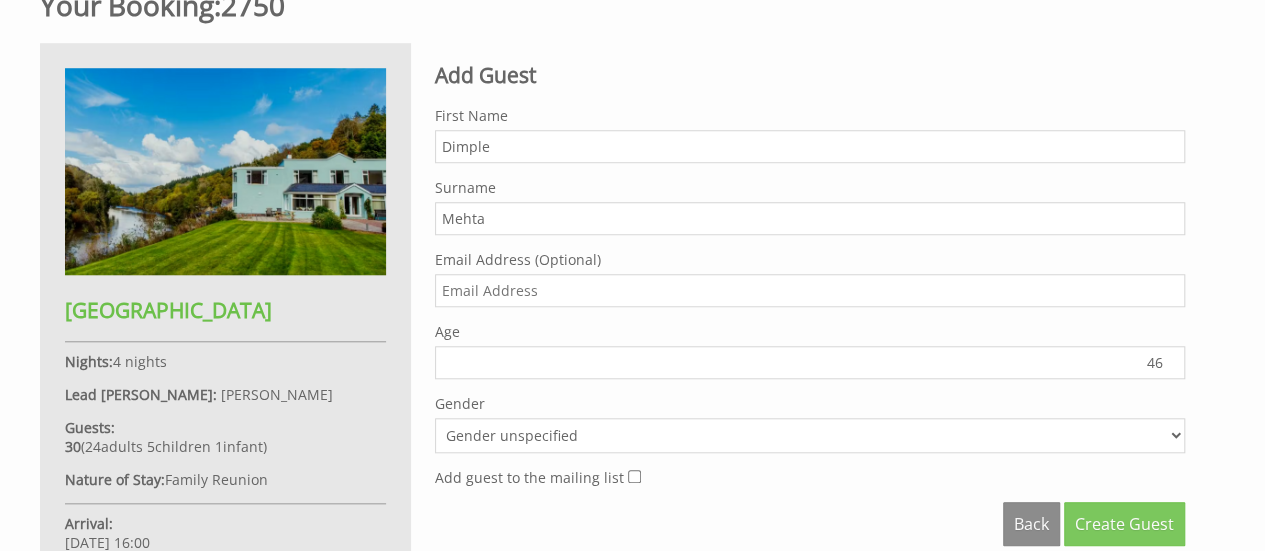 type on "46" 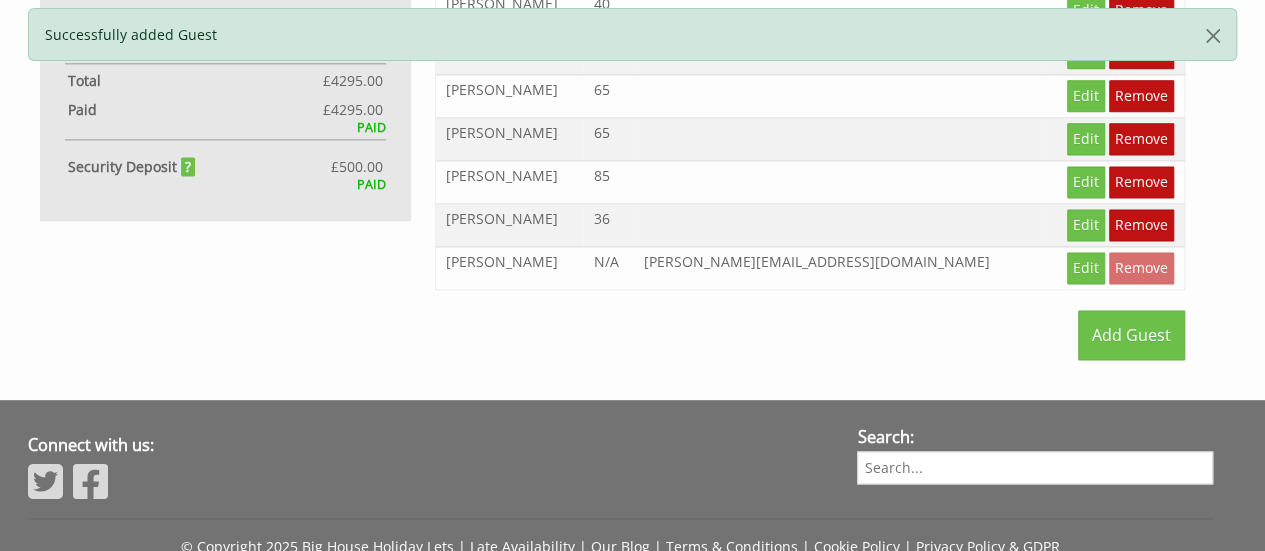 scroll, scrollTop: 1280, scrollLeft: 0, axis: vertical 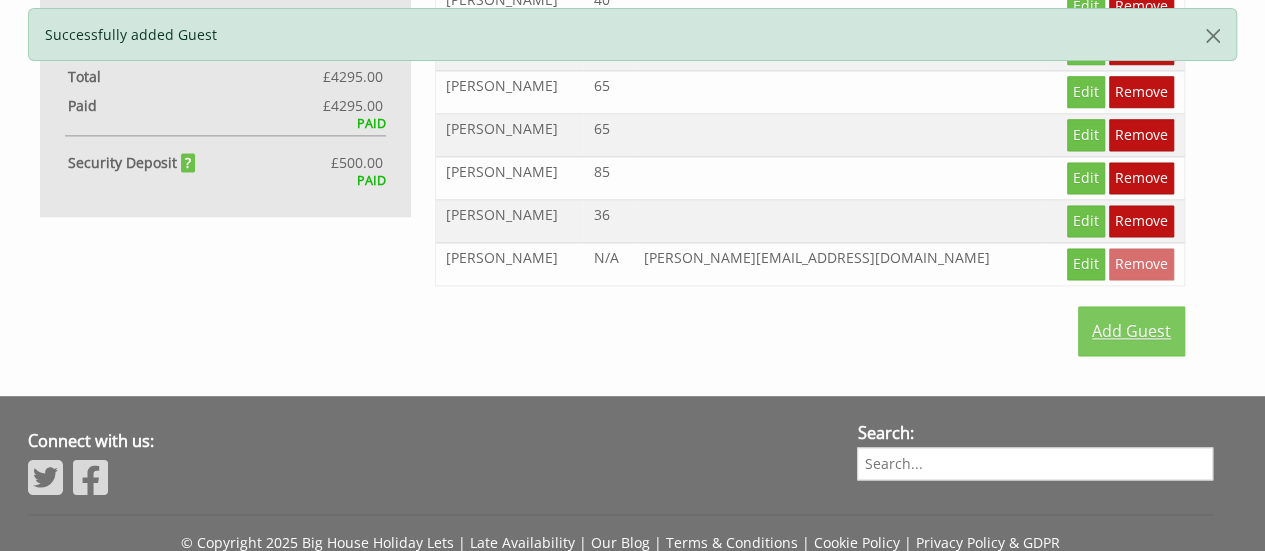 click on "Add Guest" 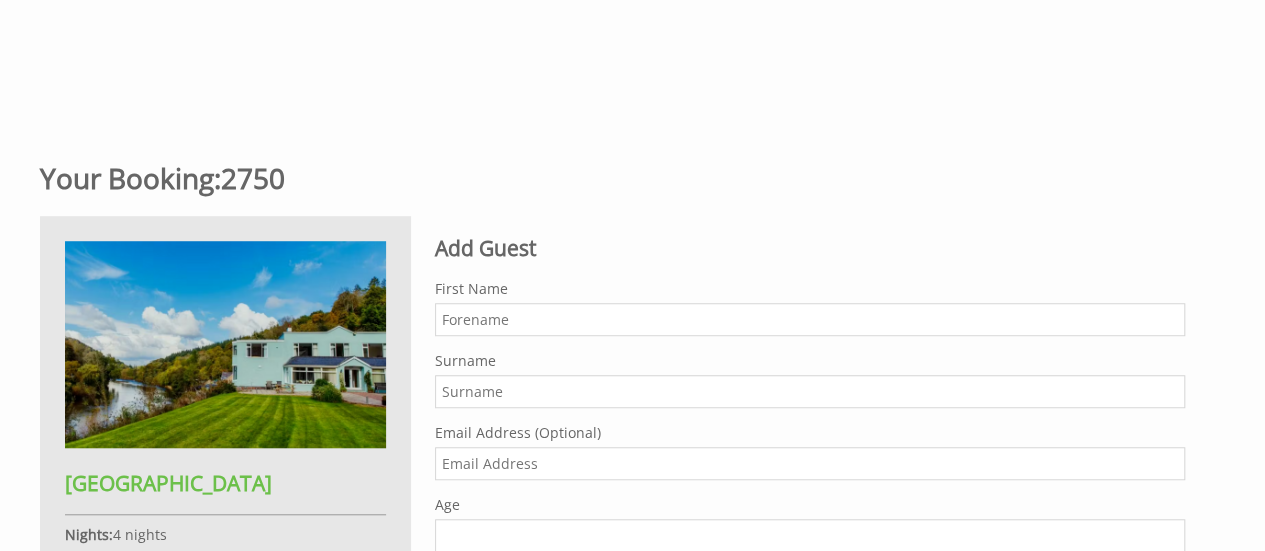 scroll, scrollTop: 640, scrollLeft: 0, axis: vertical 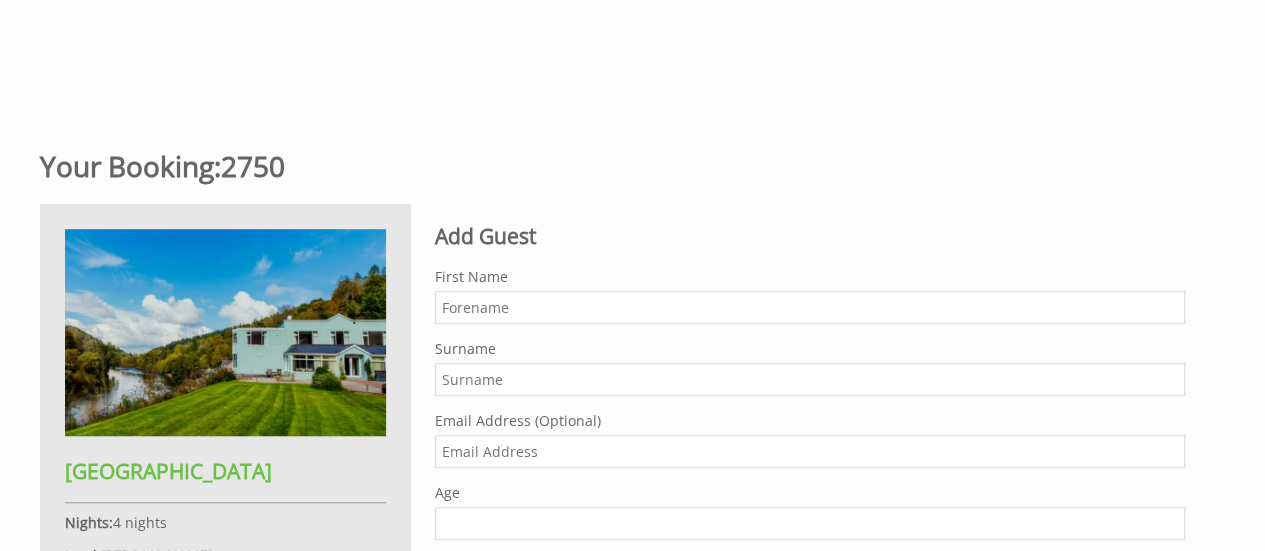 click on "First Name" at bounding box center [810, 307] 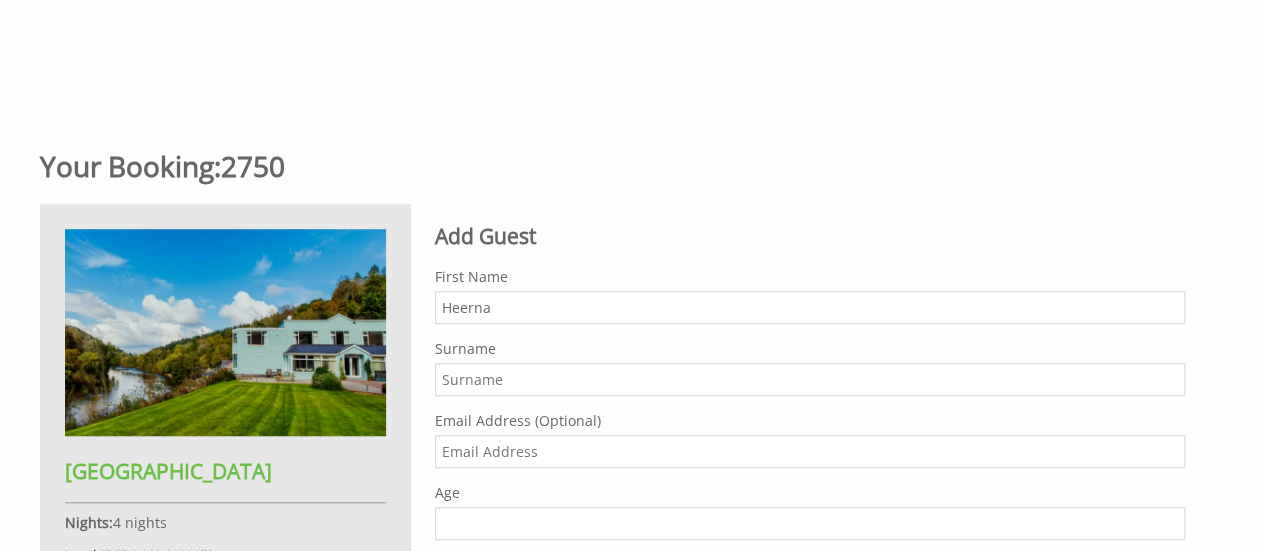 type on "Heerna" 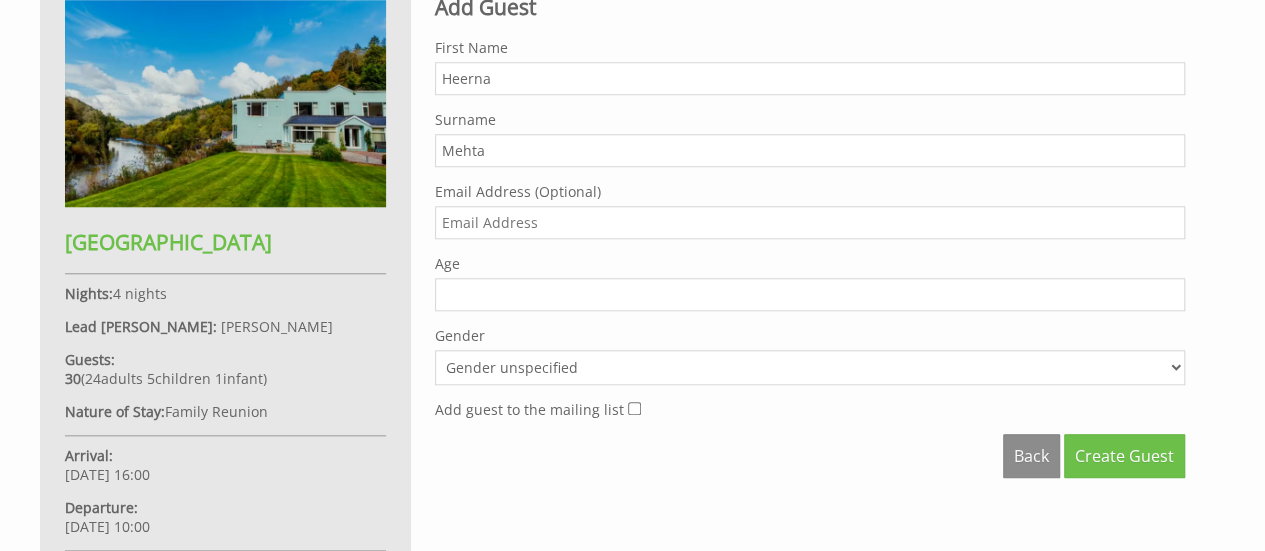 scroll, scrollTop: 904, scrollLeft: 0, axis: vertical 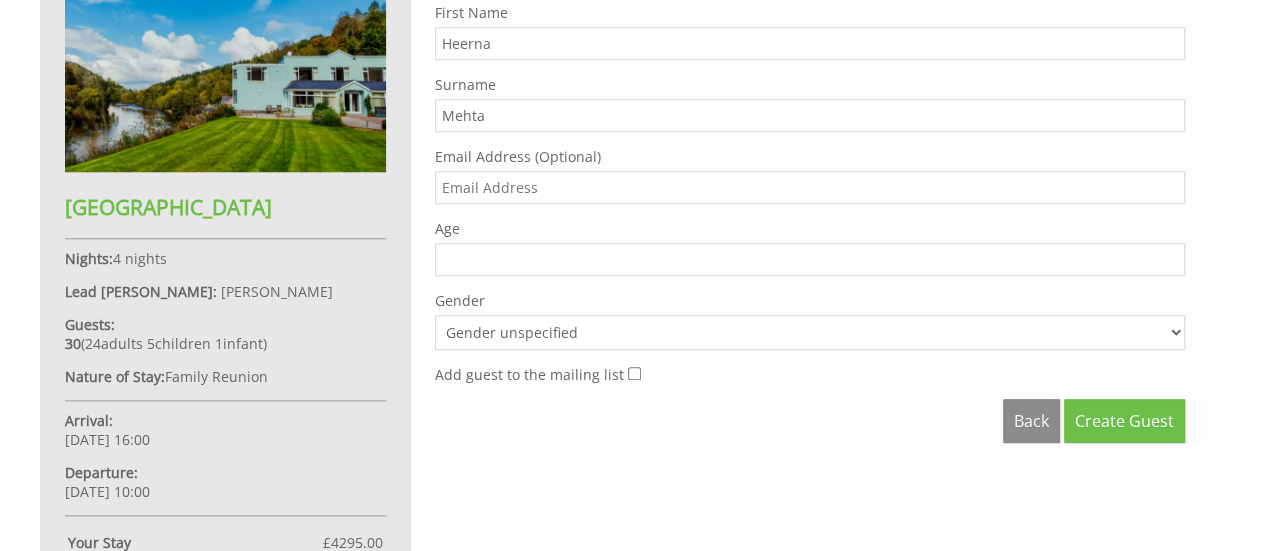 type on "Mehta" 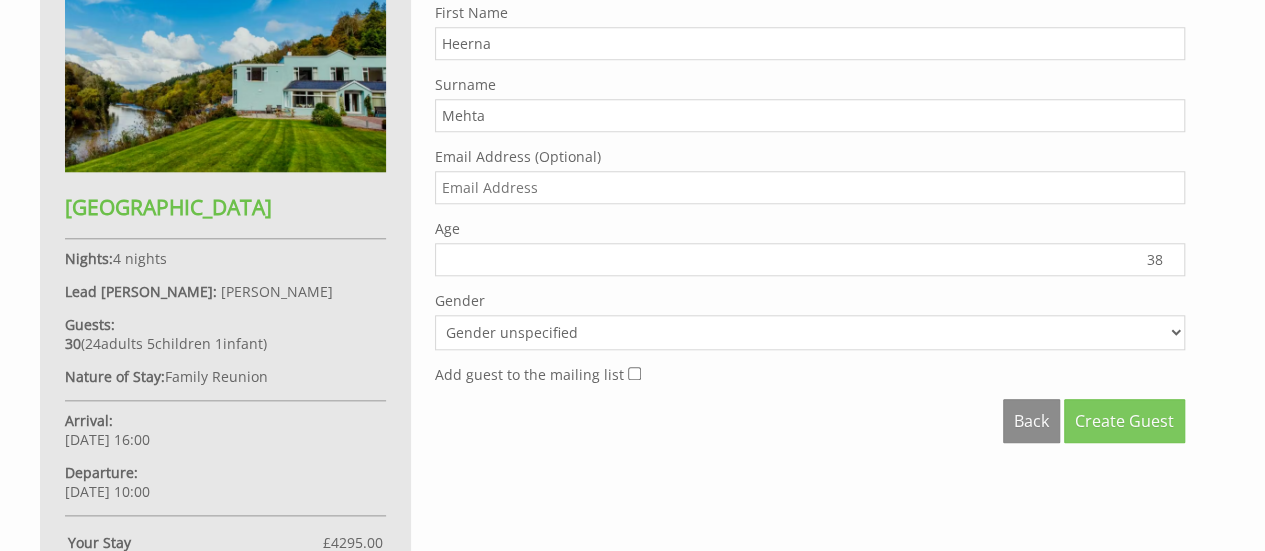 type on "38" 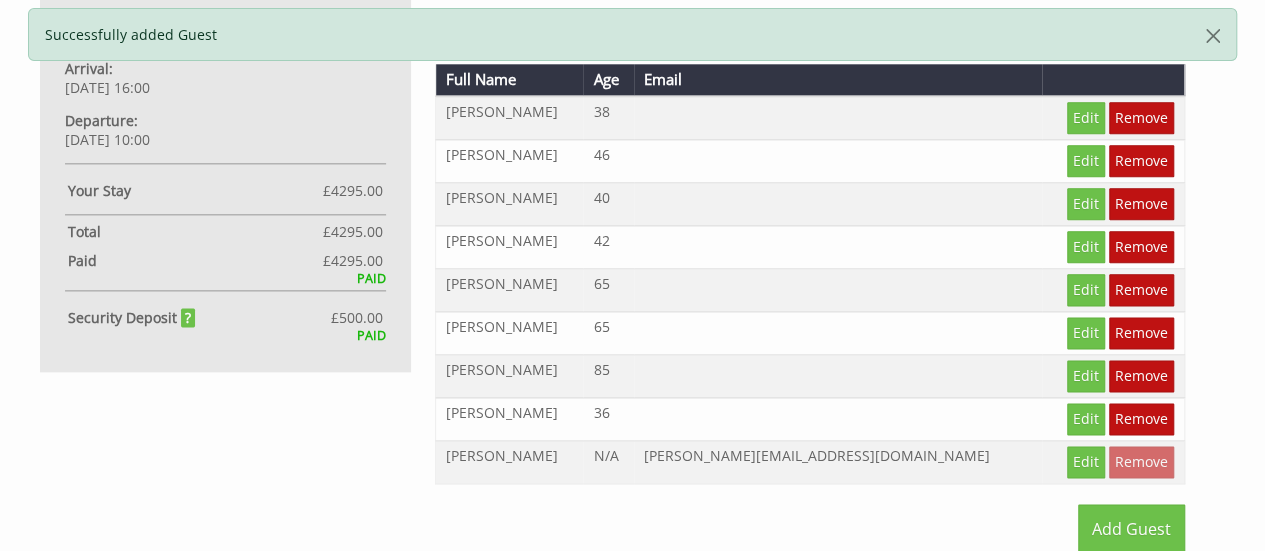 scroll, scrollTop: 1120, scrollLeft: 0, axis: vertical 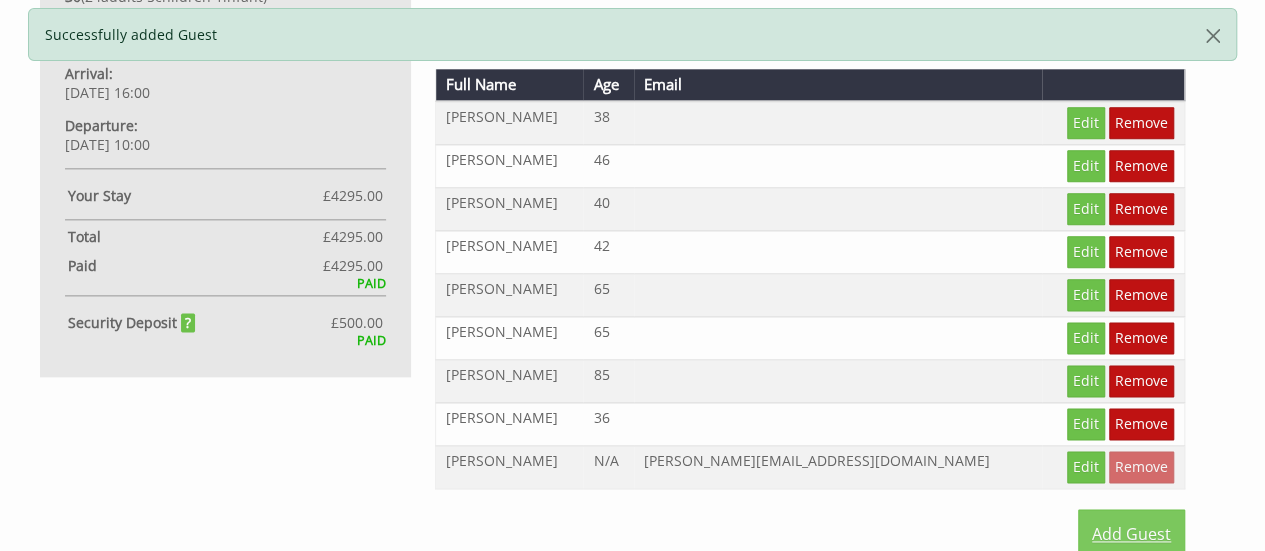 click on "Add Guest" at bounding box center [1131, 534] 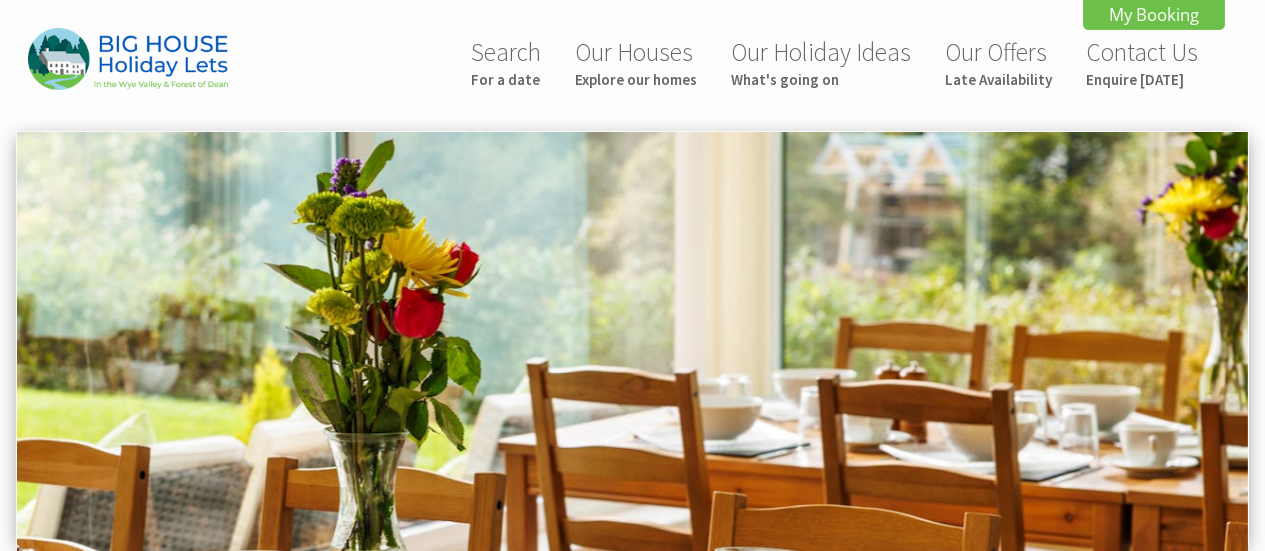 scroll, scrollTop: 0, scrollLeft: 0, axis: both 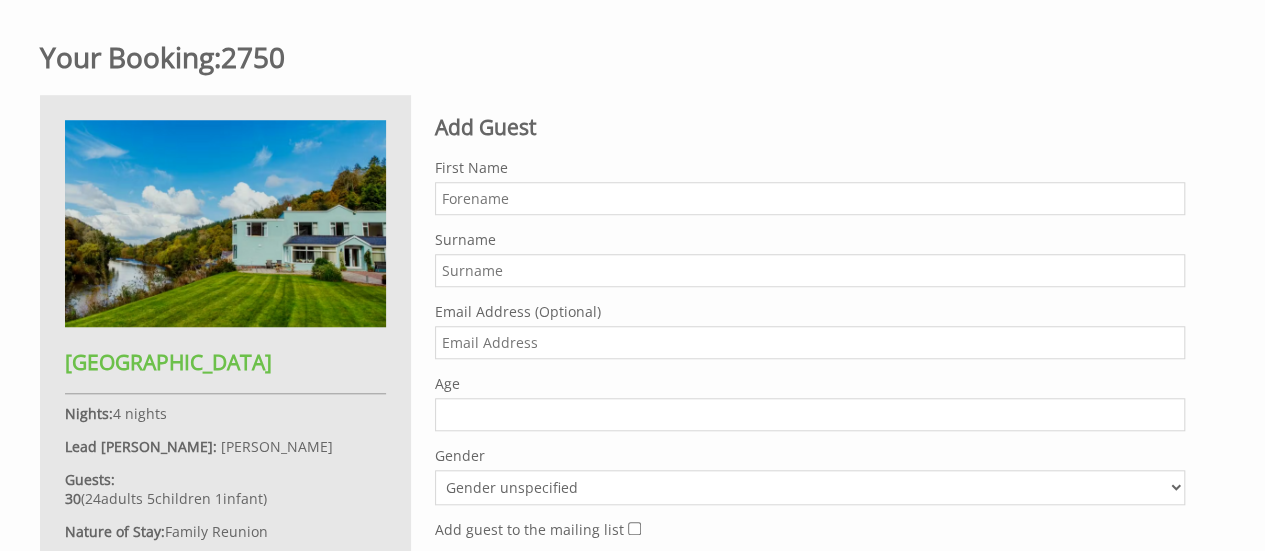 click on "First Name" at bounding box center (810, 198) 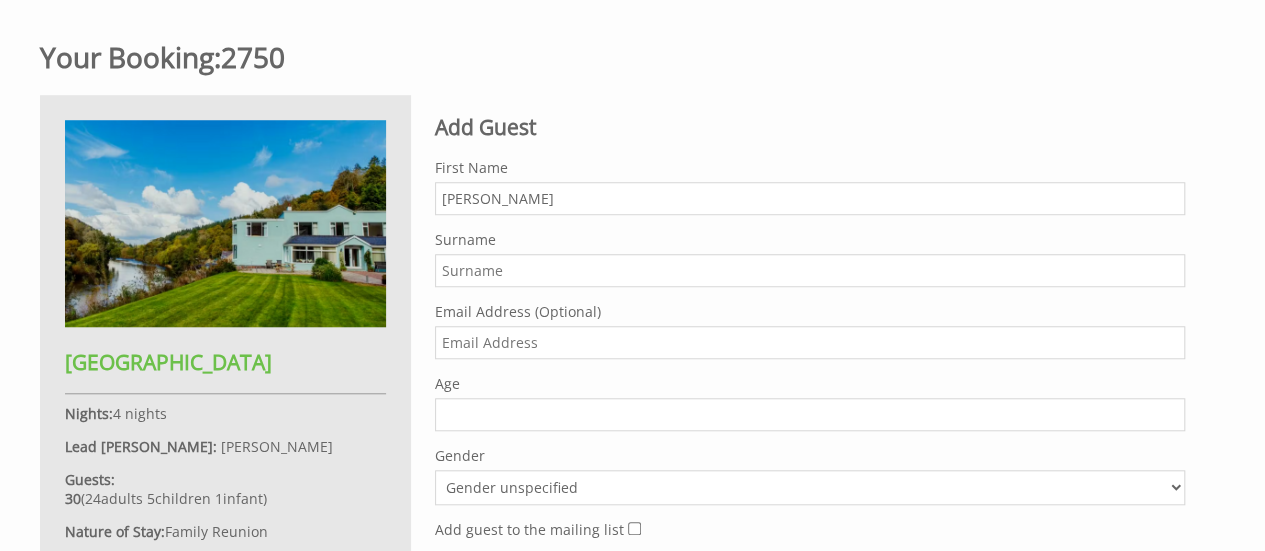 type on "[PERSON_NAME]" 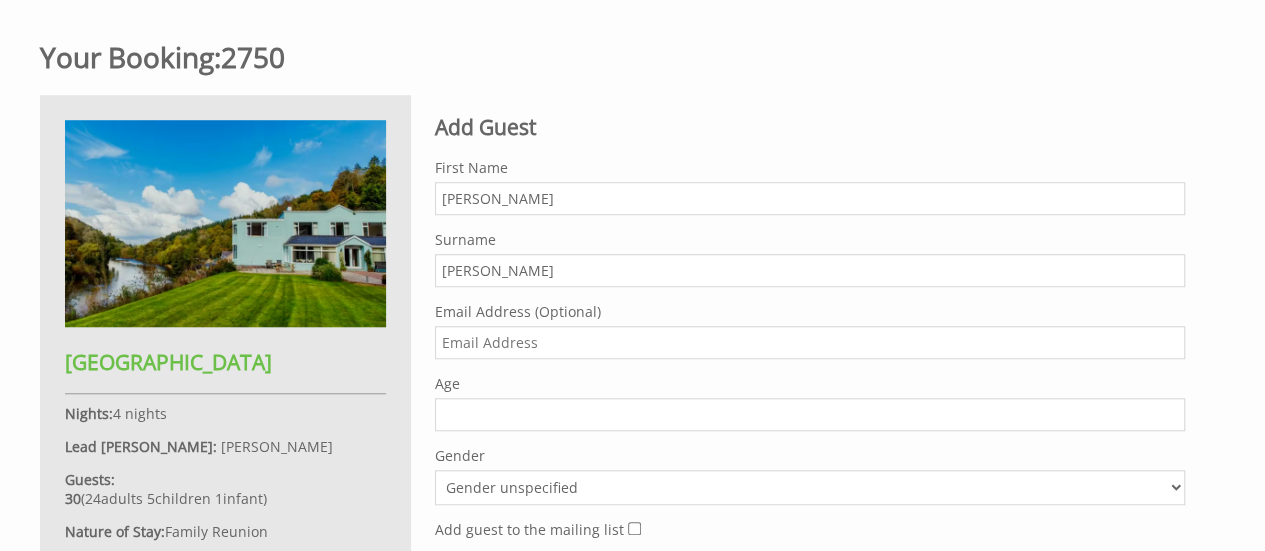type on "[PERSON_NAME]" 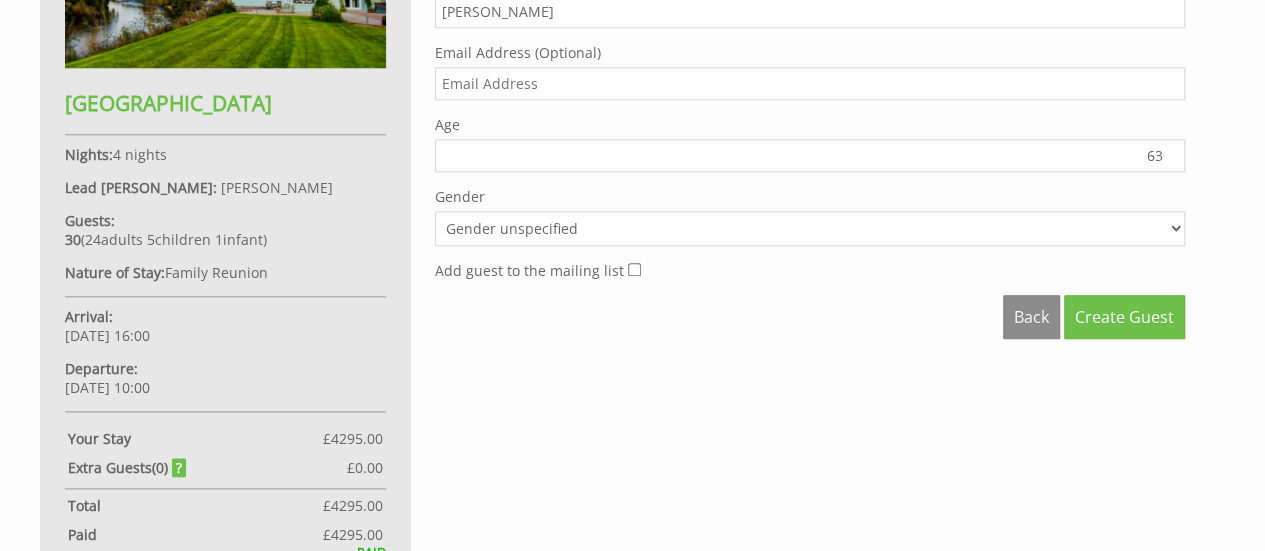 scroll, scrollTop: 1016, scrollLeft: 0, axis: vertical 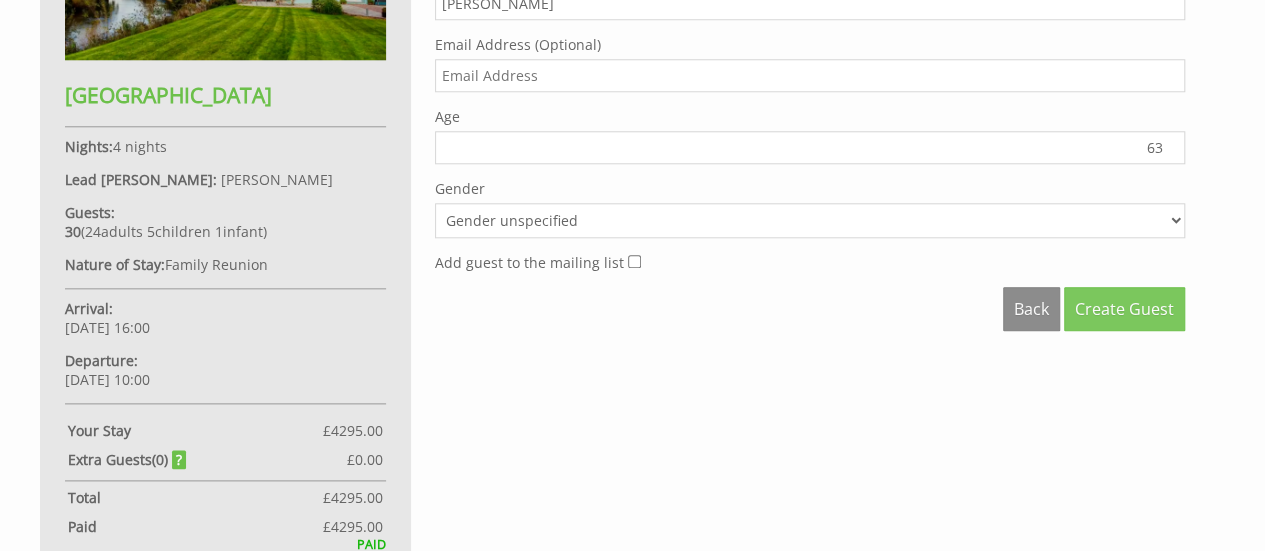 type on "63" 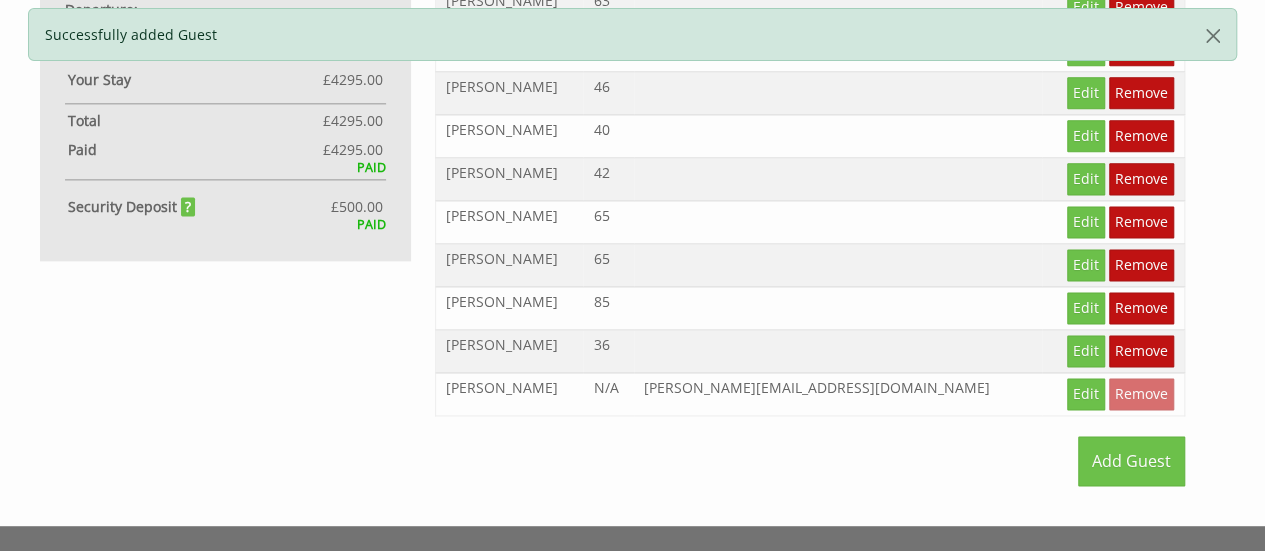 scroll, scrollTop: 1400, scrollLeft: 0, axis: vertical 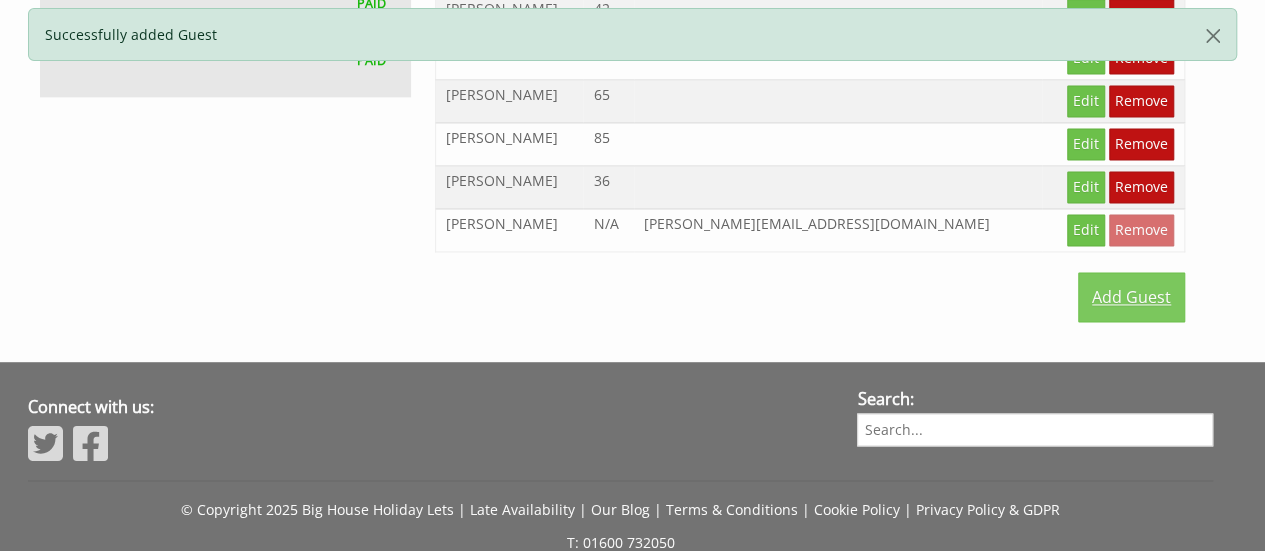 click on "Add Guest" at bounding box center (1131, 297) 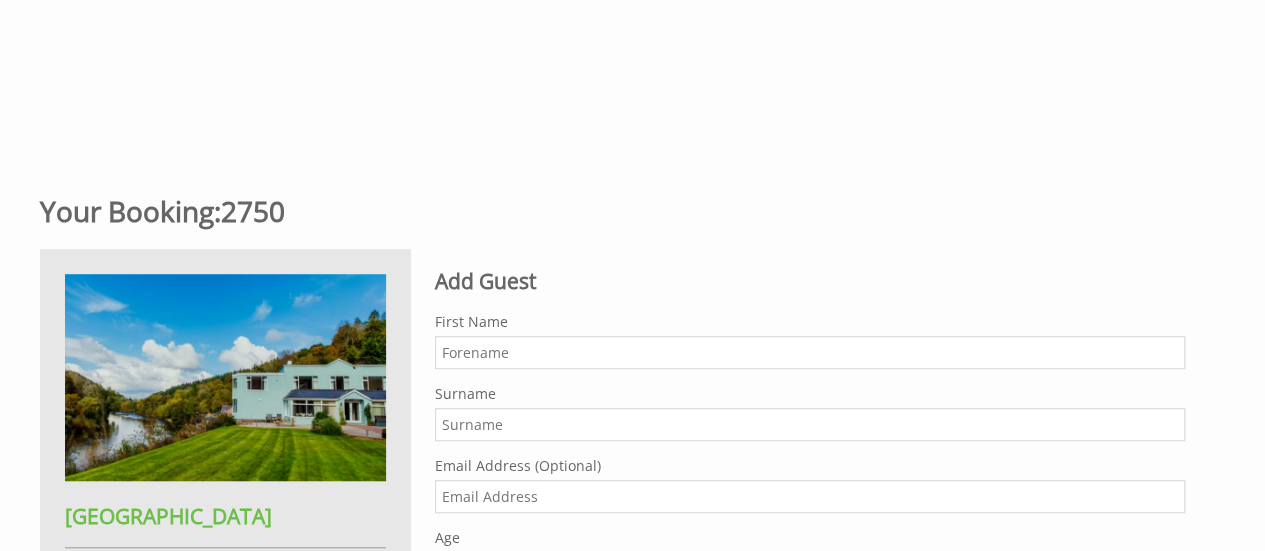 scroll, scrollTop: 600, scrollLeft: 0, axis: vertical 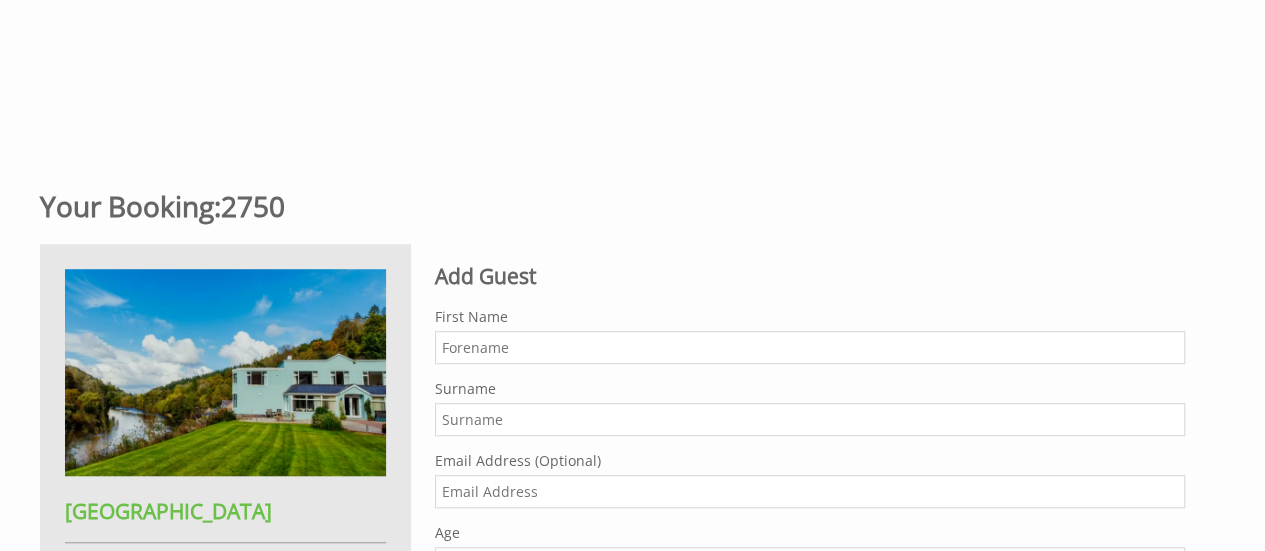 click on "First Name" at bounding box center (810, 347) 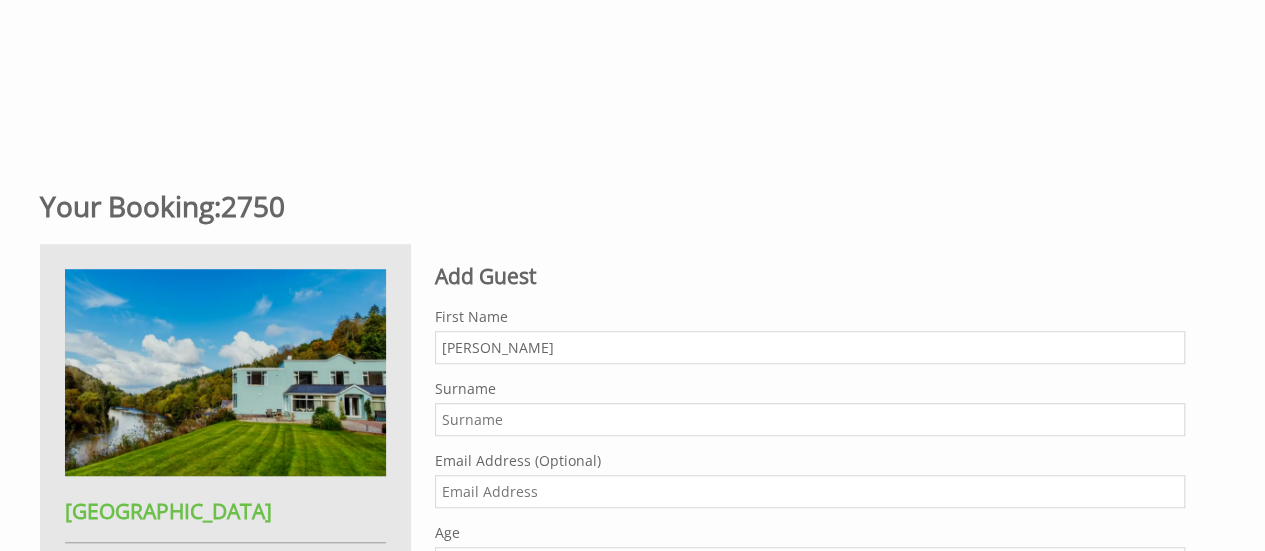 type on "Sahil" 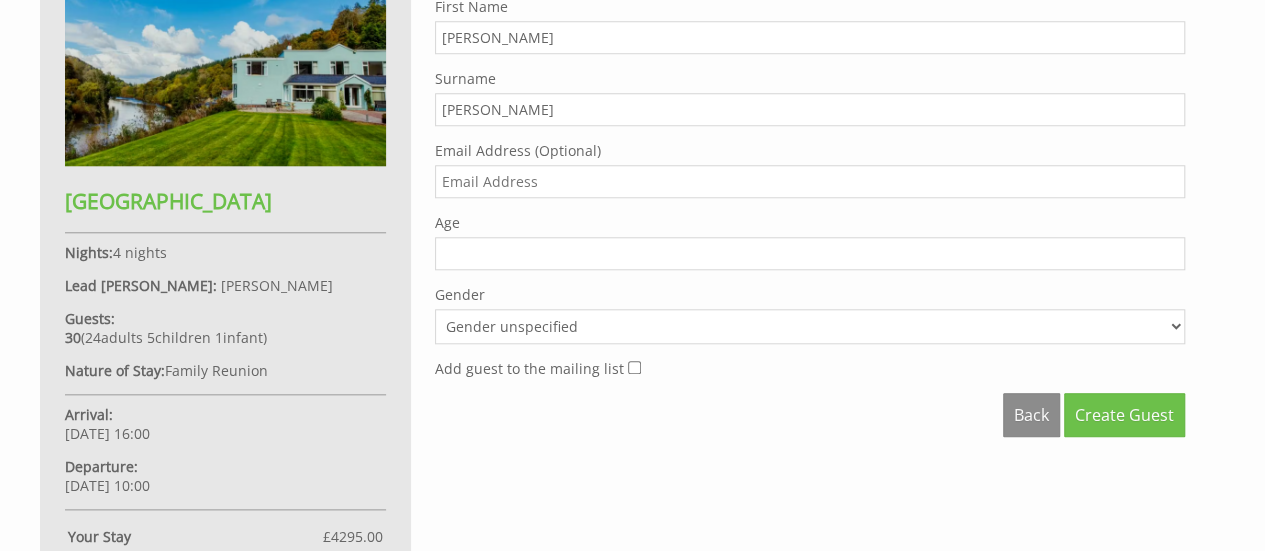 scroll, scrollTop: 922, scrollLeft: 0, axis: vertical 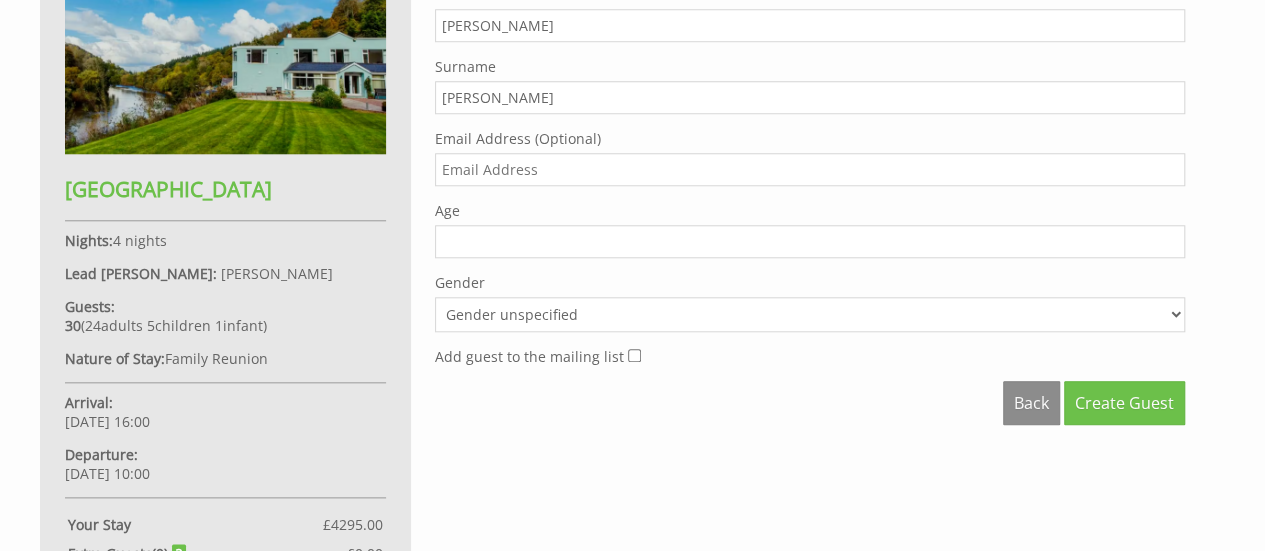 type on "[PERSON_NAME]" 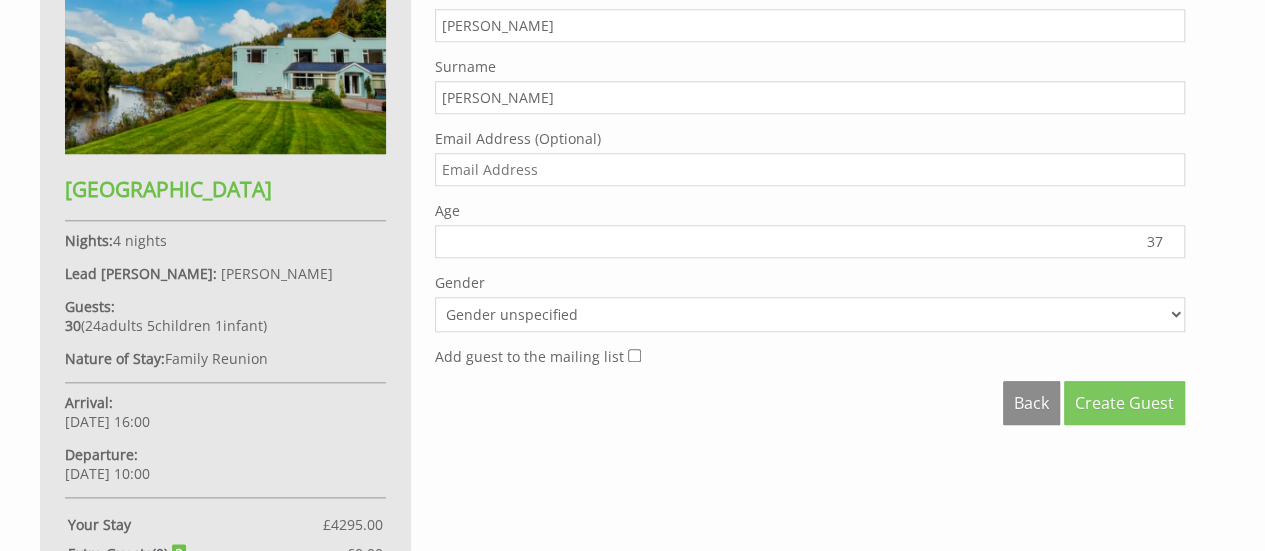 type on "37" 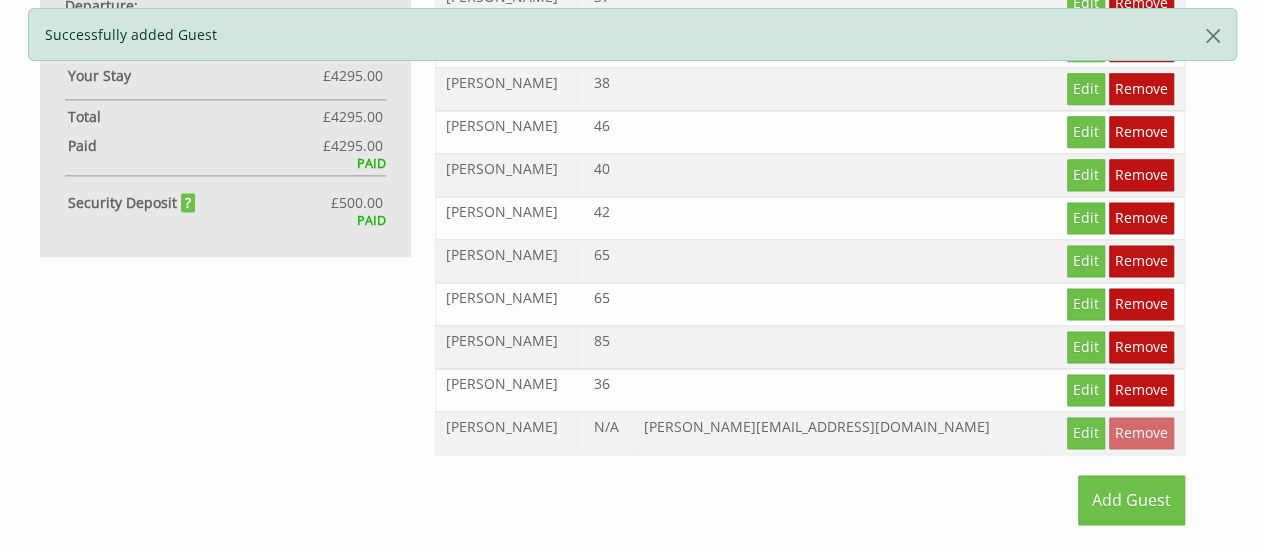 scroll, scrollTop: 1280, scrollLeft: 0, axis: vertical 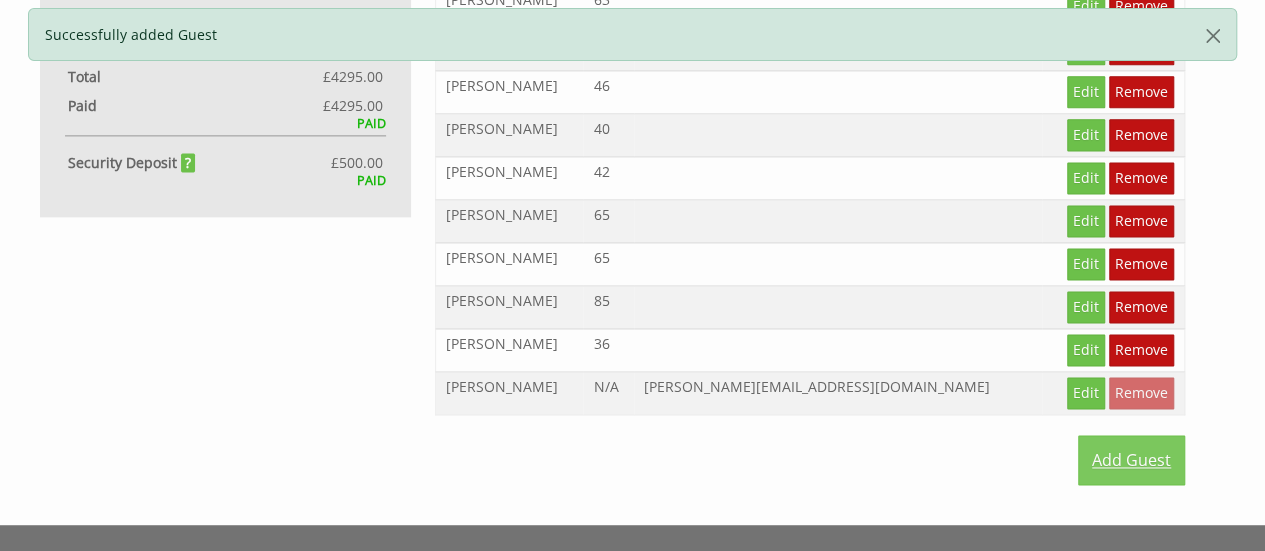 click on "Add Guest" at bounding box center [1131, 460] 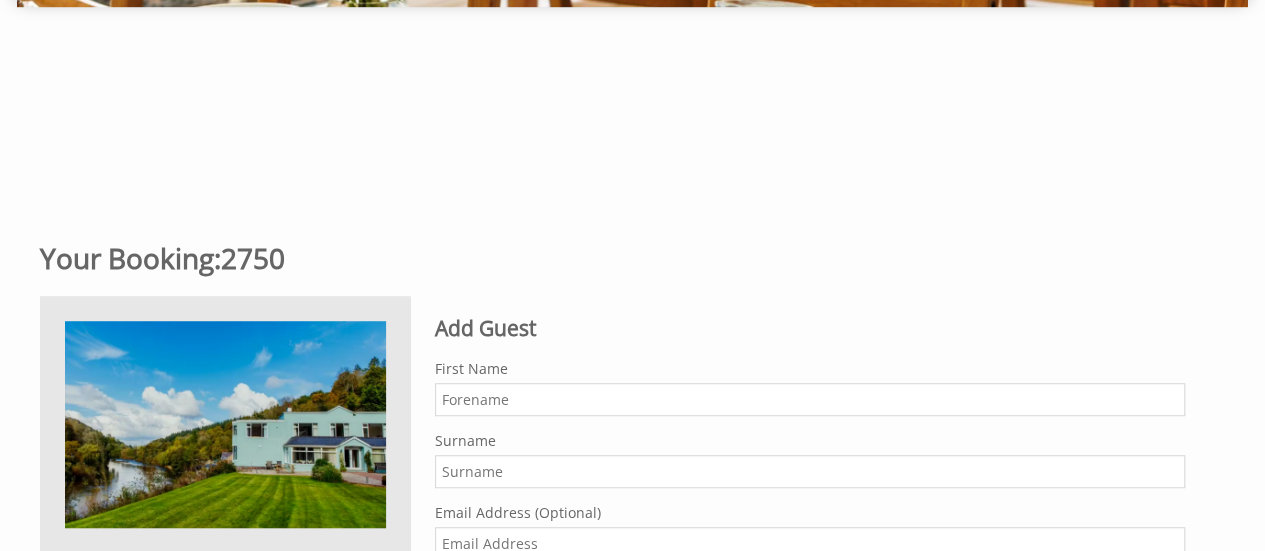 scroll, scrollTop: 680, scrollLeft: 0, axis: vertical 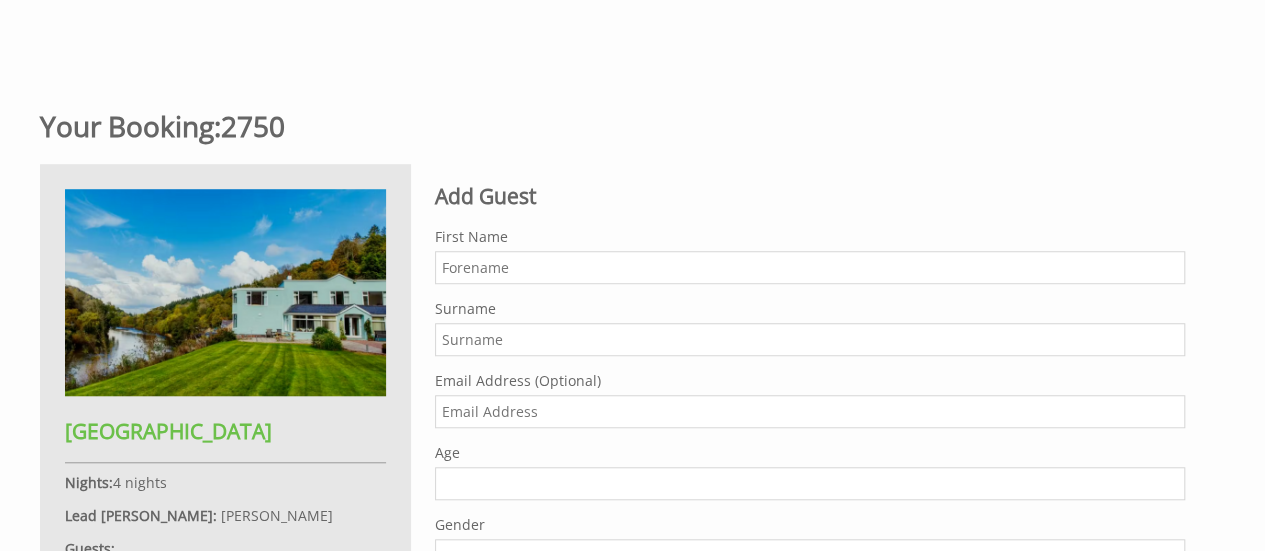 click on "First Name" at bounding box center (810, 267) 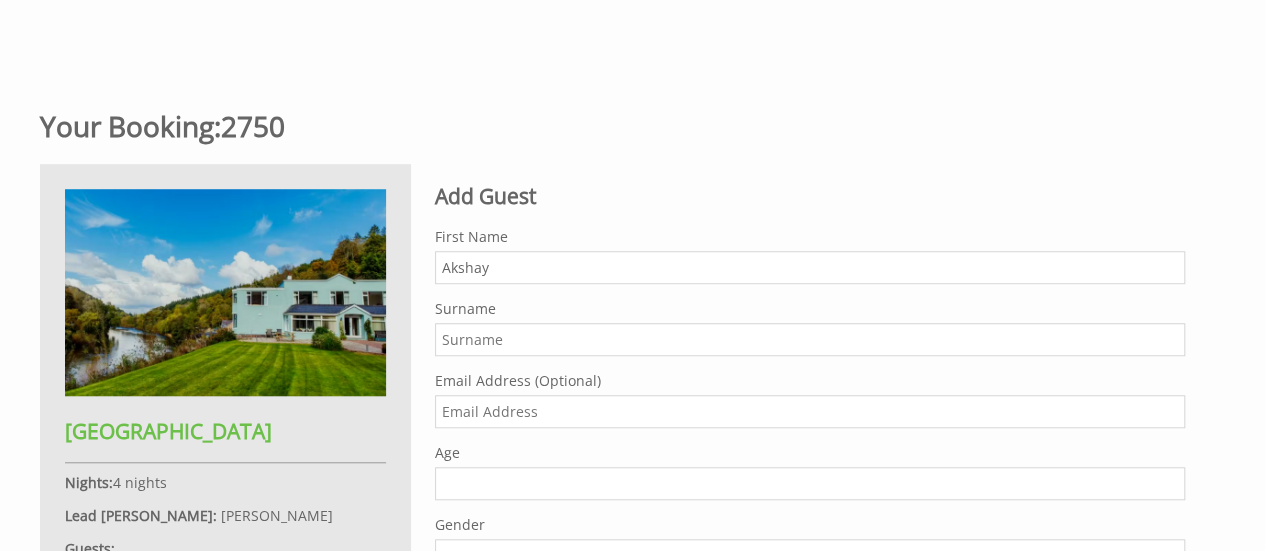 type on "Akshay" 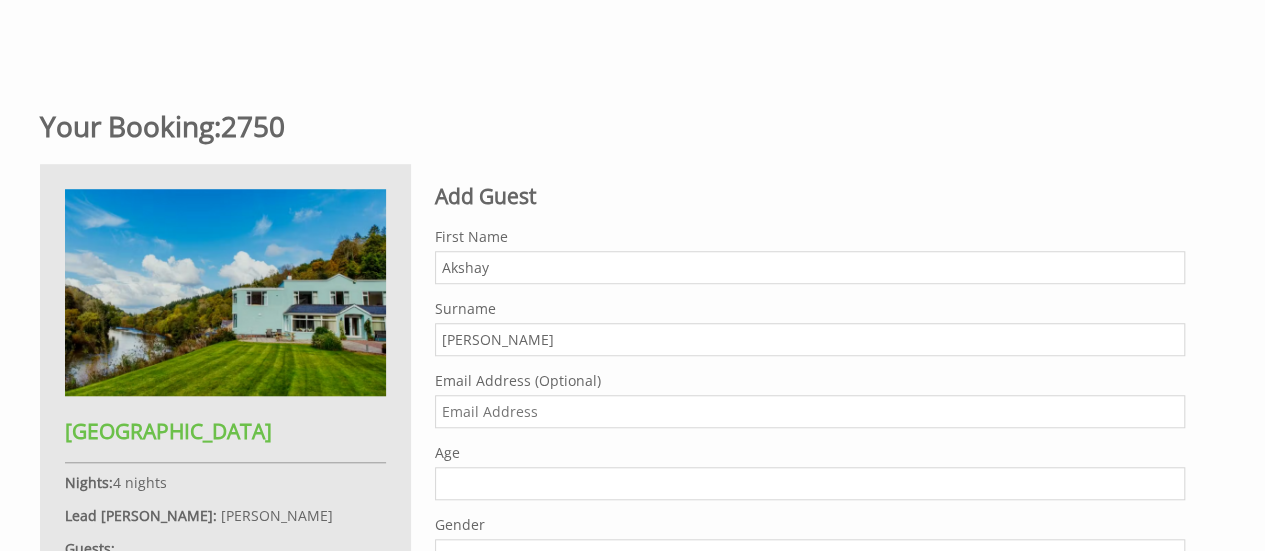 type on "[PERSON_NAME]" 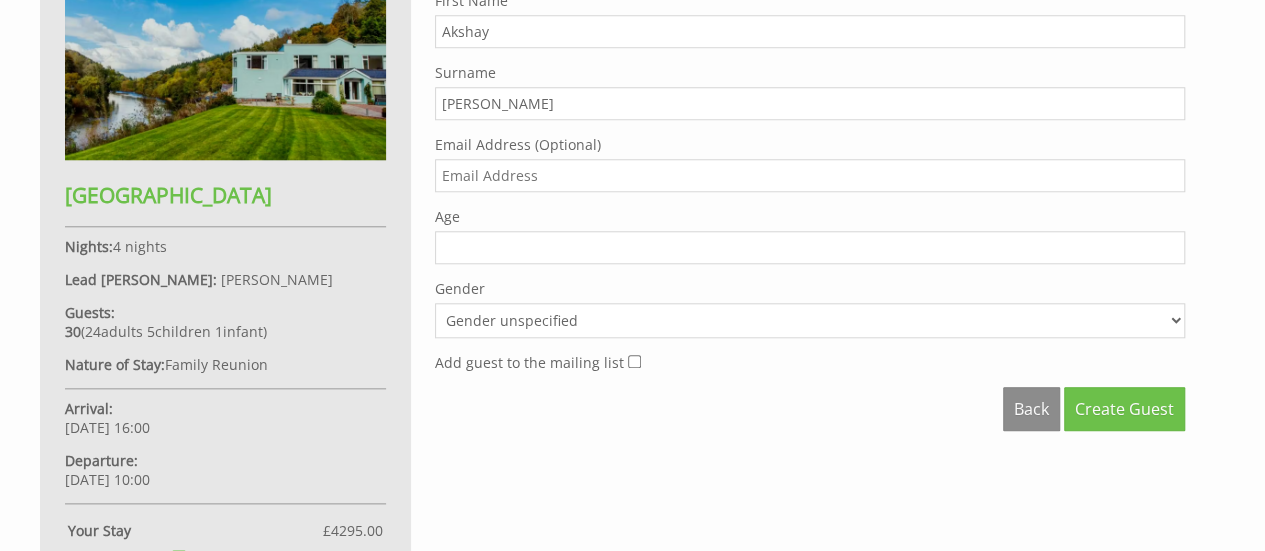 scroll, scrollTop: 960, scrollLeft: 0, axis: vertical 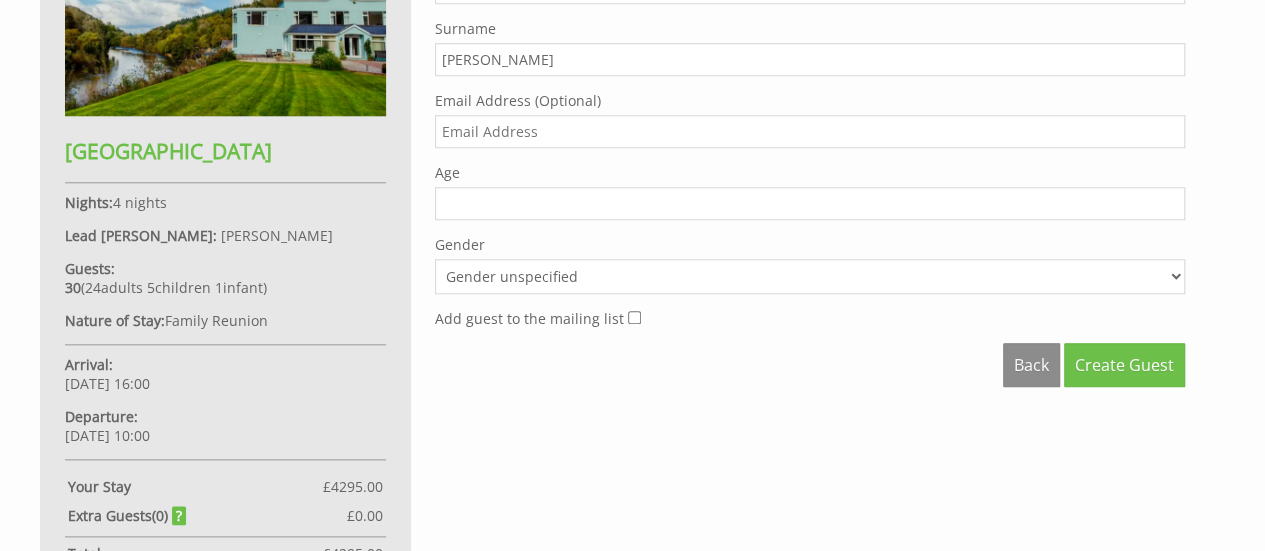 click on "Age" at bounding box center [810, 203] 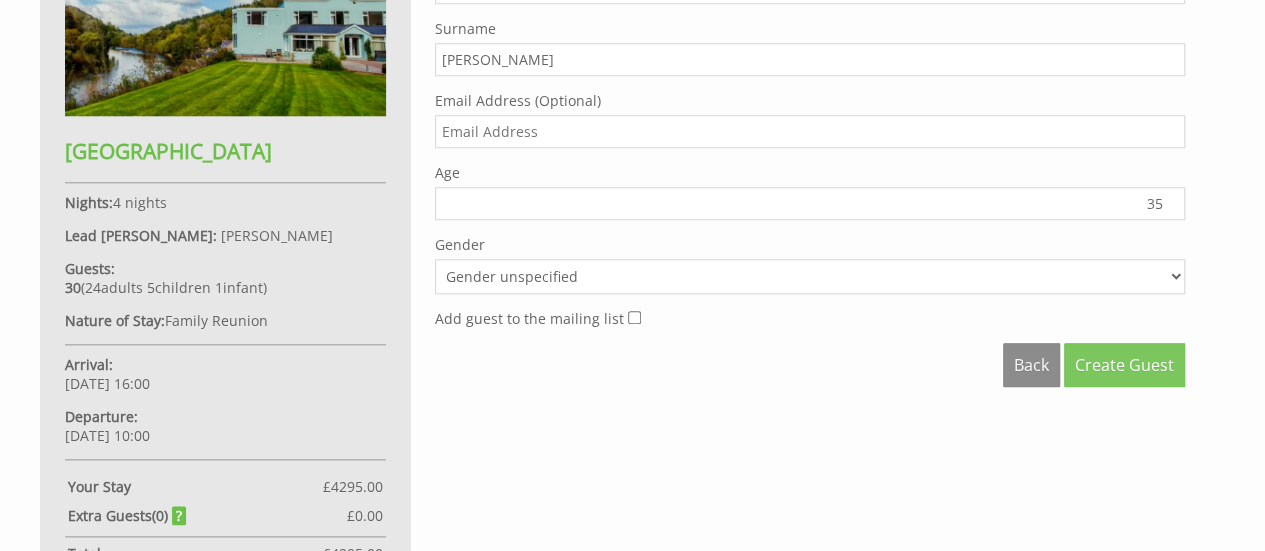 type on "35" 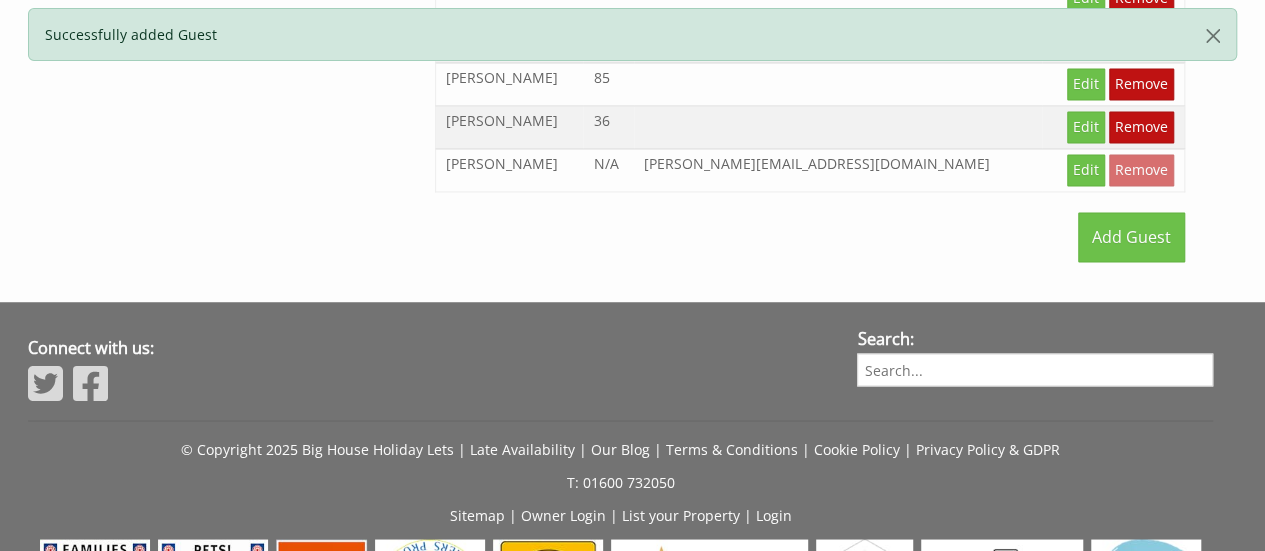 scroll, scrollTop: 1560, scrollLeft: 0, axis: vertical 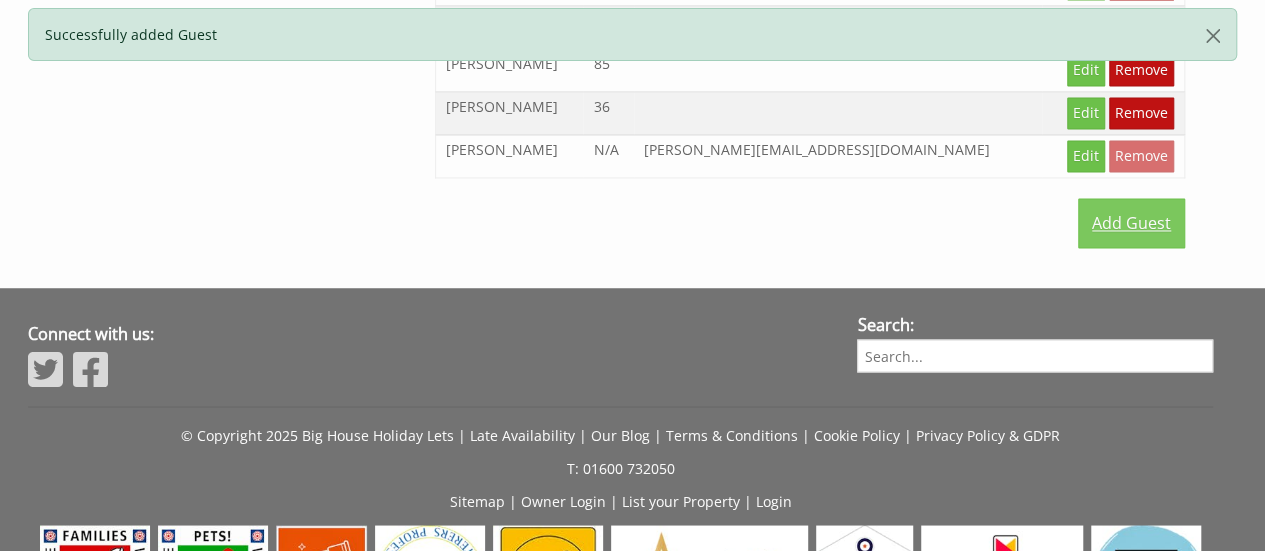 click on "Add Guest" at bounding box center (1131, 223) 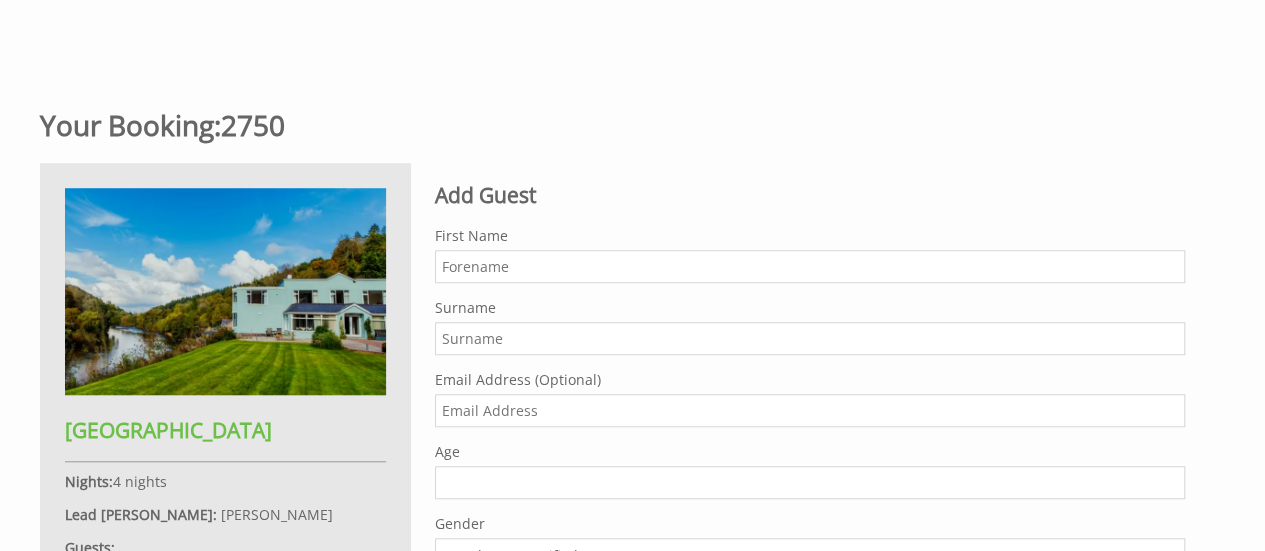 scroll, scrollTop: 800, scrollLeft: 0, axis: vertical 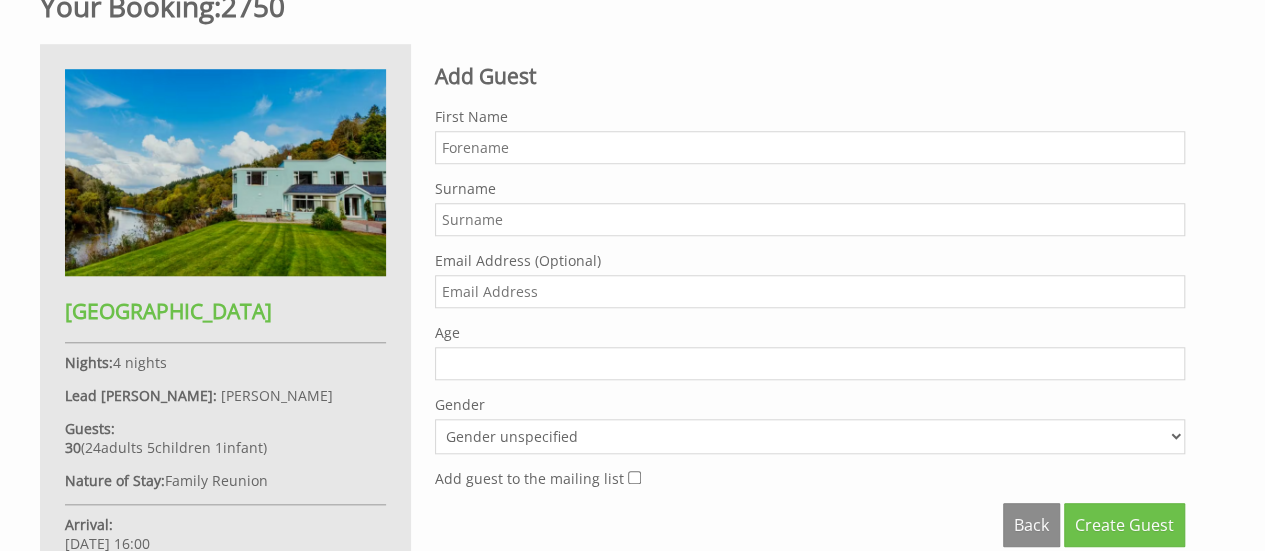 click on "First Name" at bounding box center (810, 147) 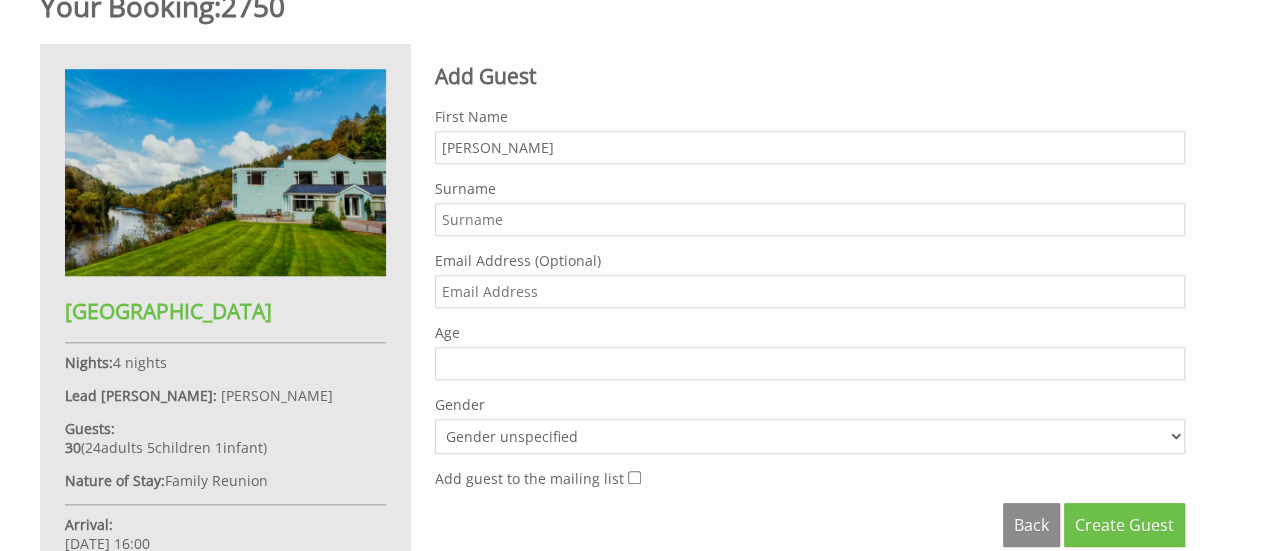 type on "[PERSON_NAME]" 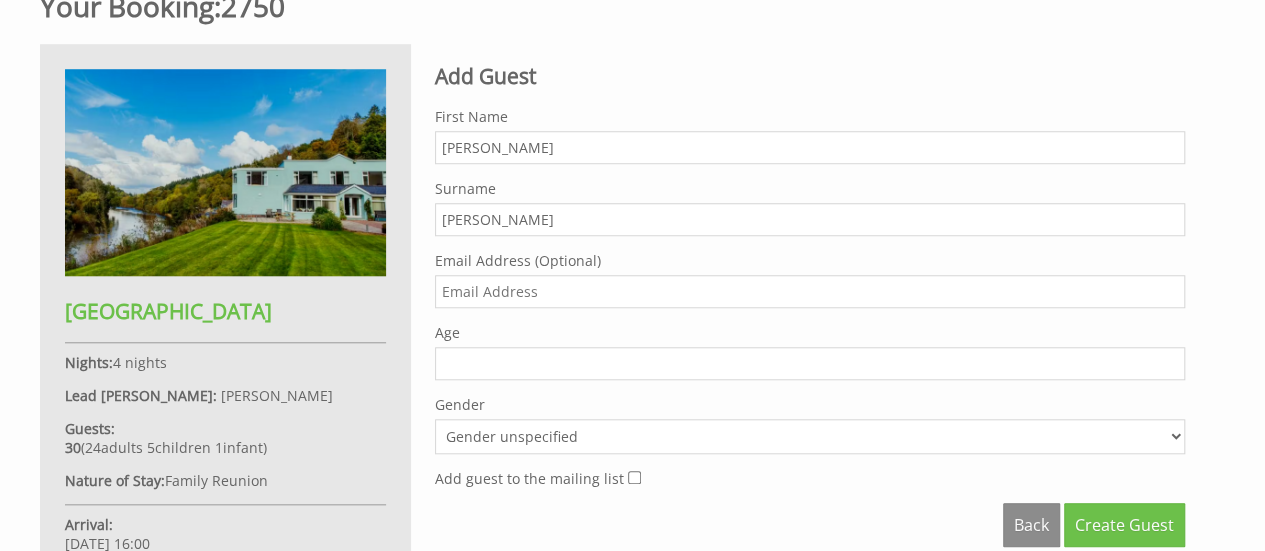 type on "[PERSON_NAME]" 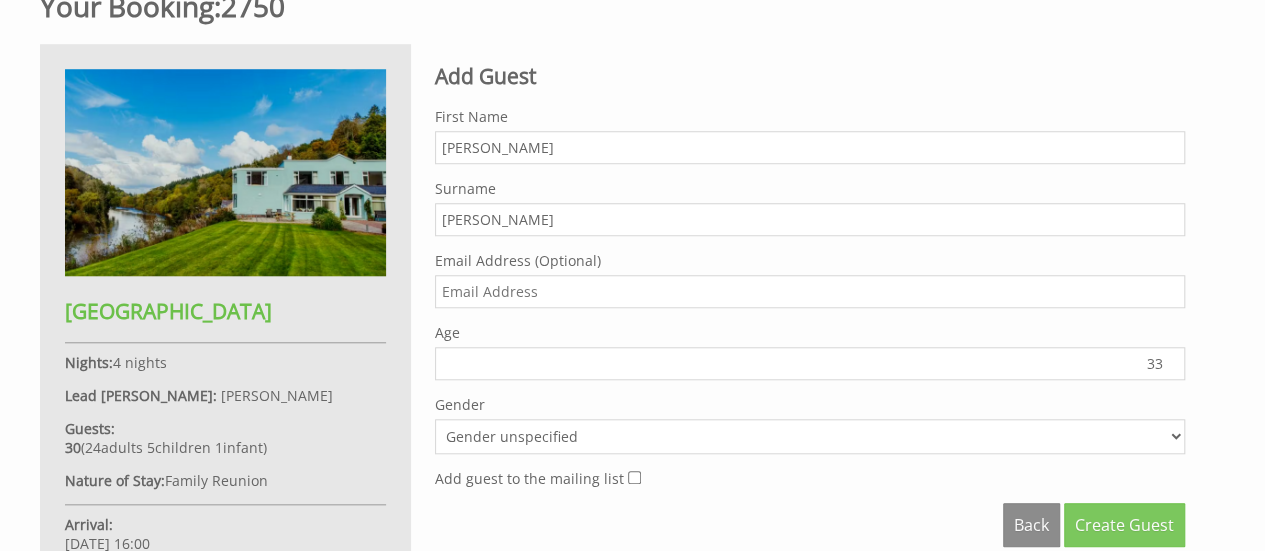 type on "33" 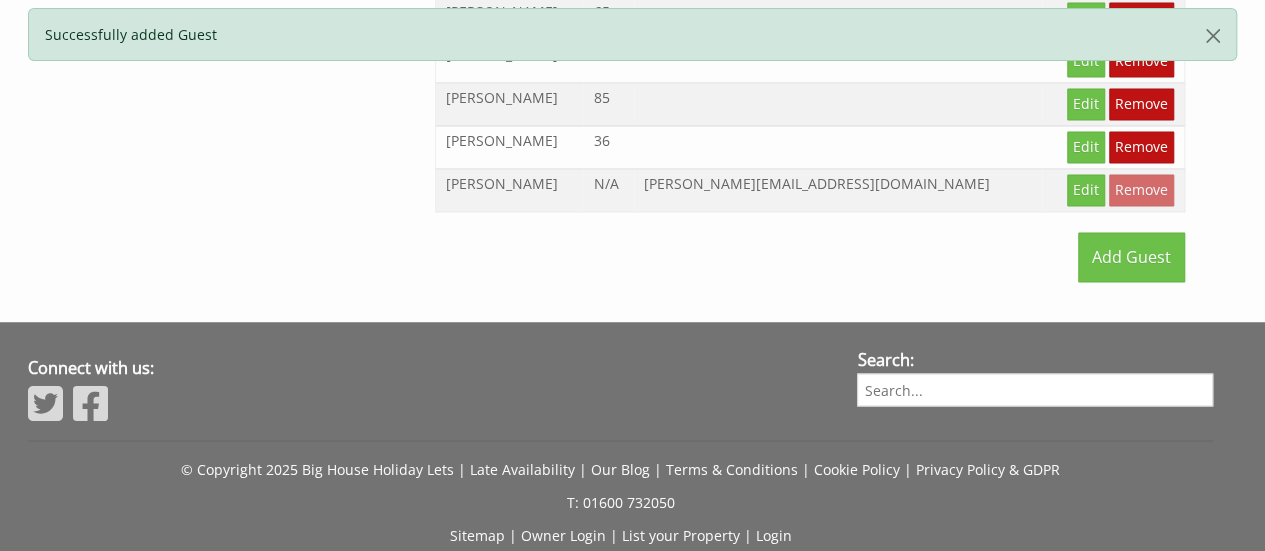 scroll, scrollTop: 1560, scrollLeft: 0, axis: vertical 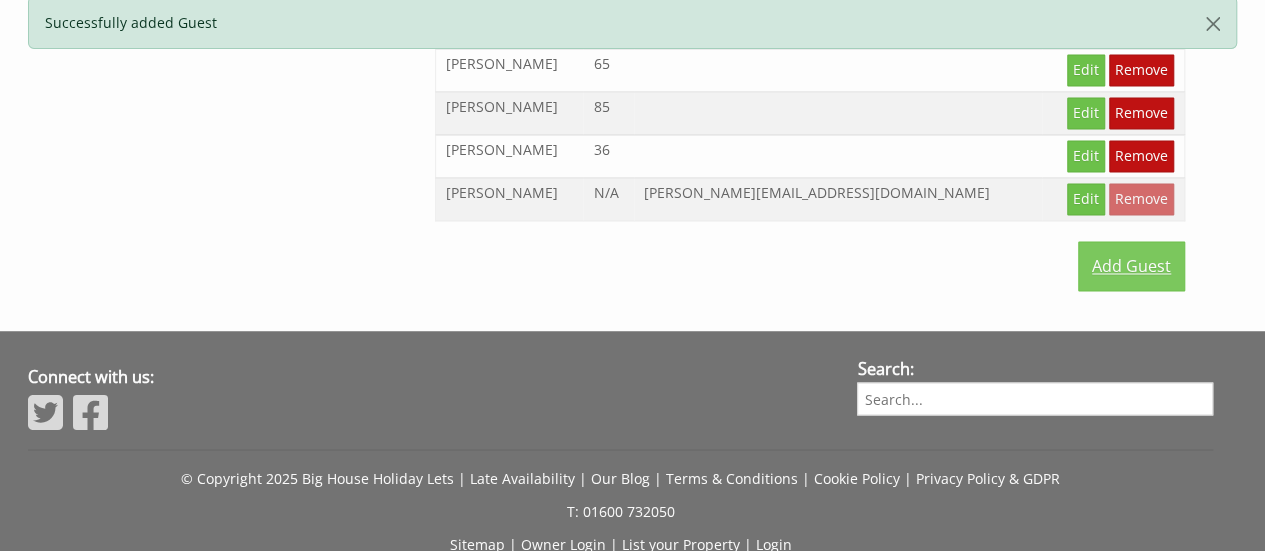 click on "Add Guest" at bounding box center (1131, 266) 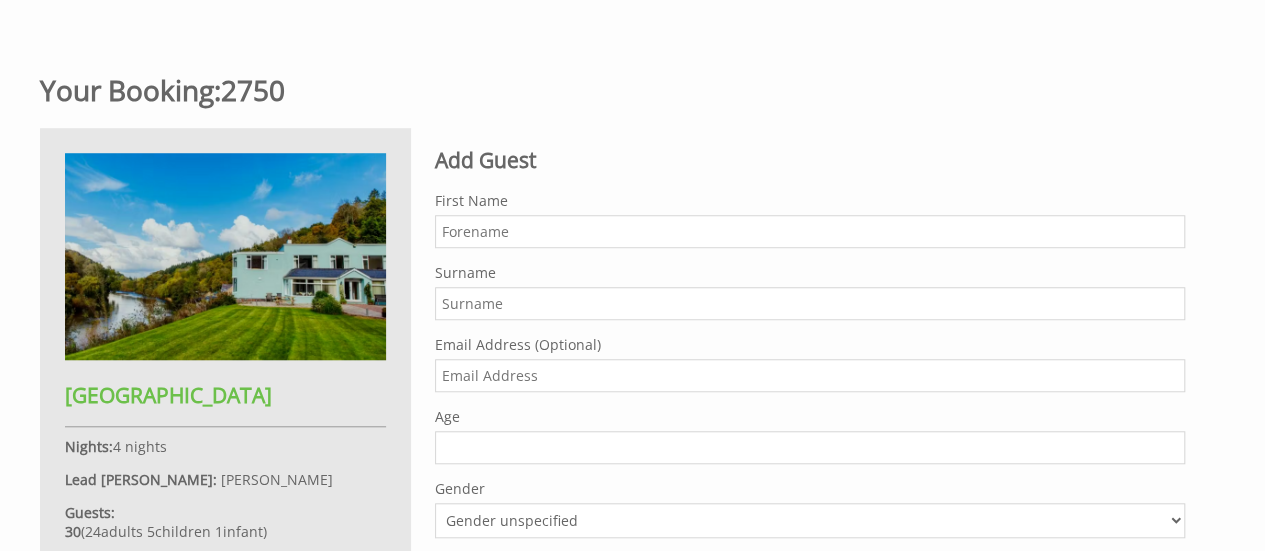 scroll, scrollTop: 720, scrollLeft: 0, axis: vertical 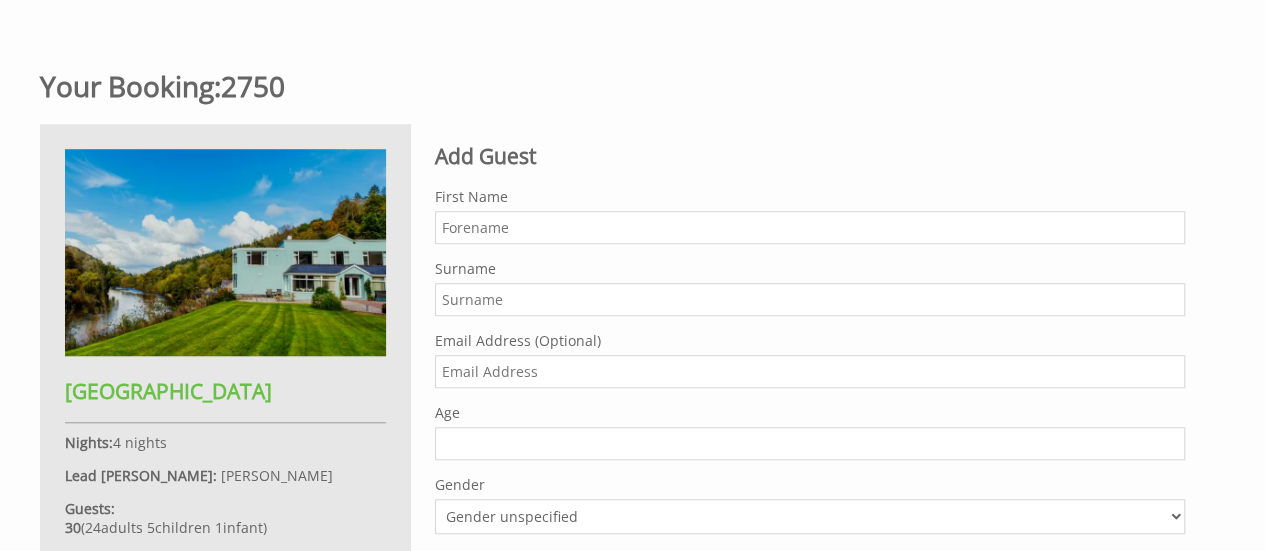 click on "First Name" at bounding box center [810, 227] 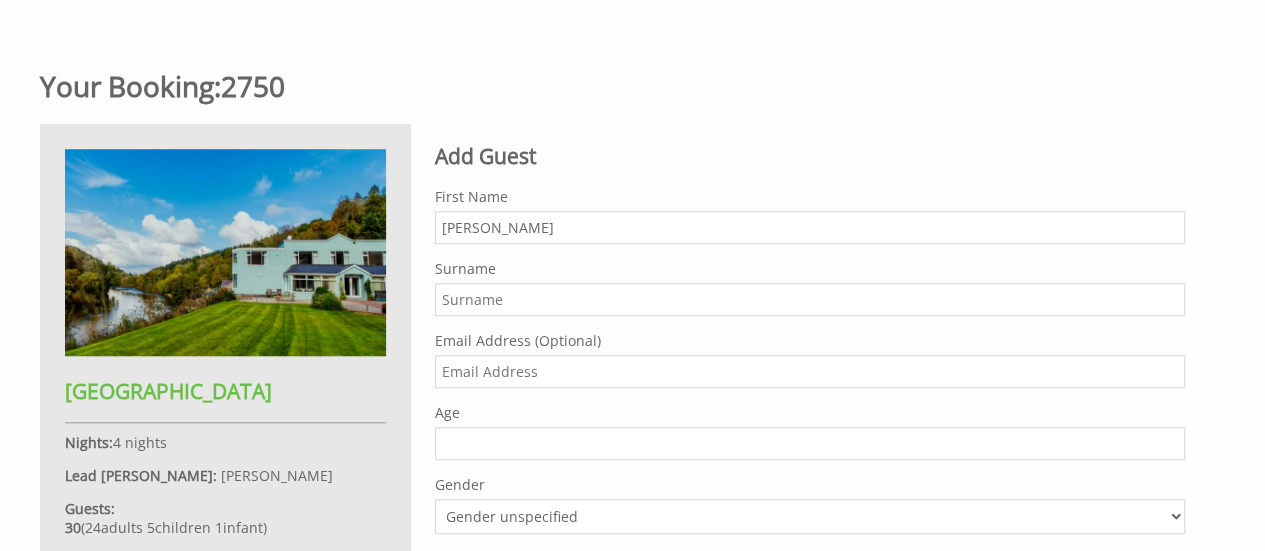 type on "[PERSON_NAME]" 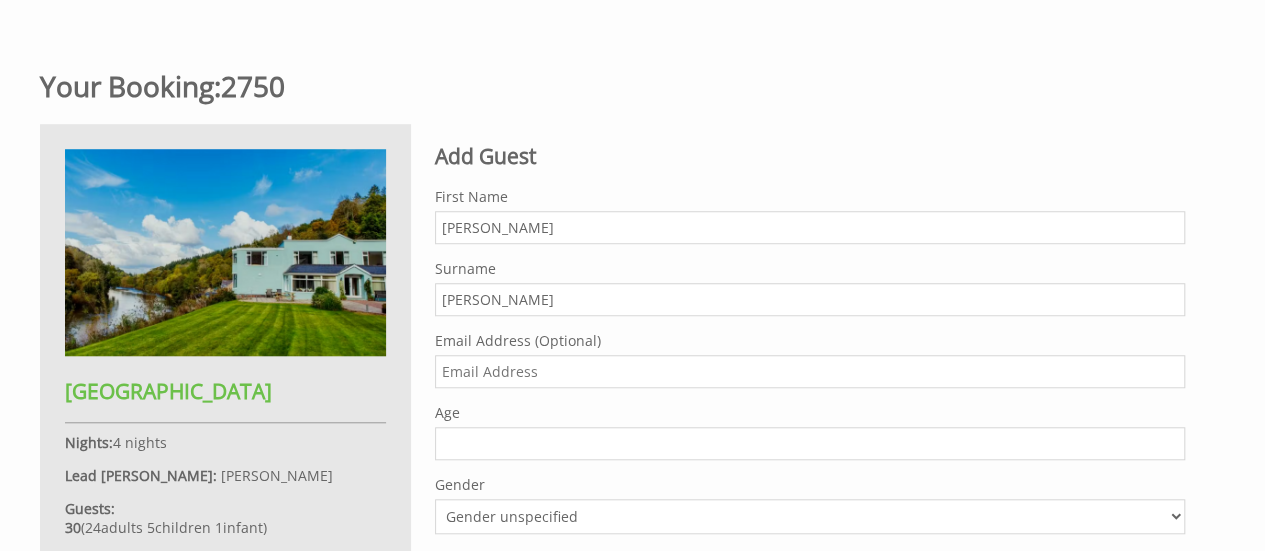 type on "[PERSON_NAME]" 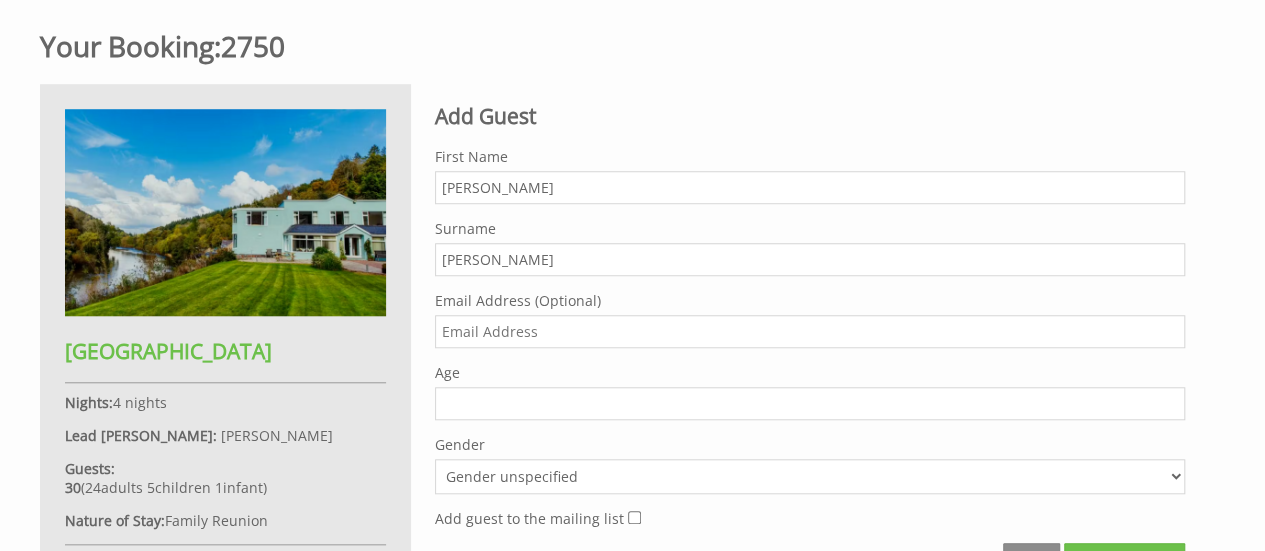 click on "Age" at bounding box center [810, 403] 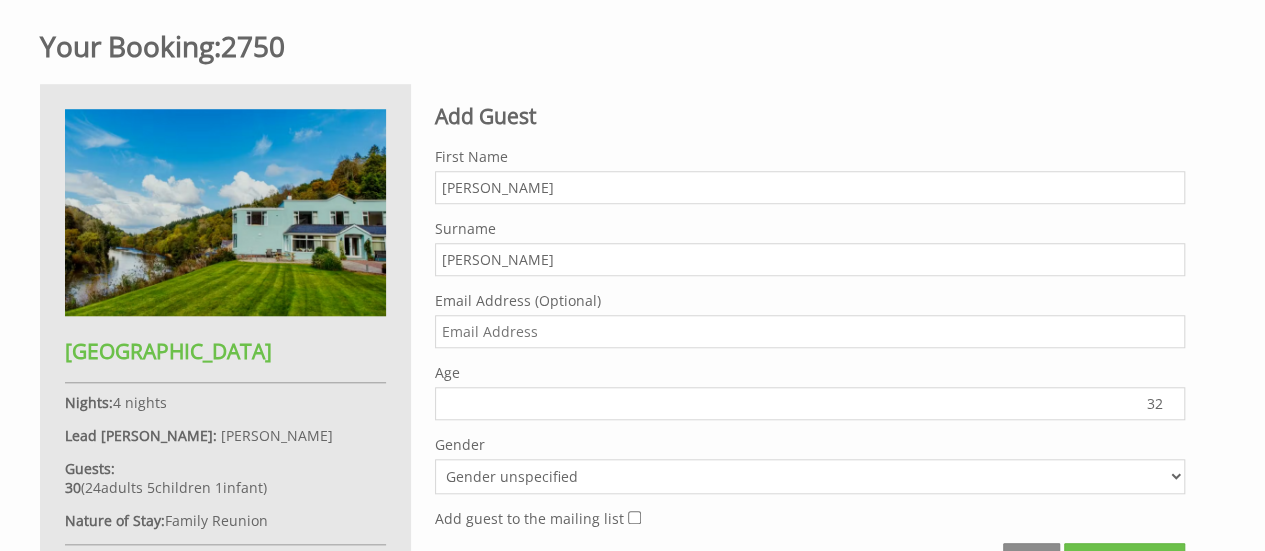 scroll, scrollTop: 969, scrollLeft: 0, axis: vertical 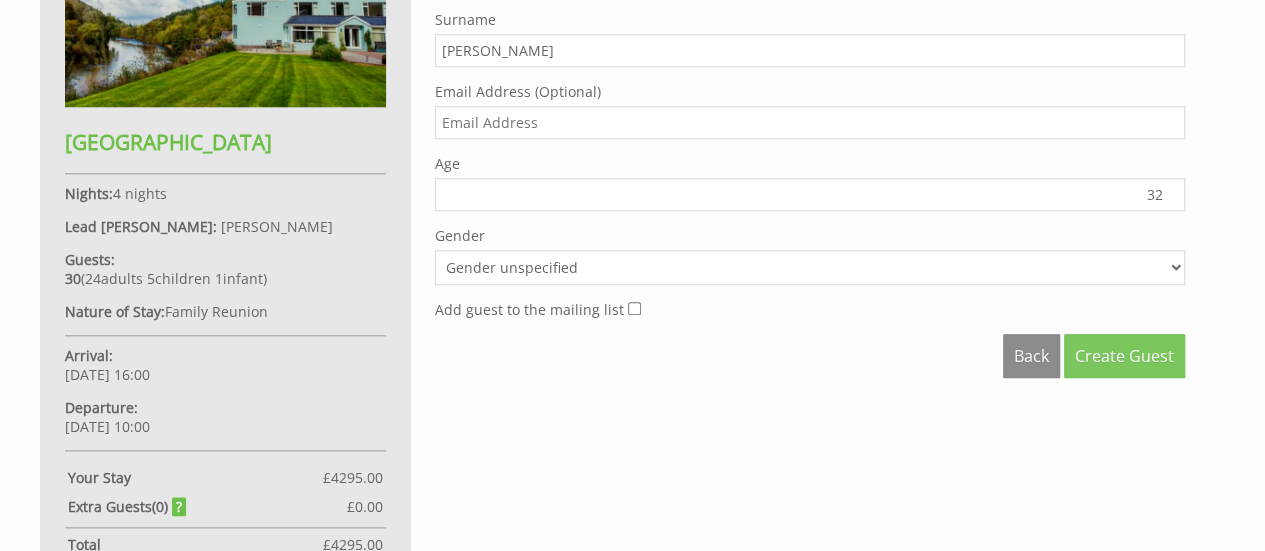 type on "32" 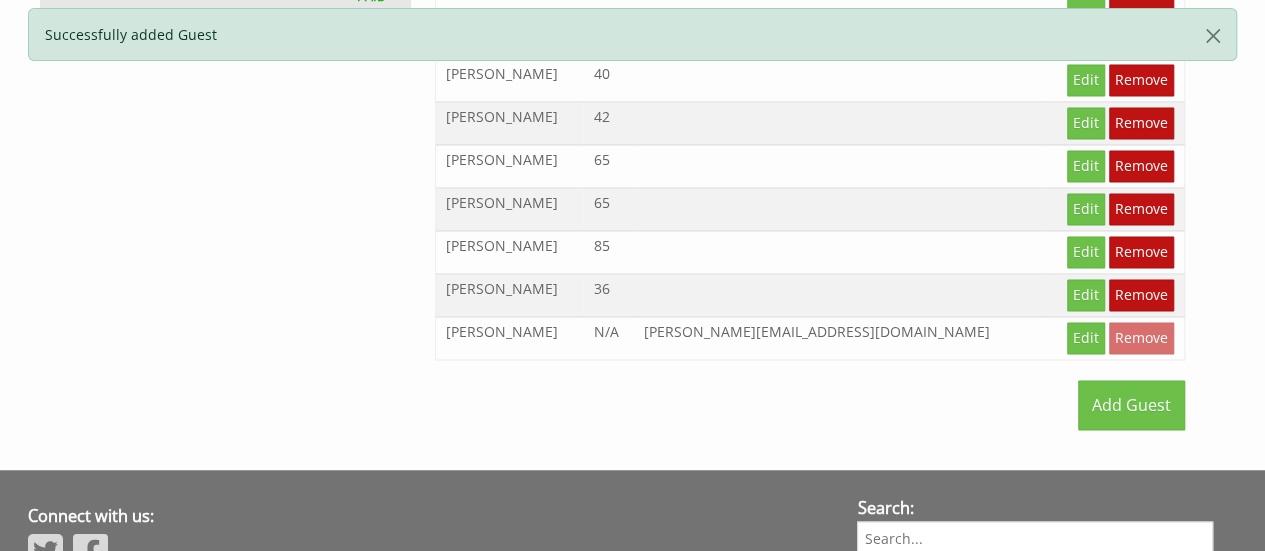 scroll, scrollTop: 1520, scrollLeft: 0, axis: vertical 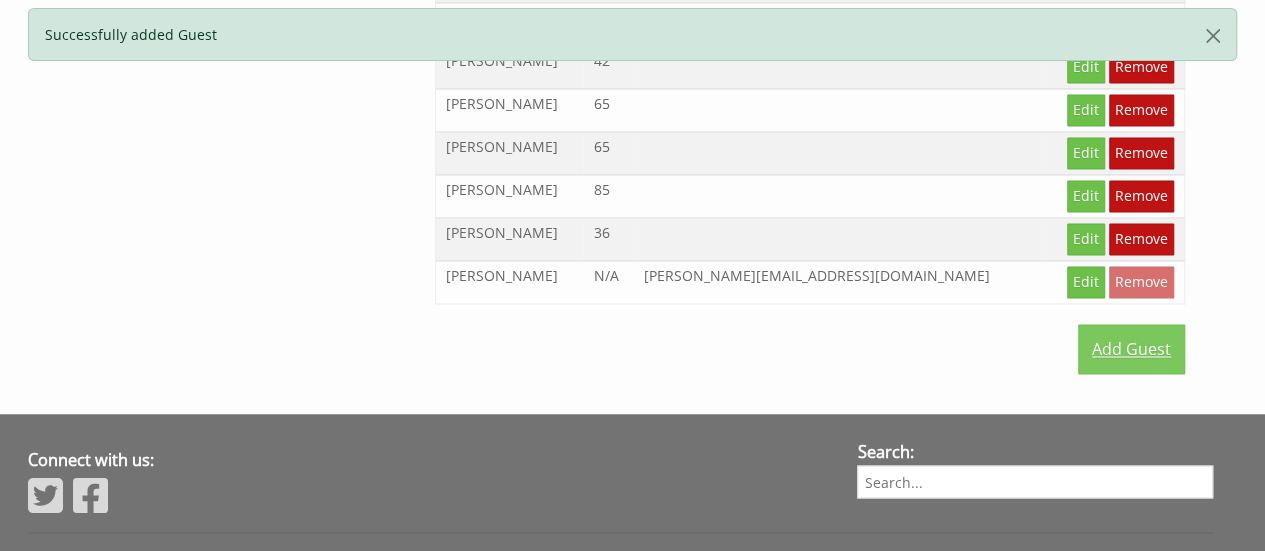 click on "Add Guest" at bounding box center [1131, 349] 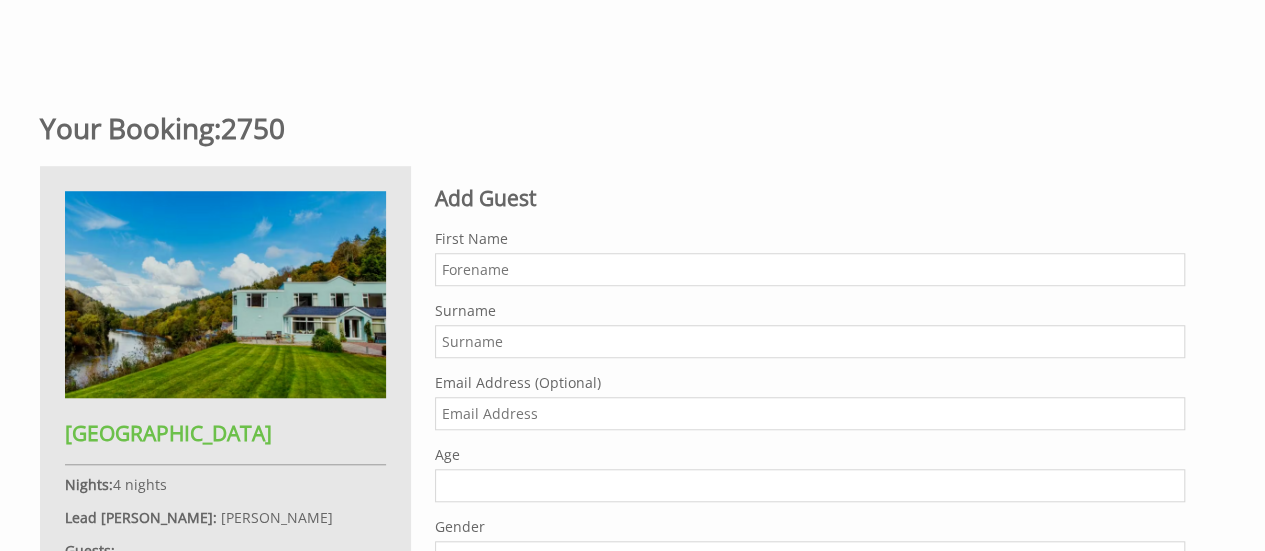 scroll, scrollTop: 680, scrollLeft: 0, axis: vertical 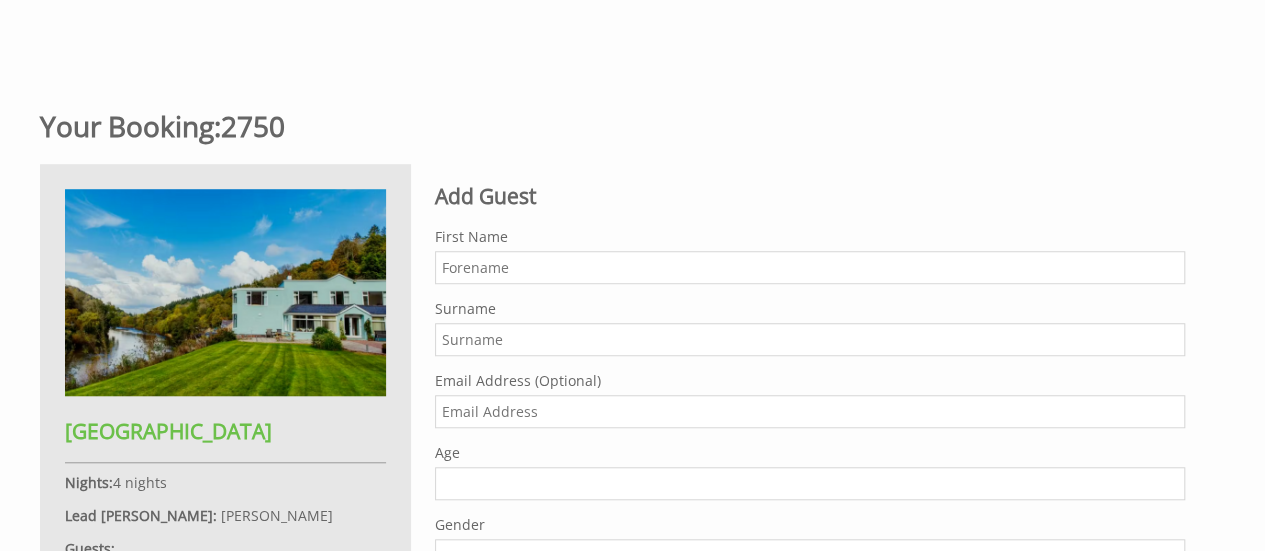 click on "First Name" at bounding box center [810, 267] 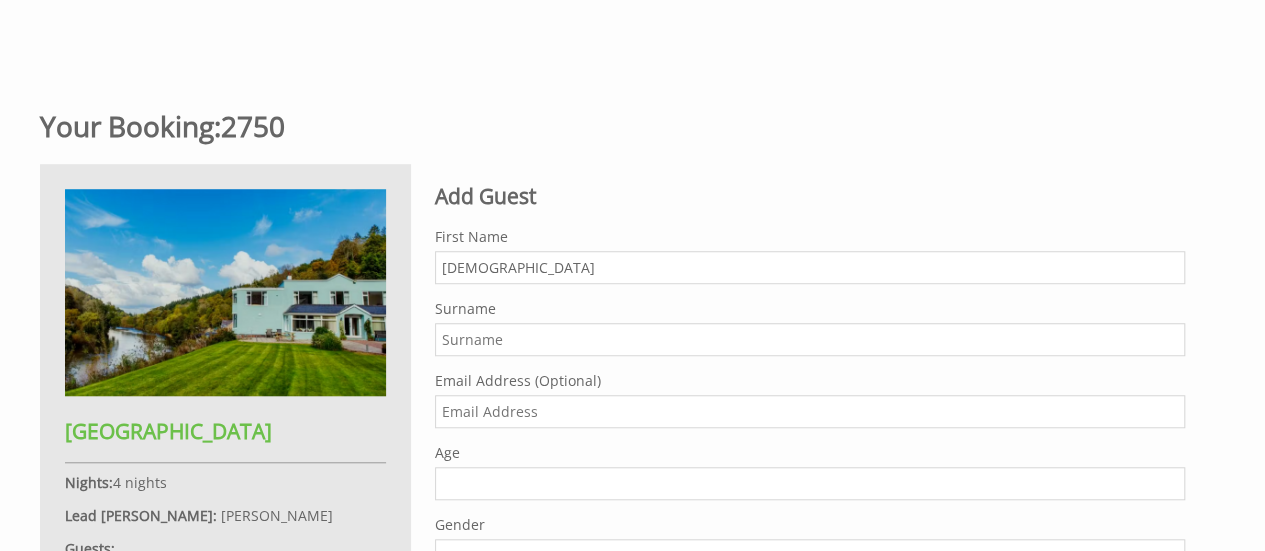 type on "[DEMOGRAPHIC_DATA]" 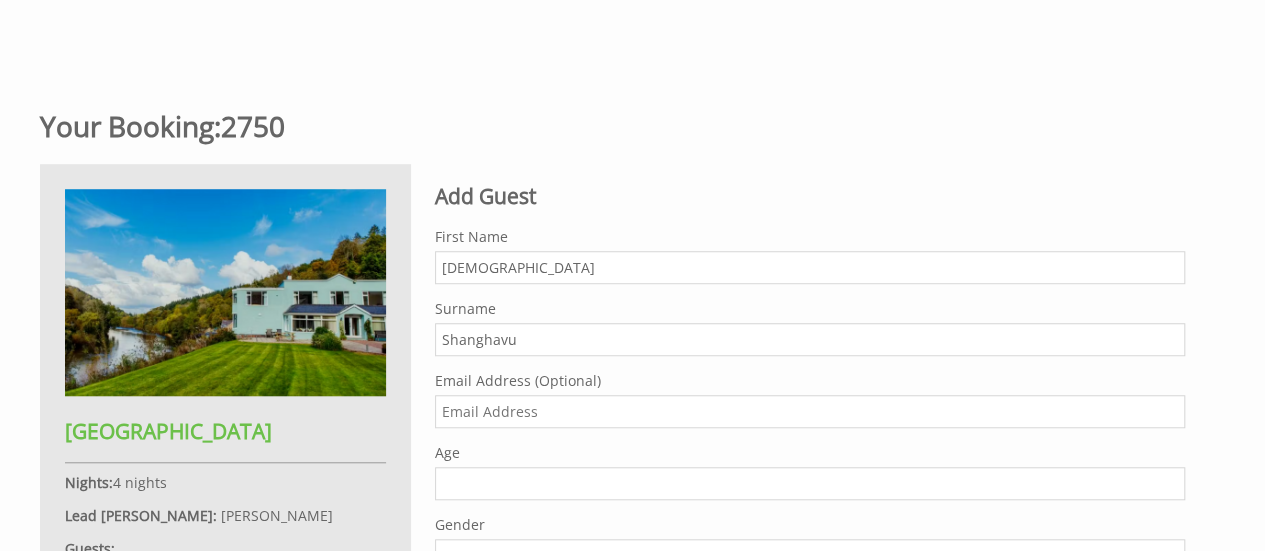 click on "Add Guest
First Name
[PERSON_NAME]
Surname
Shanghavu
Email Address (Optional)
Age
Gender
Gender unspecified
Gender [DEMOGRAPHIC_DATA]
Gender [DEMOGRAPHIC_DATA]
Add guest to the mailing list
Back
Create Guest" at bounding box center [810, 420] 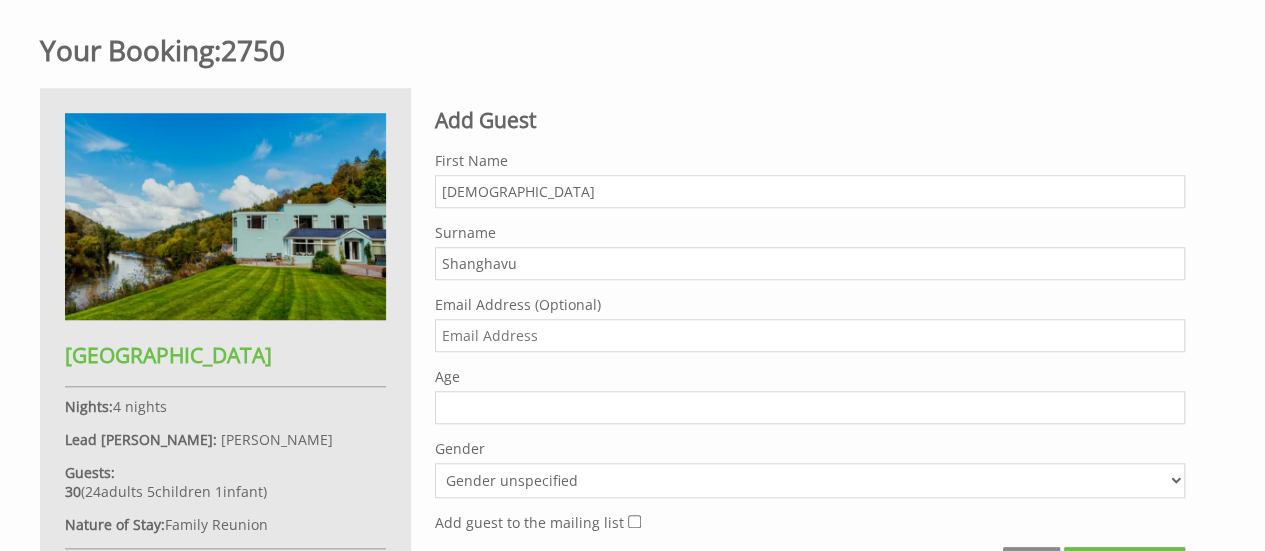scroll, scrollTop: 760, scrollLeft: 0, axis: vertical 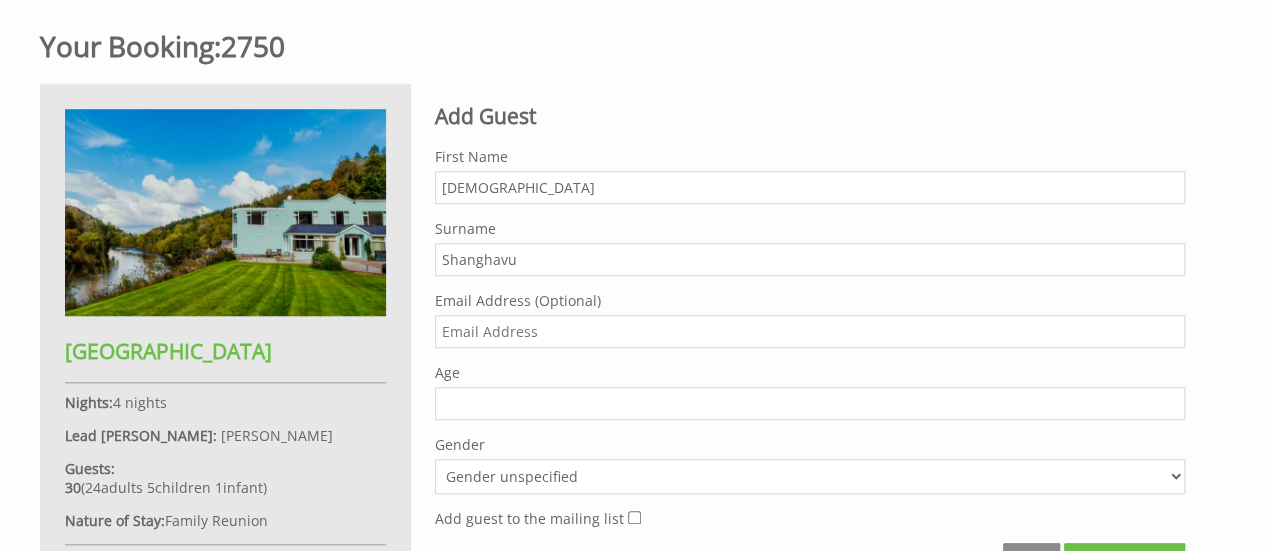 click on "Shanghavu" at bounding box center (810, 259) 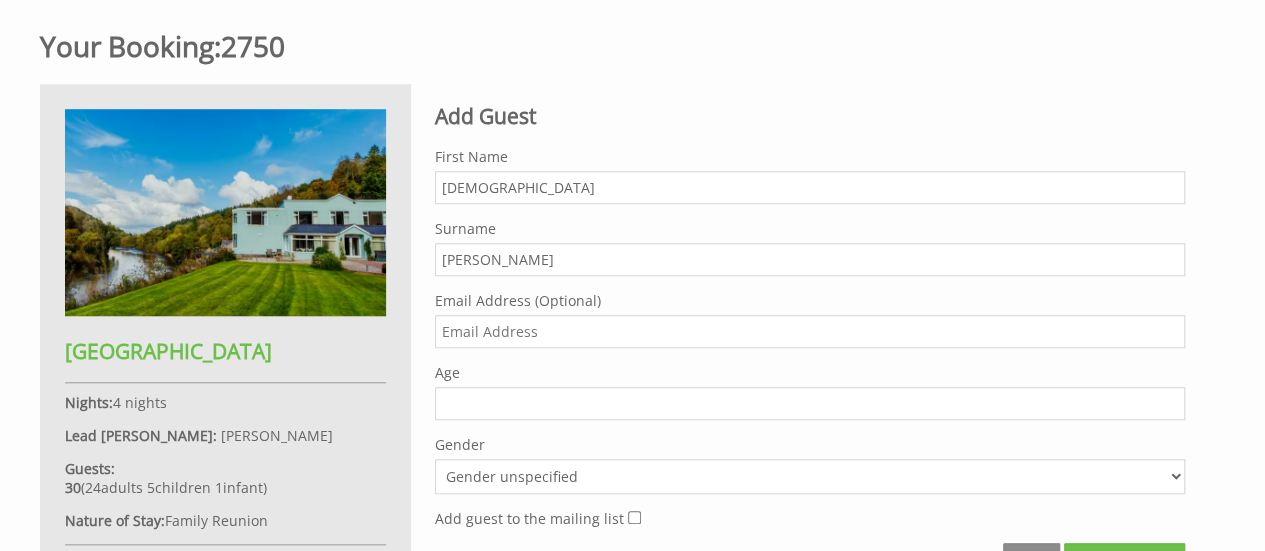 type on "[PERSON_NAME]" 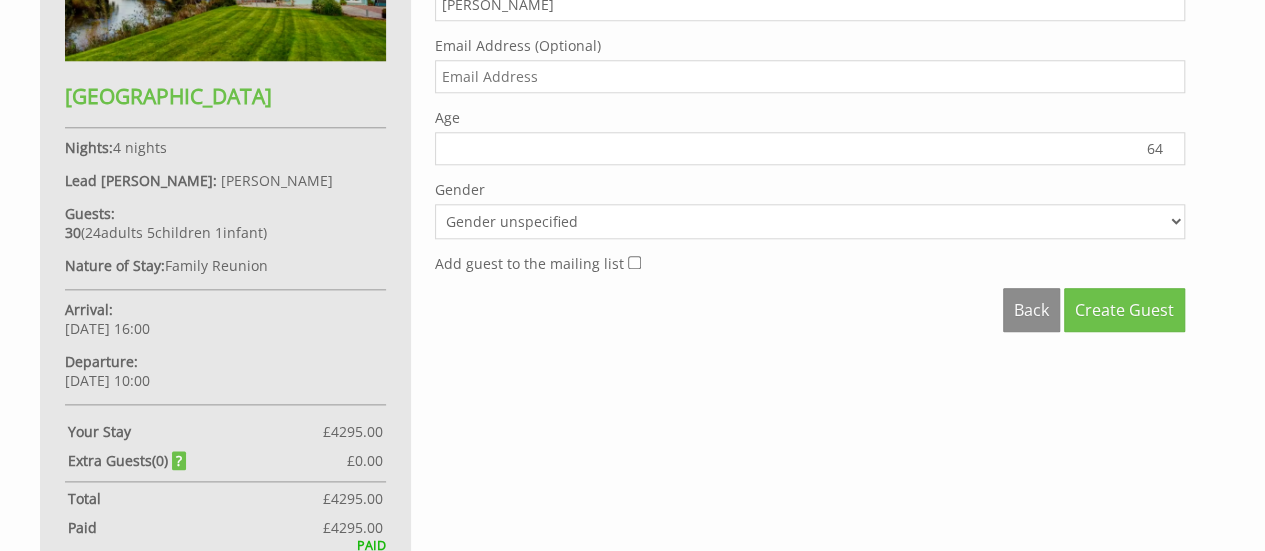 scroll, scrollTop: 1030, scrollLeft: 0, axis: vertical 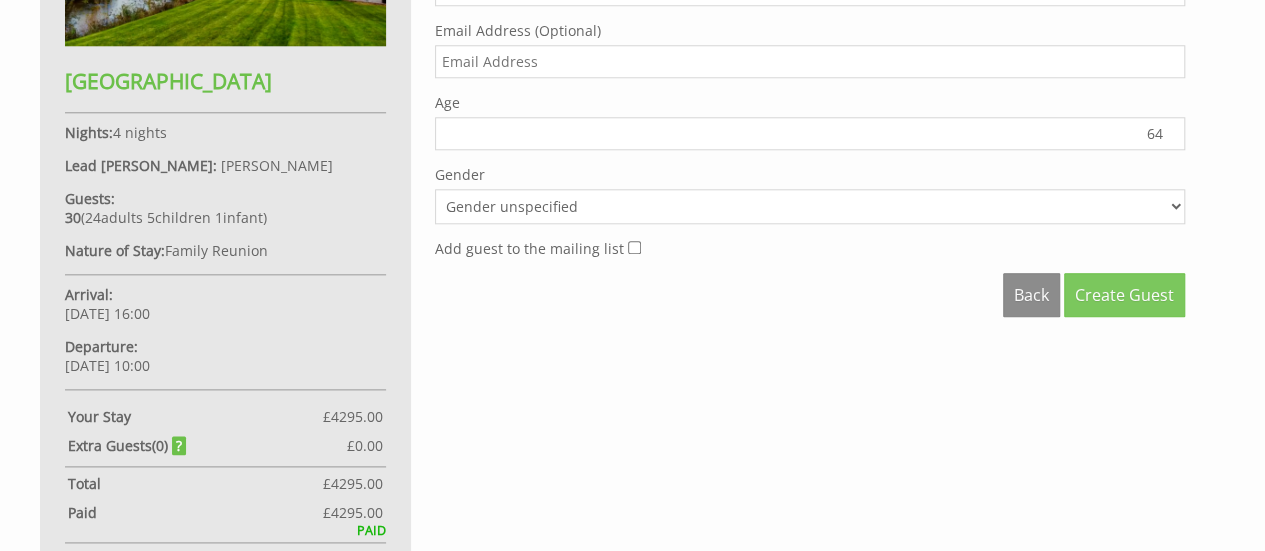 type on "64" 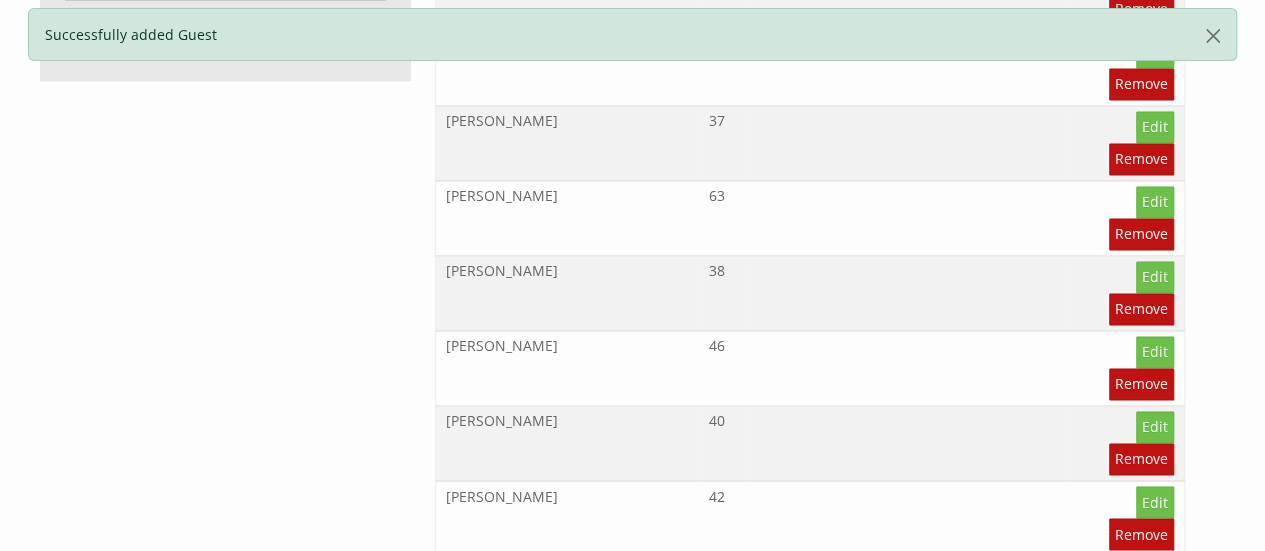 scroll, scrollTop: 1520, scrollLeft: 0, axis: vertical 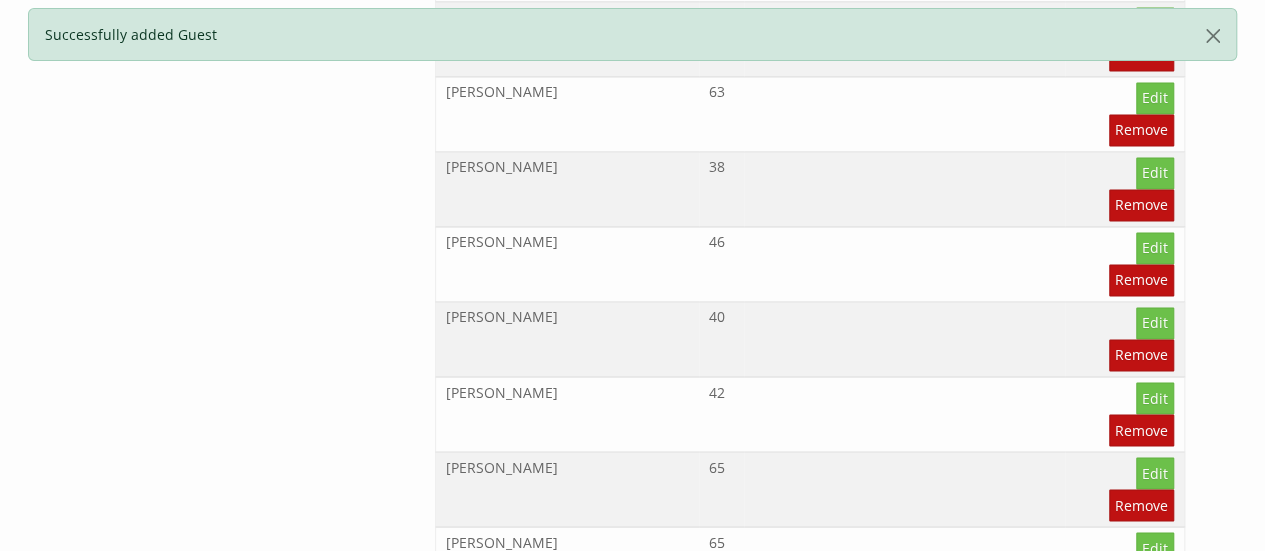 click on "Add Guest" at bounding box center [1131, 872] 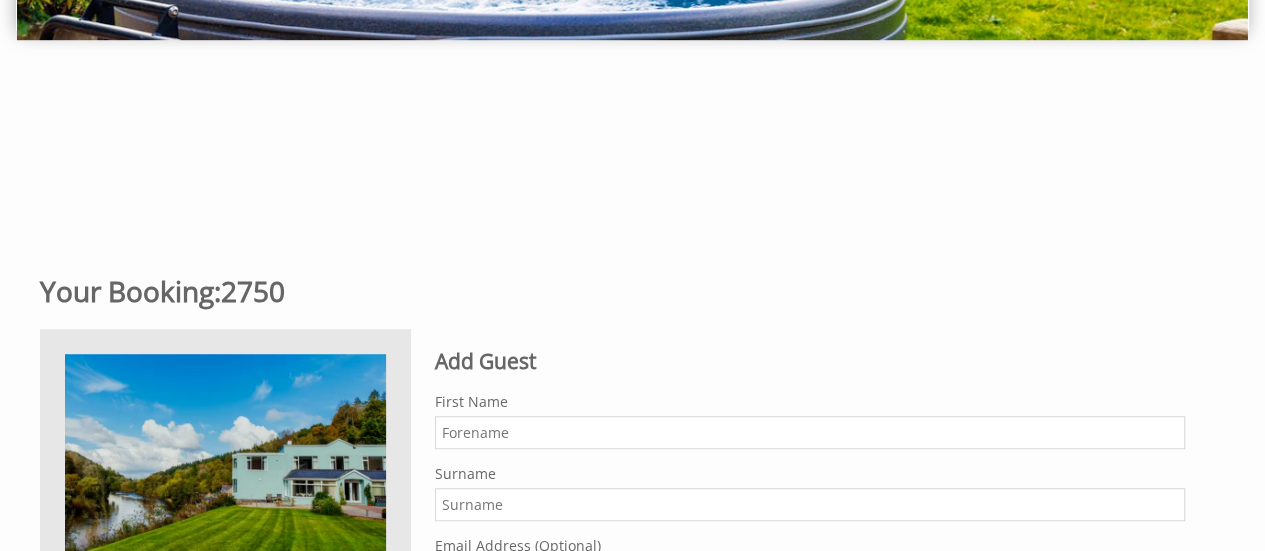 scroll, scrollTop: 600, scrollLeft: 0, axis: vertical 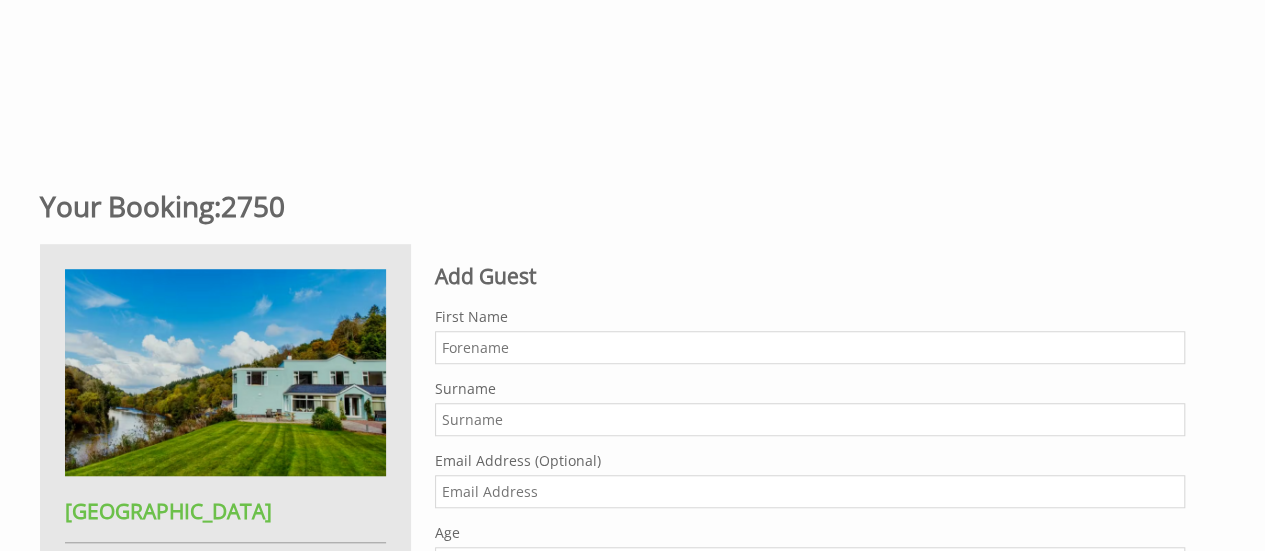 click on "First Name" at bounding box center [810, 347] 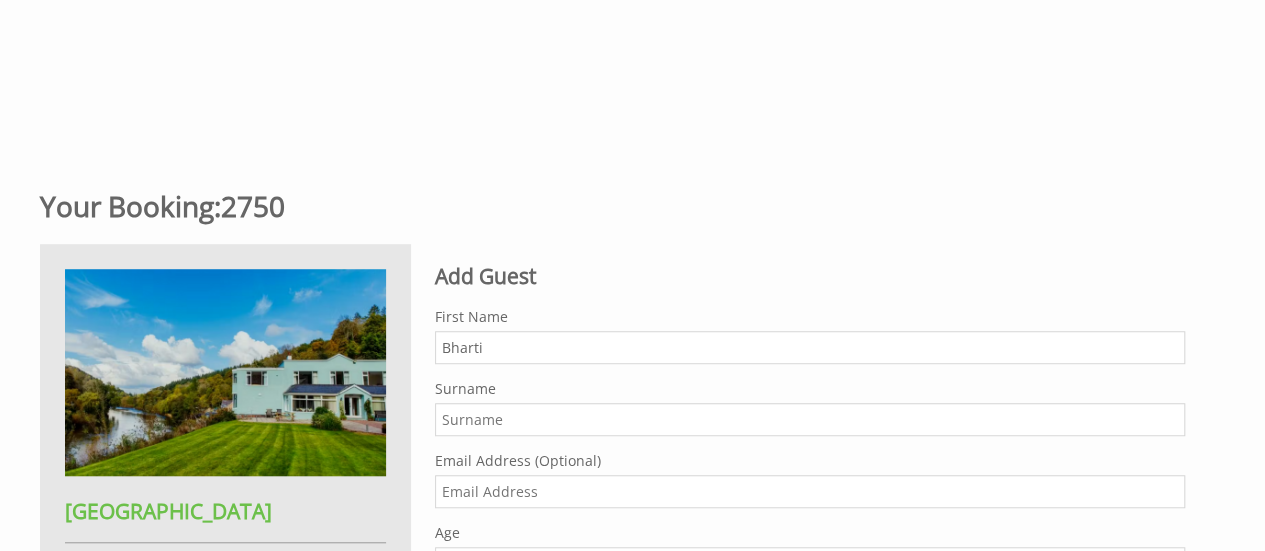 type on "Bharti" 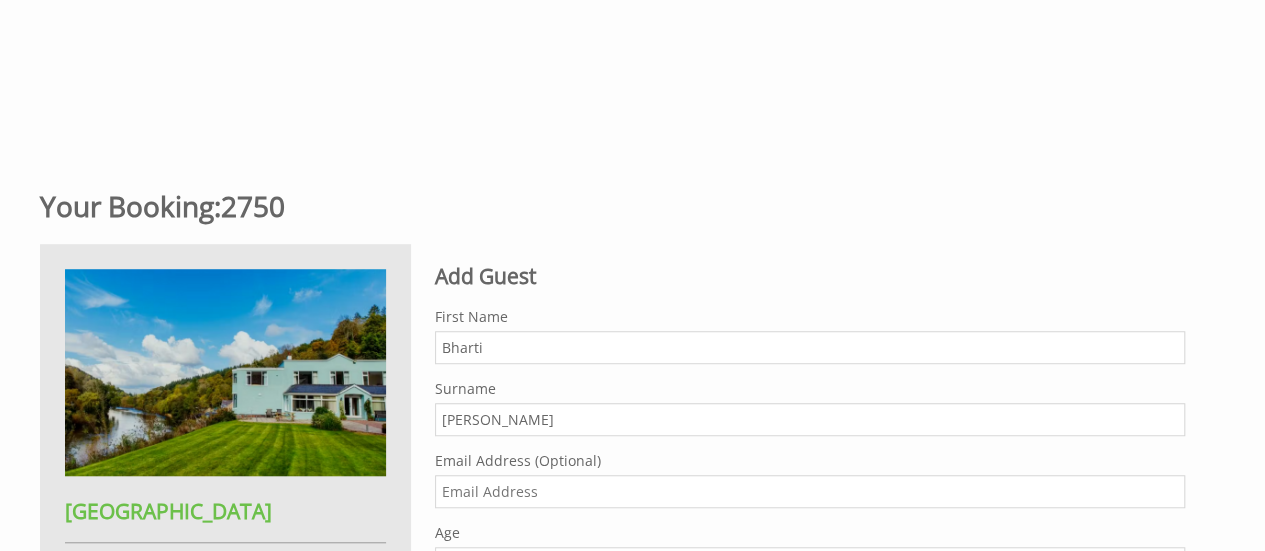 type on "[PERSON_NAME]" 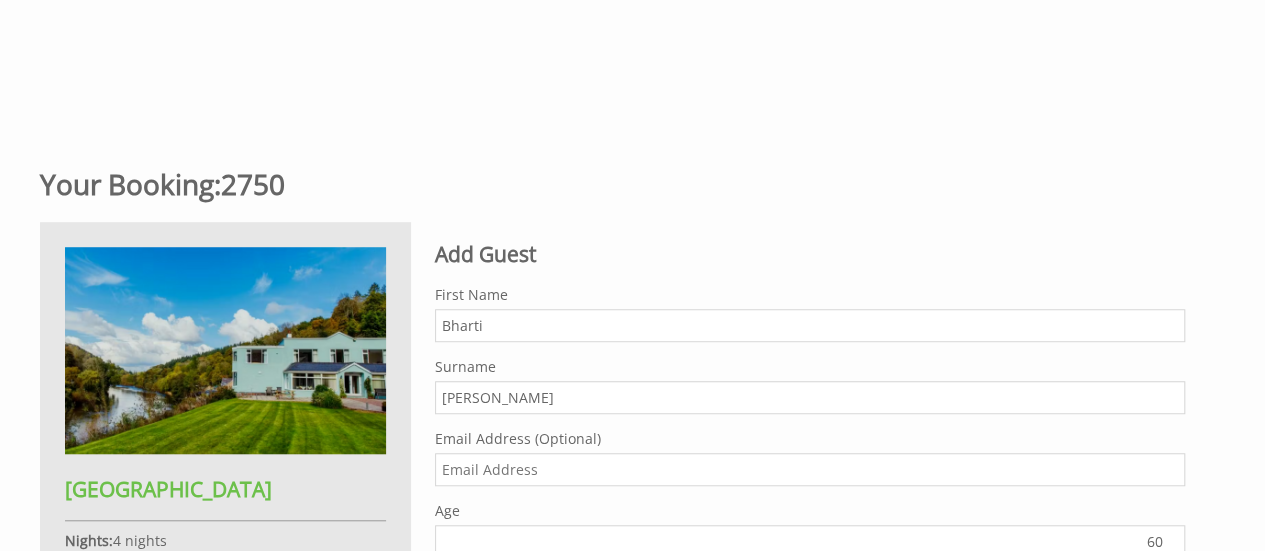 scroll, scrollTop: 912, scrollLeft: 0, axis: vertical 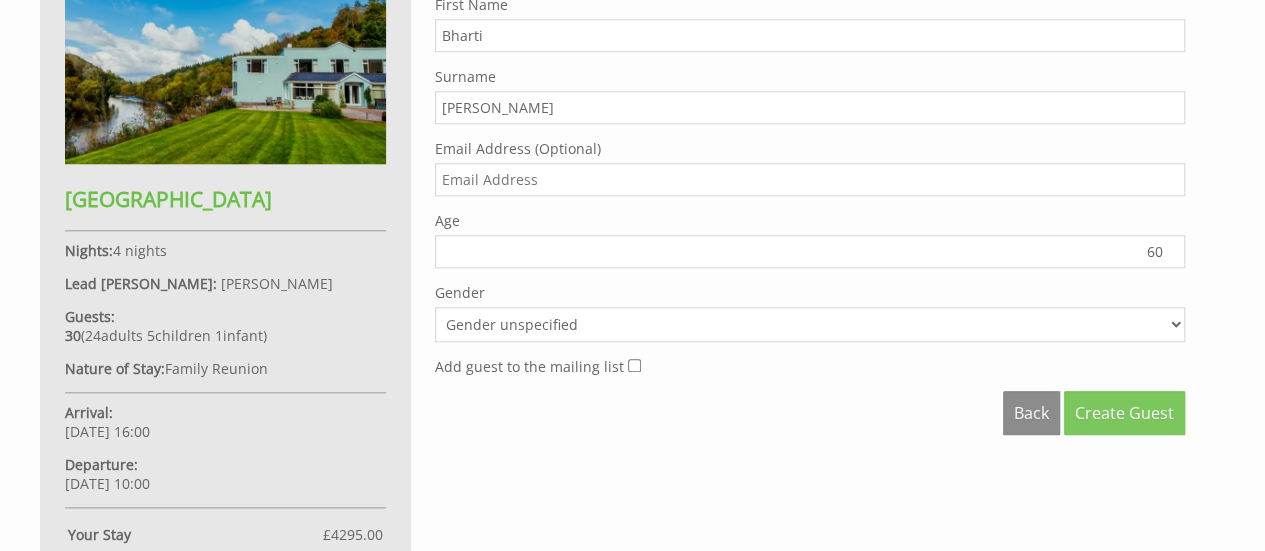 type on "60" 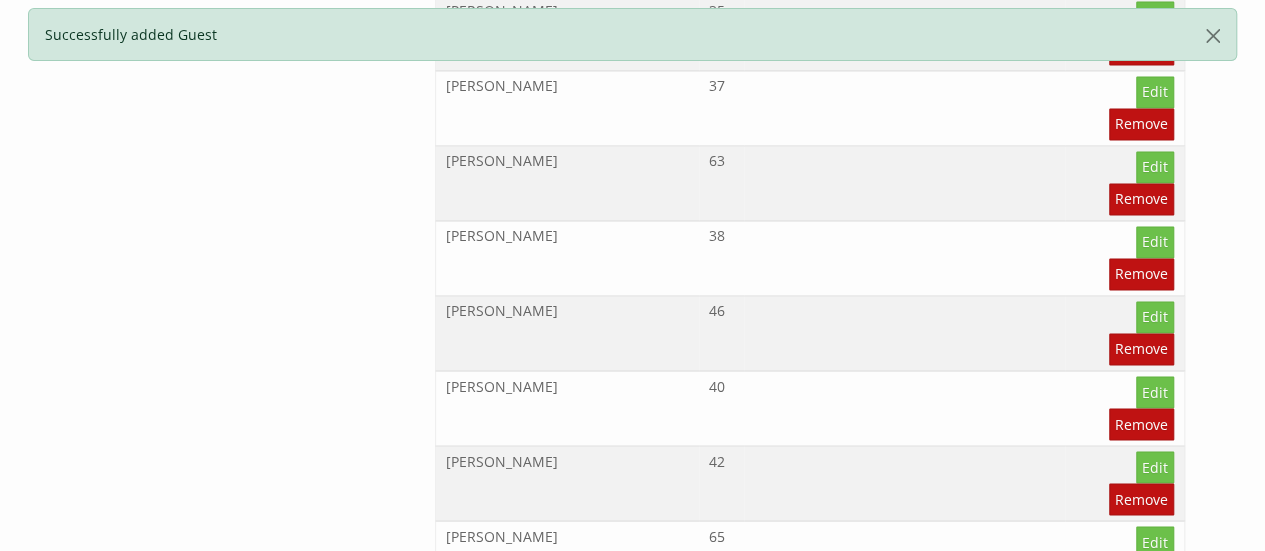 scroll, scrollTop: 1600, scrollLeft: 0, axis: vertical 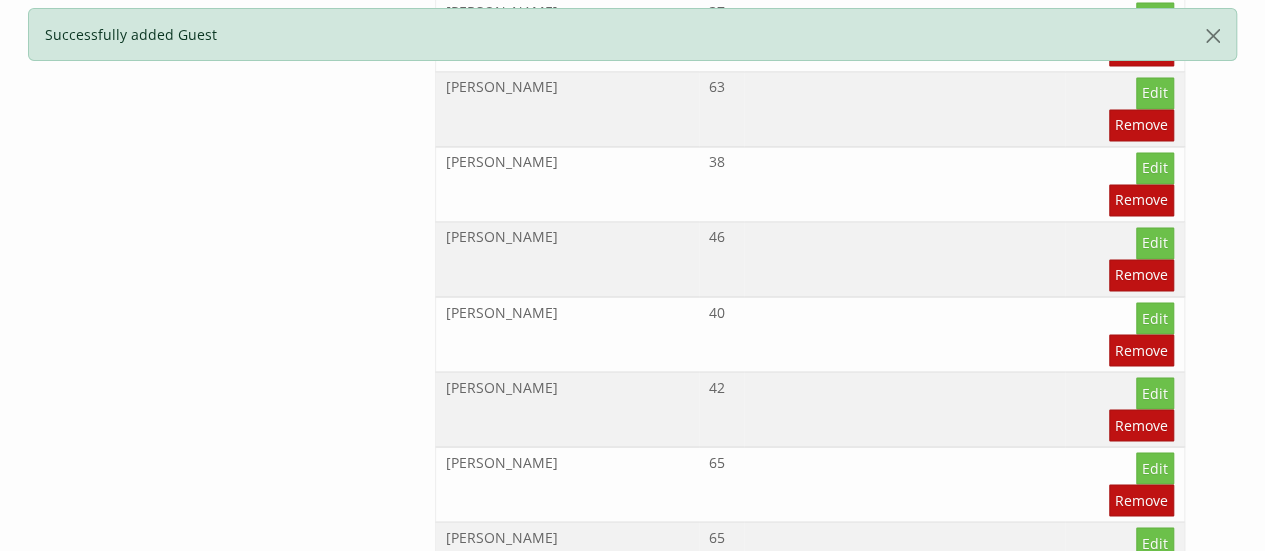 click on "Add Guest" at bounding box center (1131, 867) 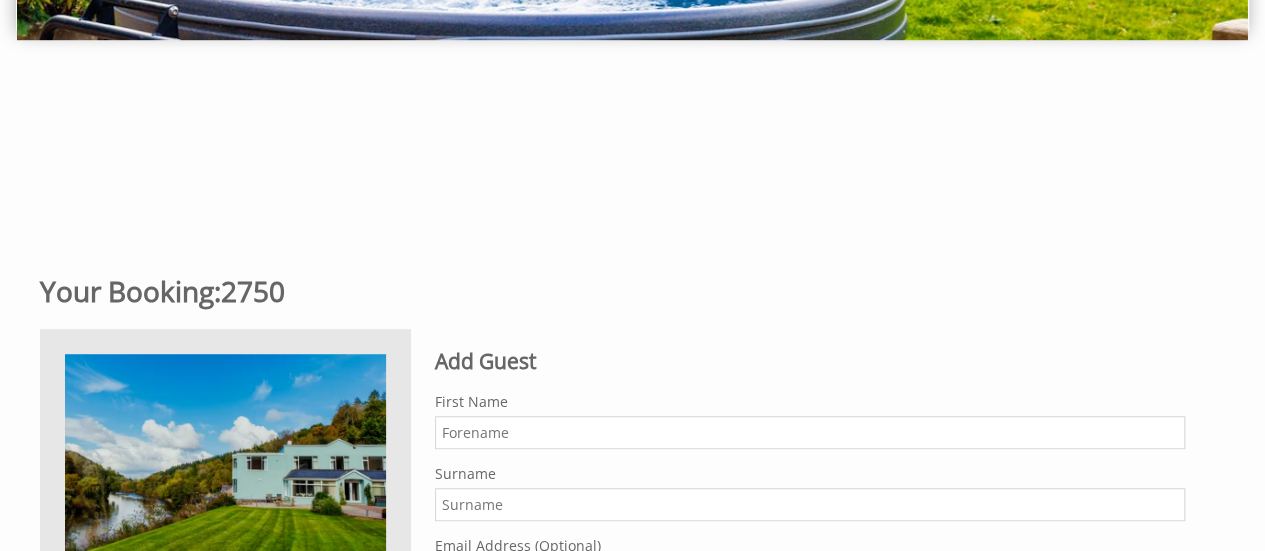 scroll, scrollTop: 640, scrollLeft: 0, axis: vertical 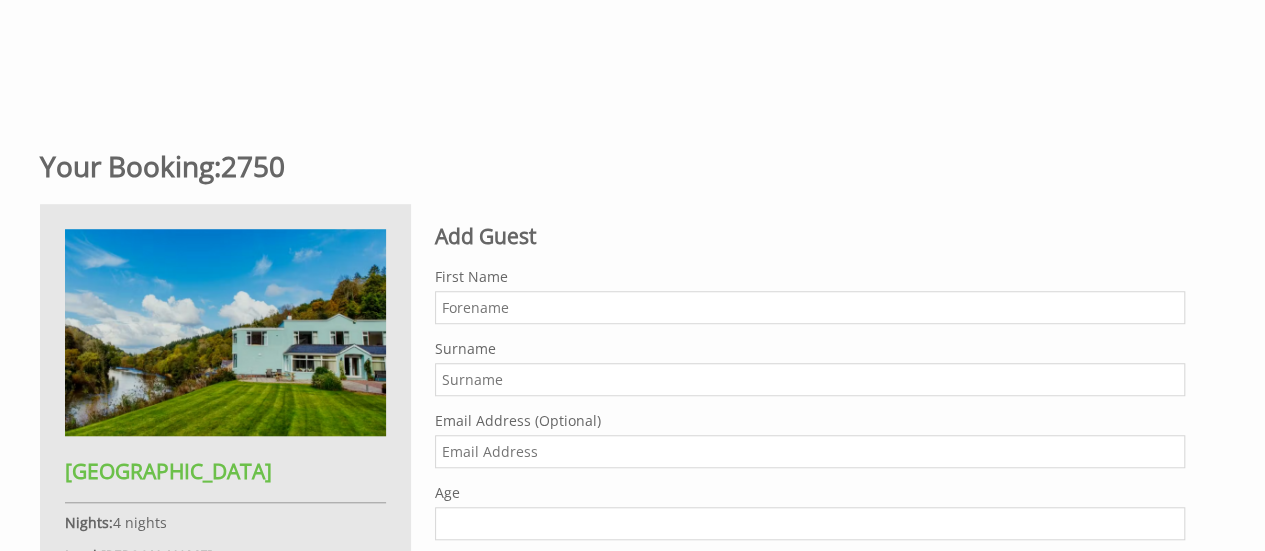 click on "First Name" at bounding box center (810, 307) 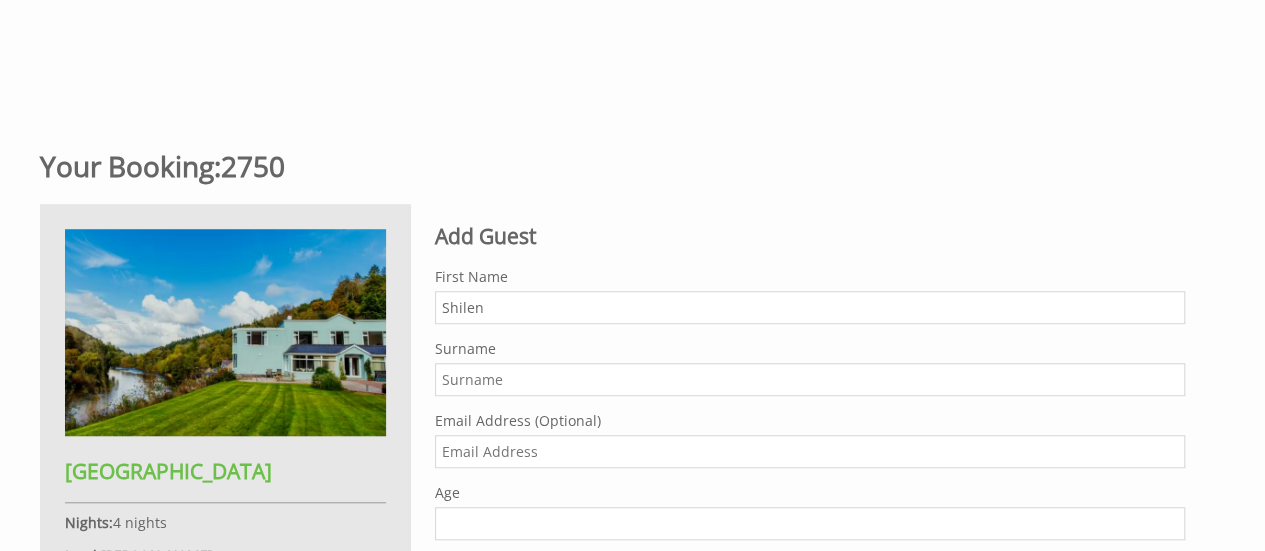 type on "Shilen" 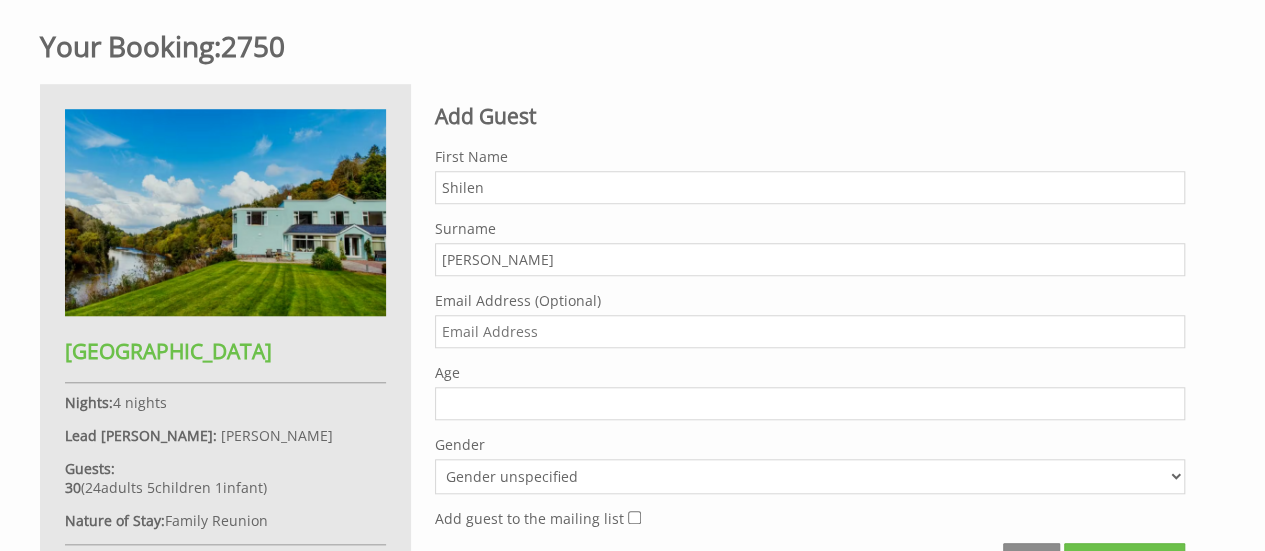 scroll, scrollTop: 777, scrollLeft: 0, axis: vertical 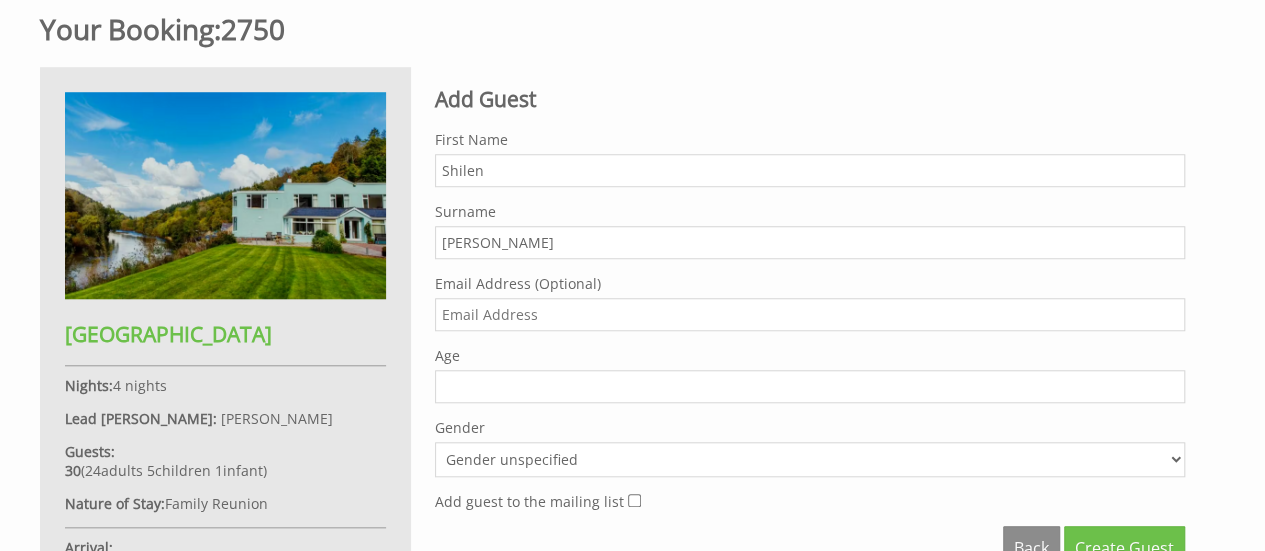 type on "[PERSON_NAME]" 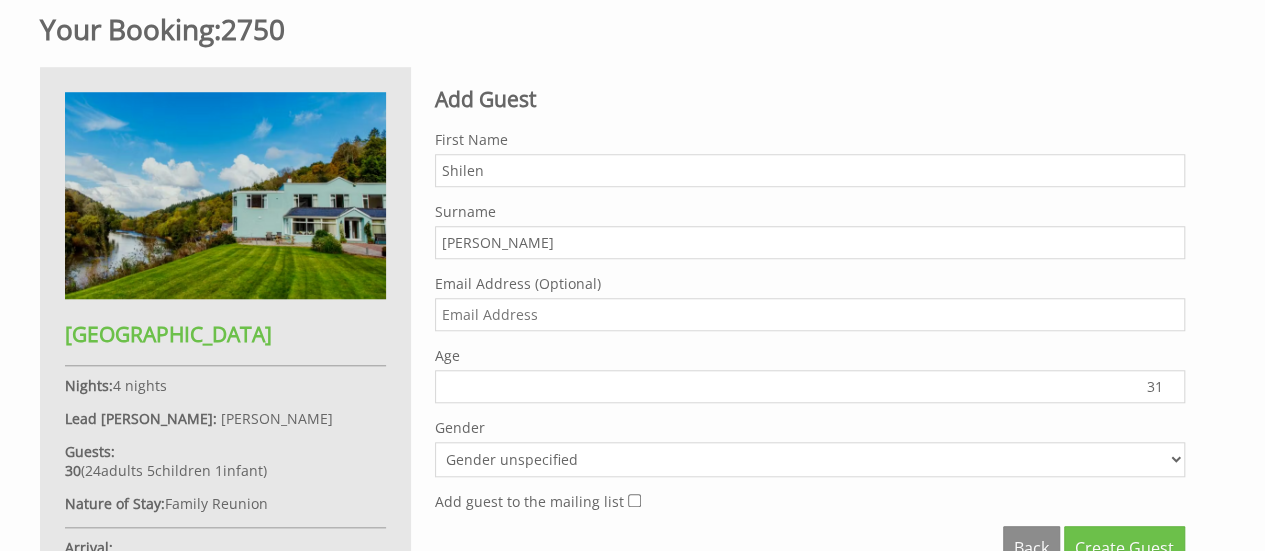 scroll, scrollTop: 888, scrollLeft: 0, axis: vertical 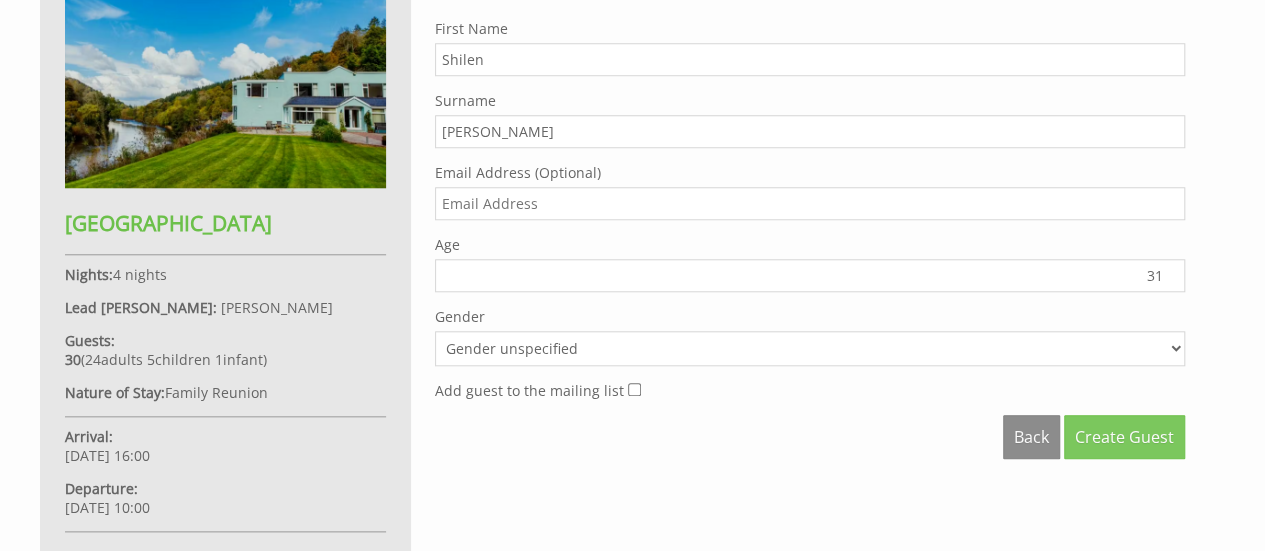 type on "31" 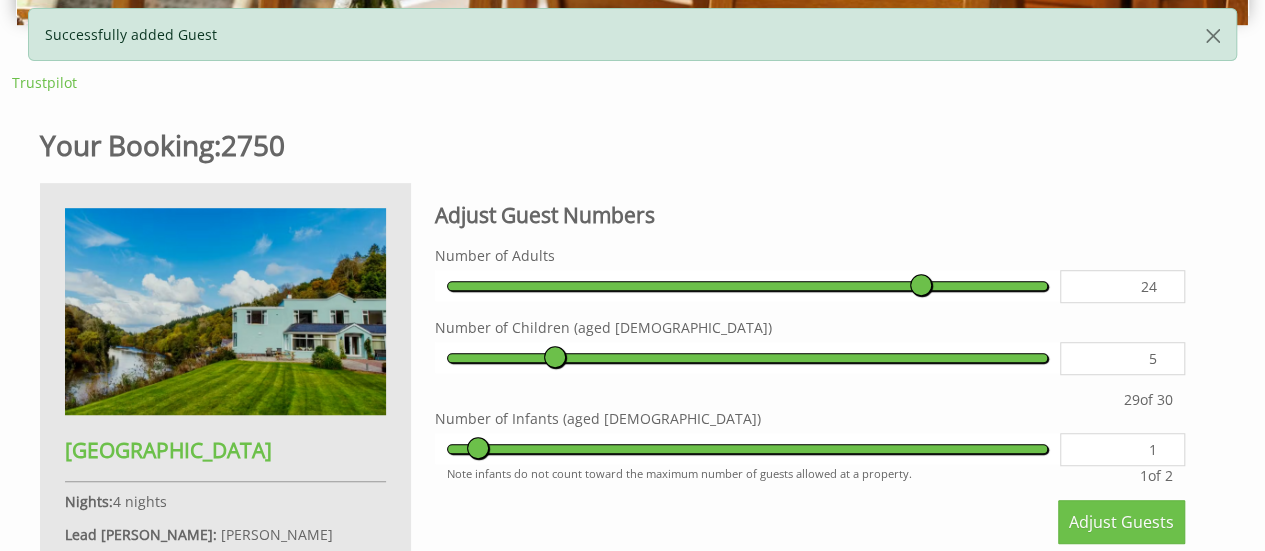 scroll, scrollTop: 640, scrollLeft: 0, axis: vertical 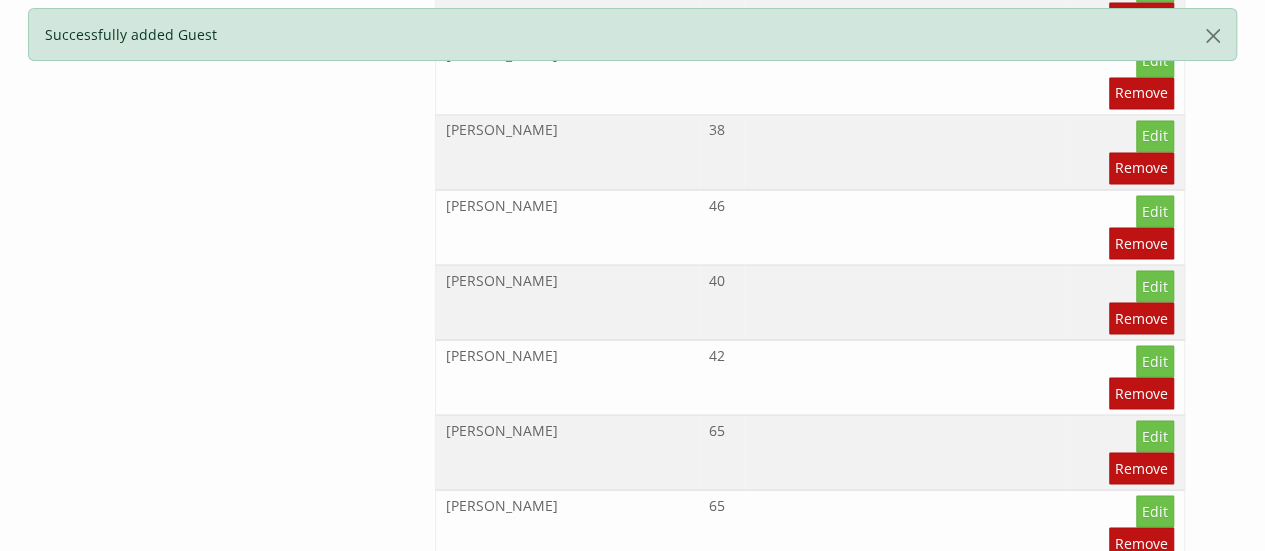 click on "Add Guest" at bounding box center [1131, 835] 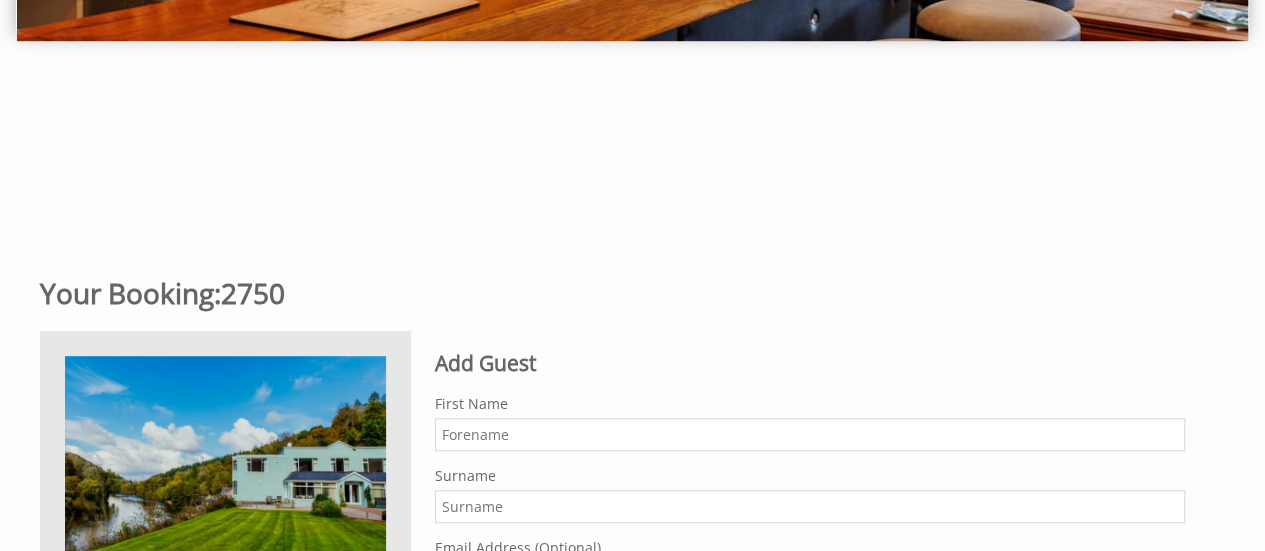 scroll, scrollTop: 520, scrollLeft: 0, axis: vertical 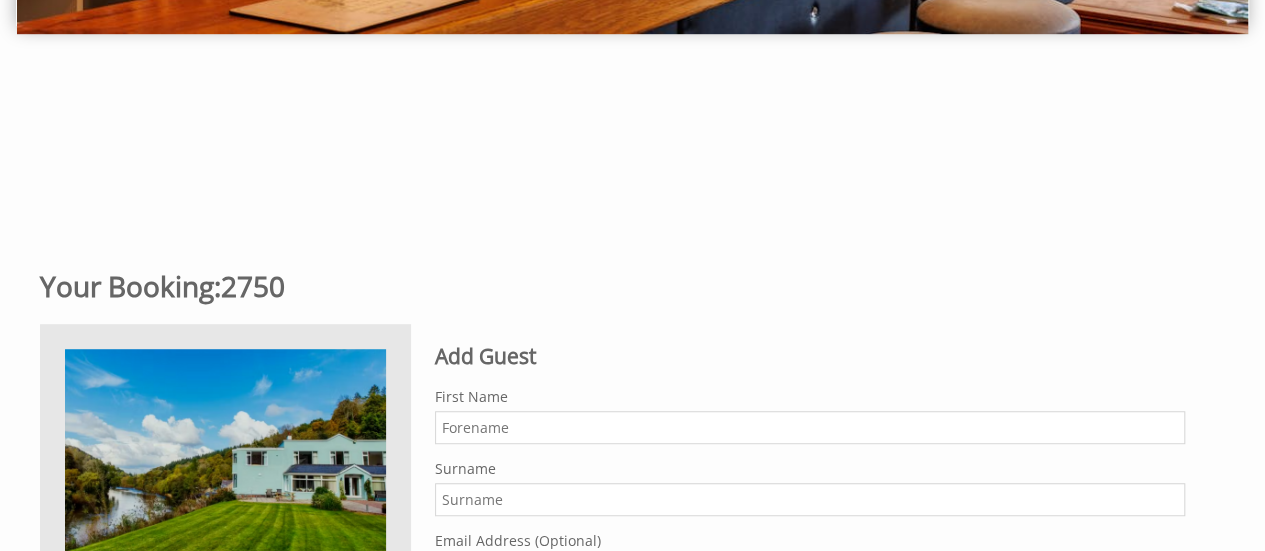 drag, startPoint x: 515, startPoint y: 442, endPoint x: 521, endPoint y: 432, distance: 11.661903 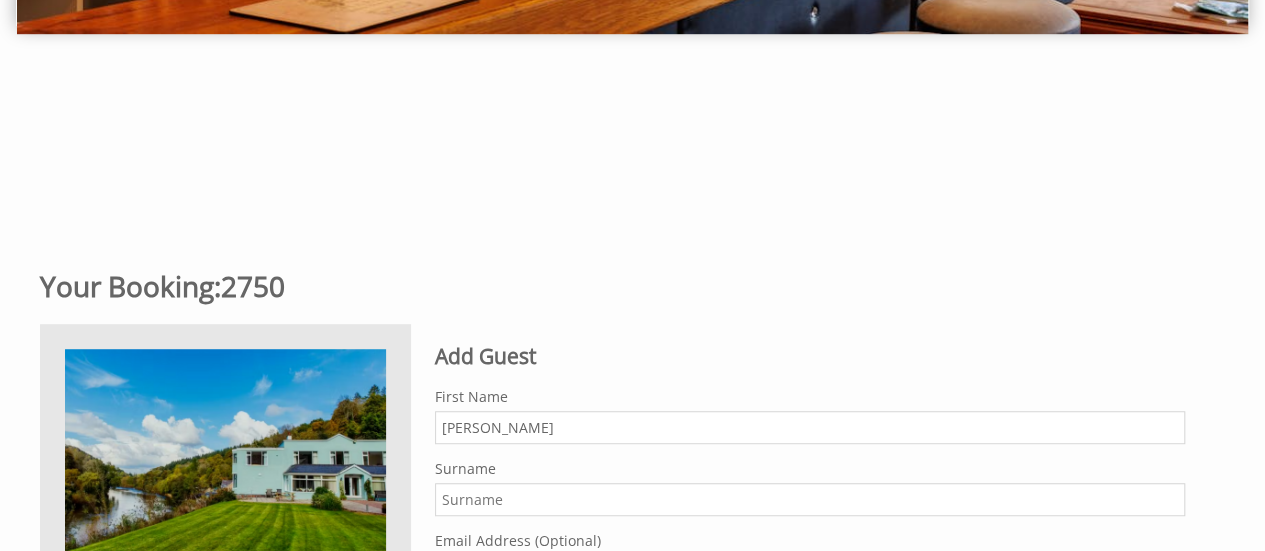 type on "[PERSON_NAME]" 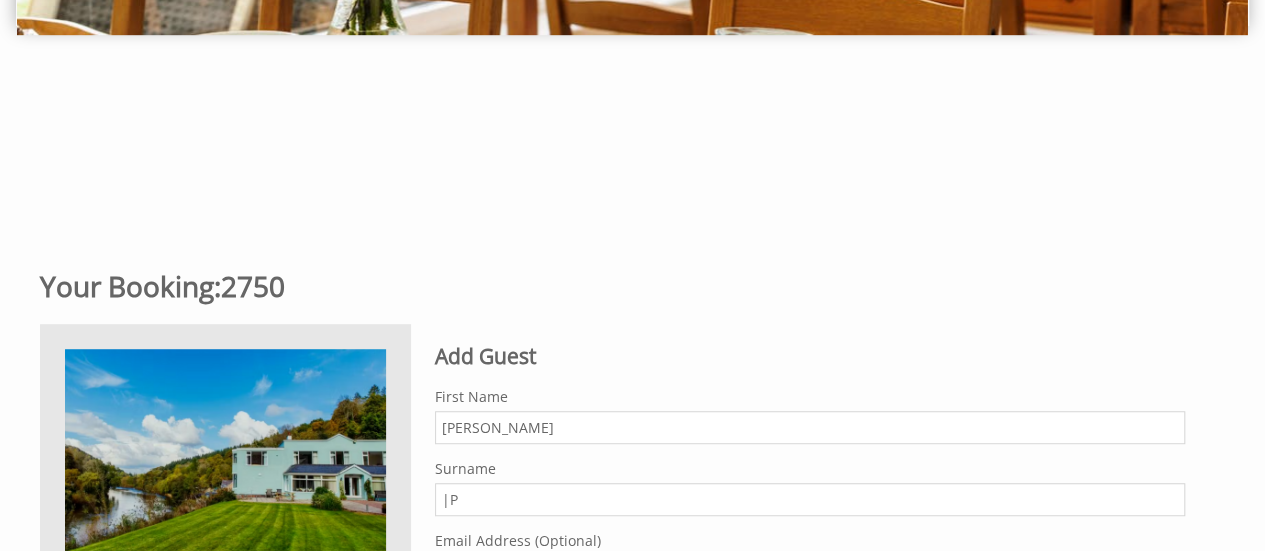 type on "|" 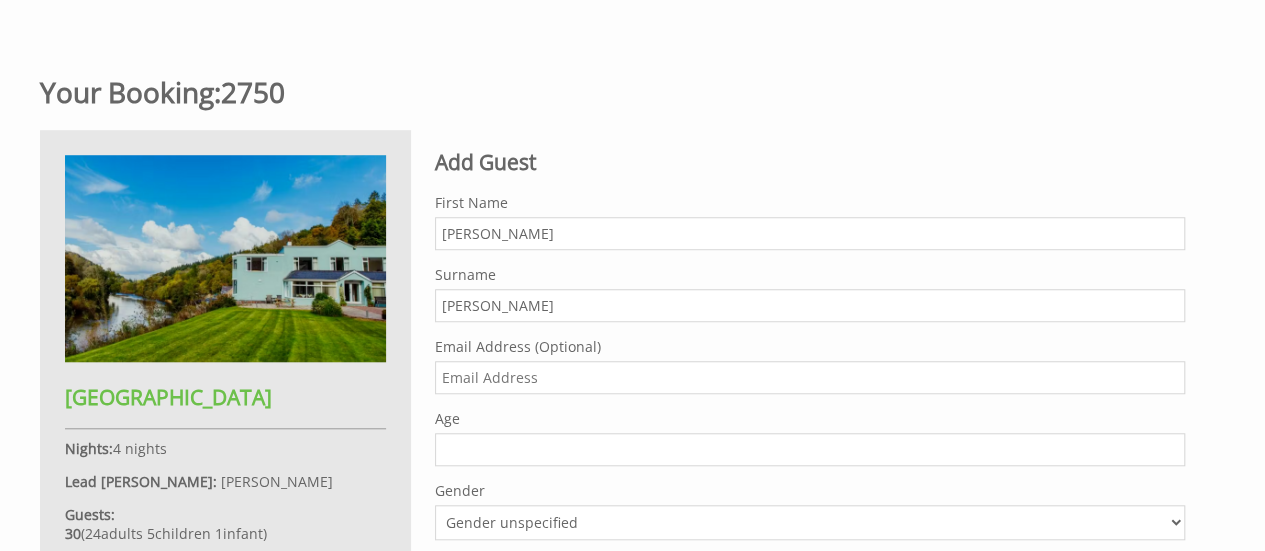 scroll, scrollTop: 856, scrollLeft: 0, axis: vertical 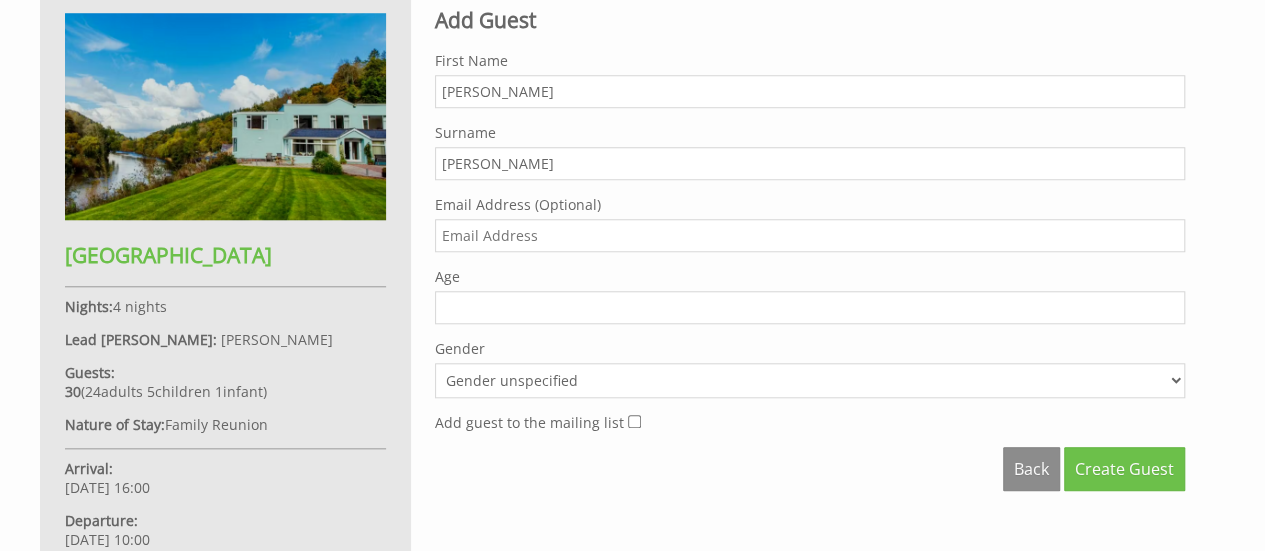 type on "[PERSON_NAME]" 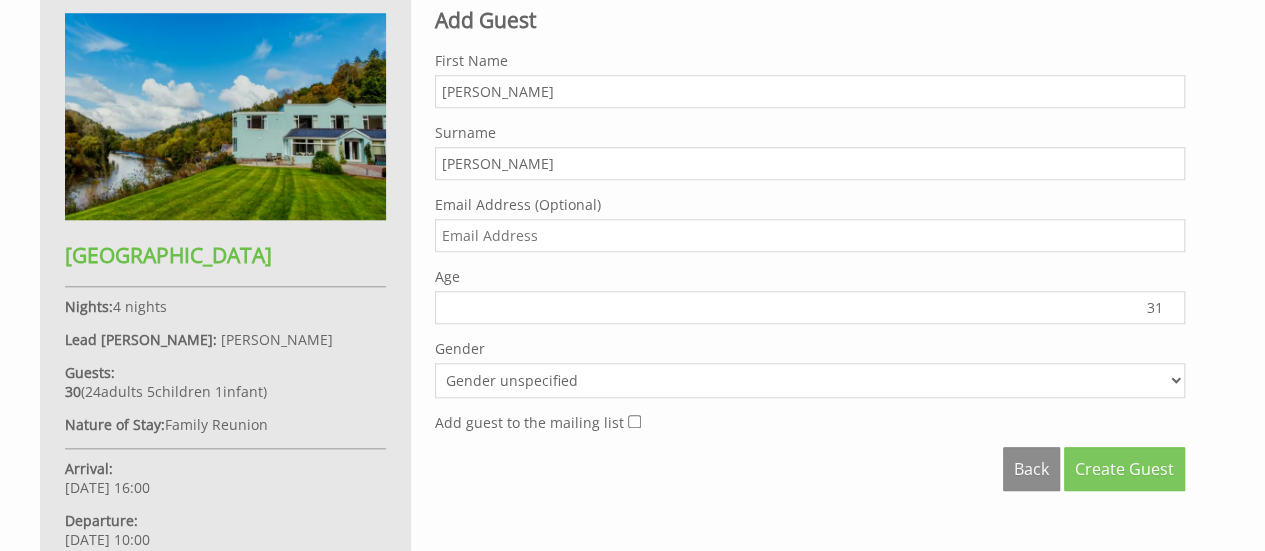 type on "31" 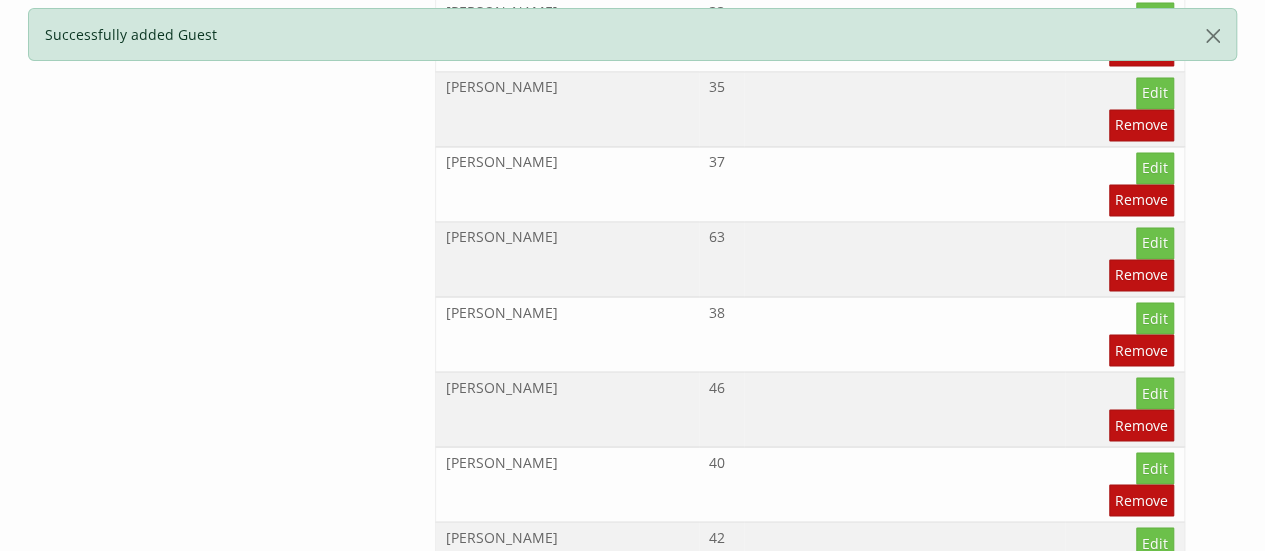 scroll, scrollTop: 1637, scrollLeft: 0, axis: vertical 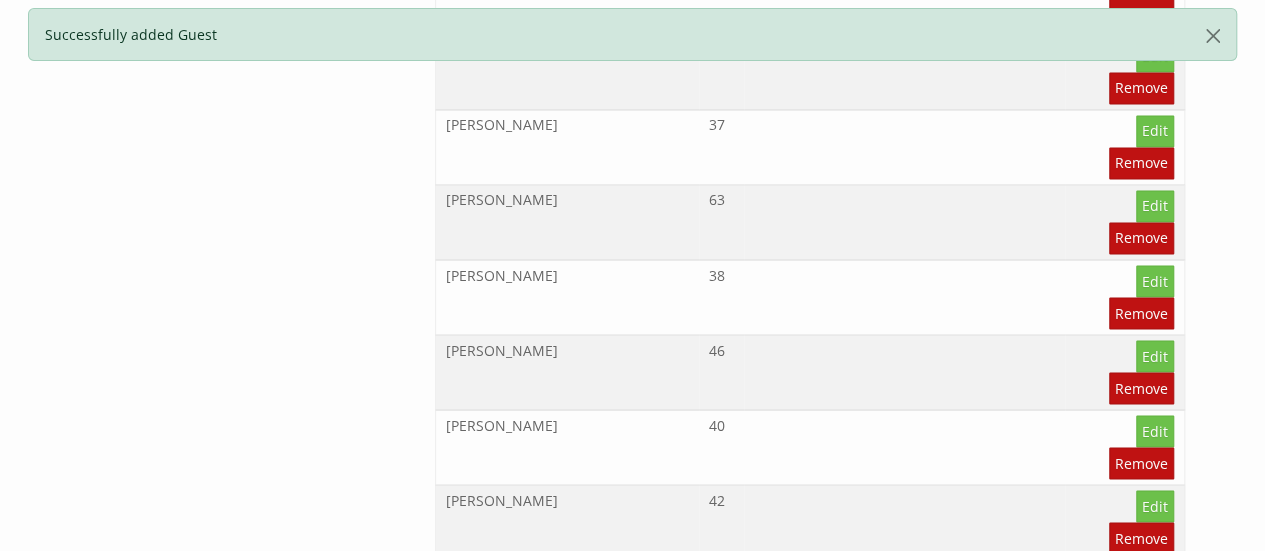 click on "Add Guest" at bounding box center (1131, 980) 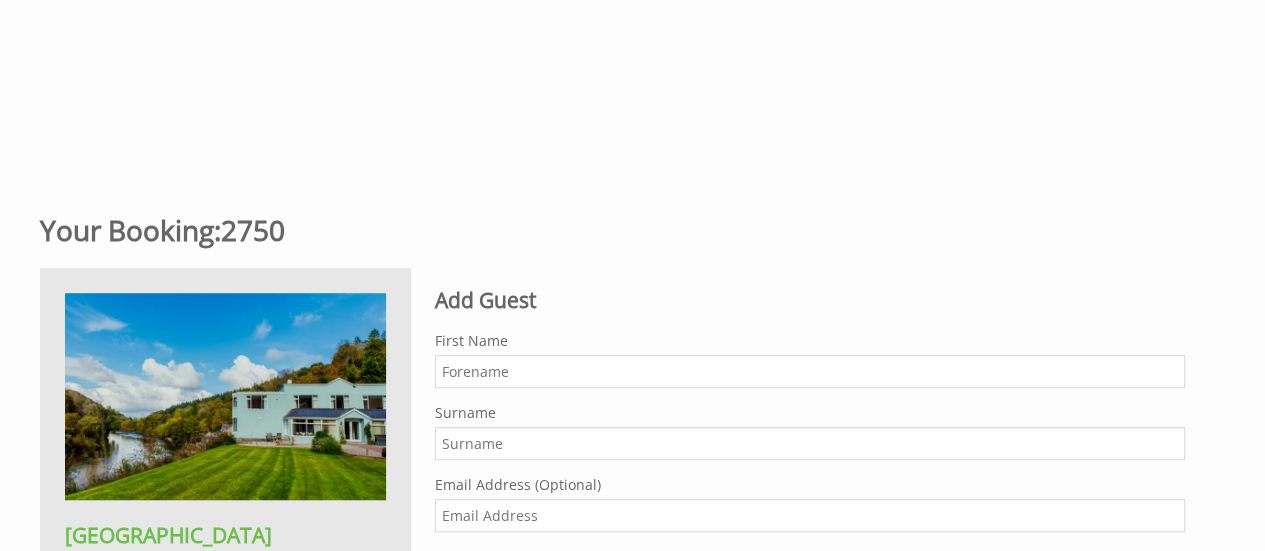 scroll, scrollTop: 640, scrollLeft: 0, axis: vertical 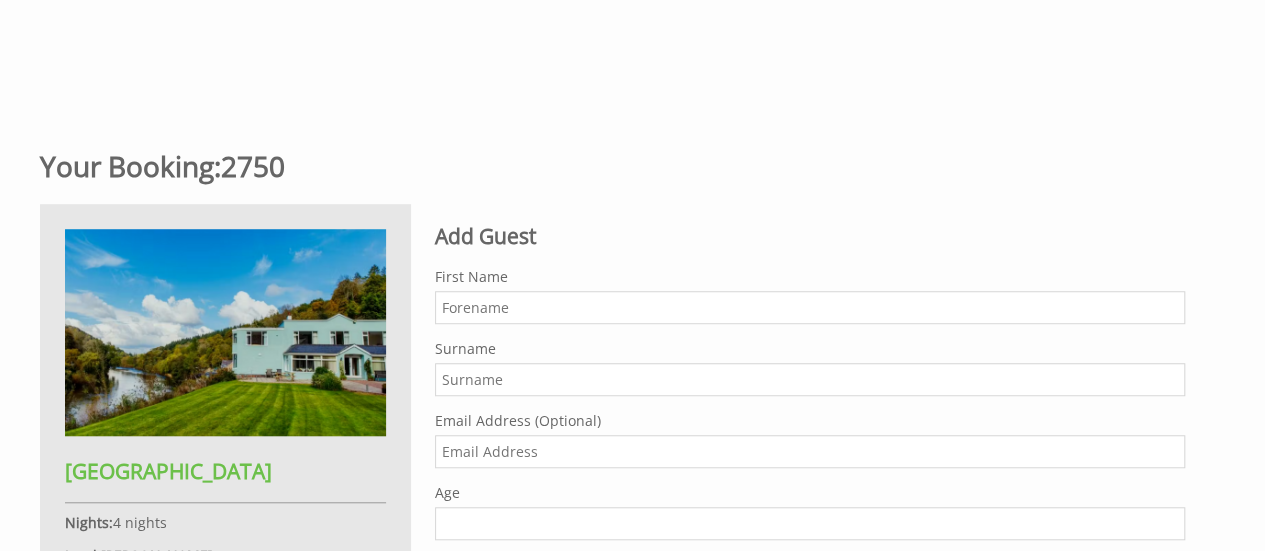 click on "First Name" at bounding box center [810, 307] 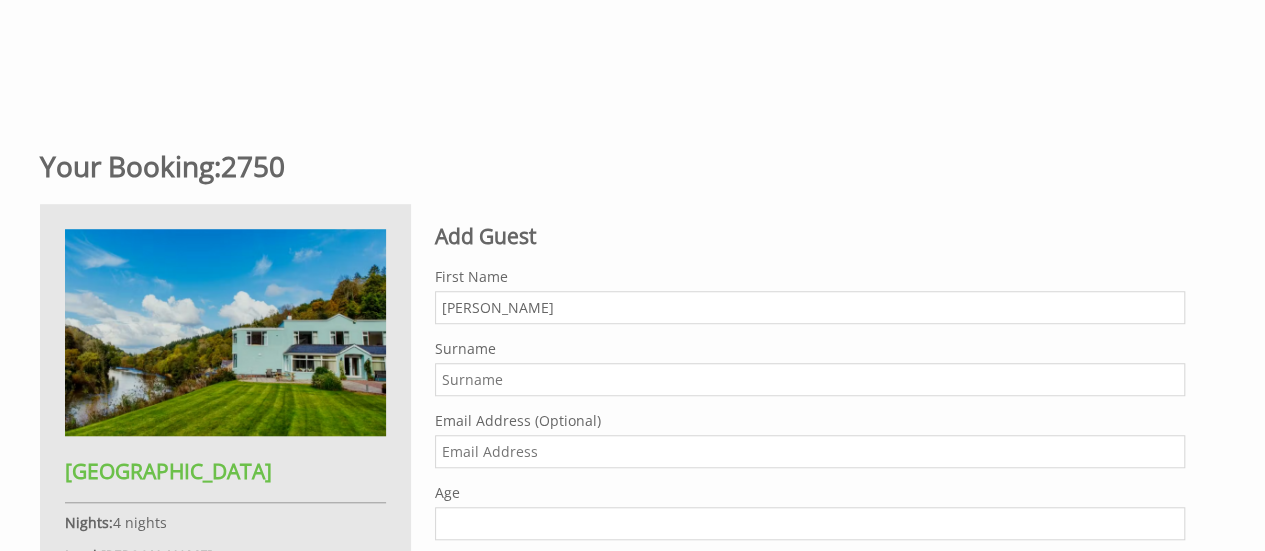 type on "[PERSON_NAME]" 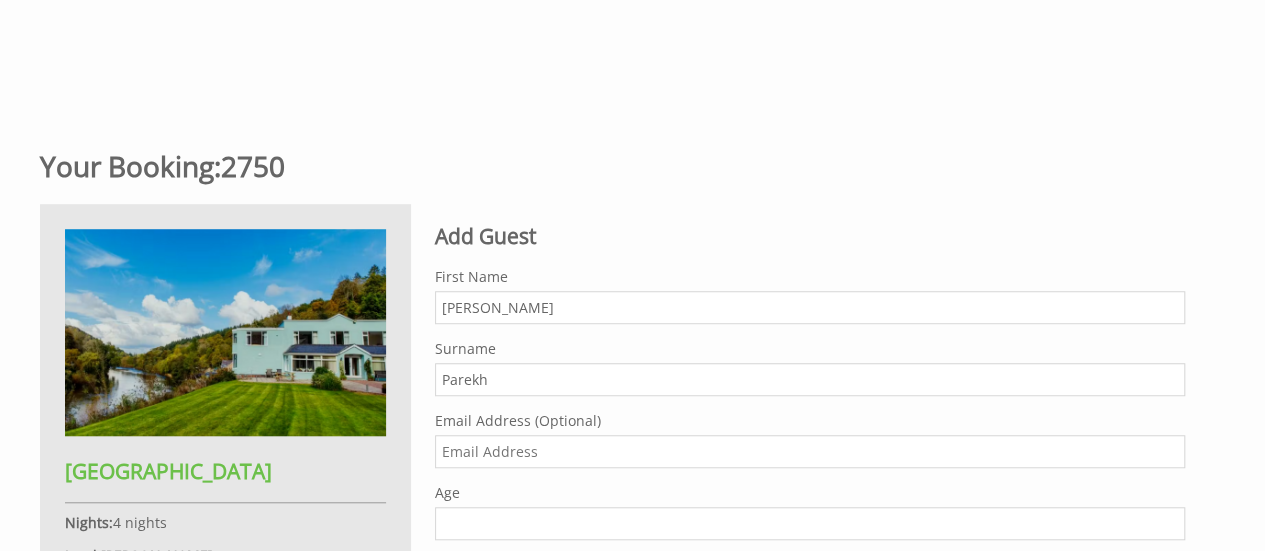 type on "Parekh" 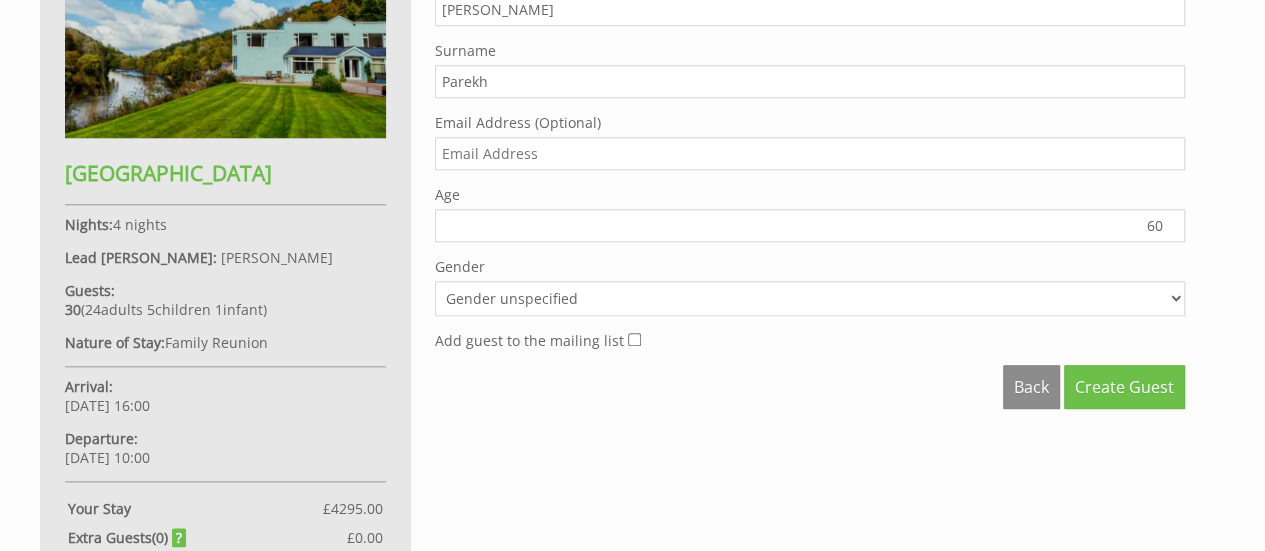 scroll, scrollTop: 1031, scrollLeft: 0, axis: vertical 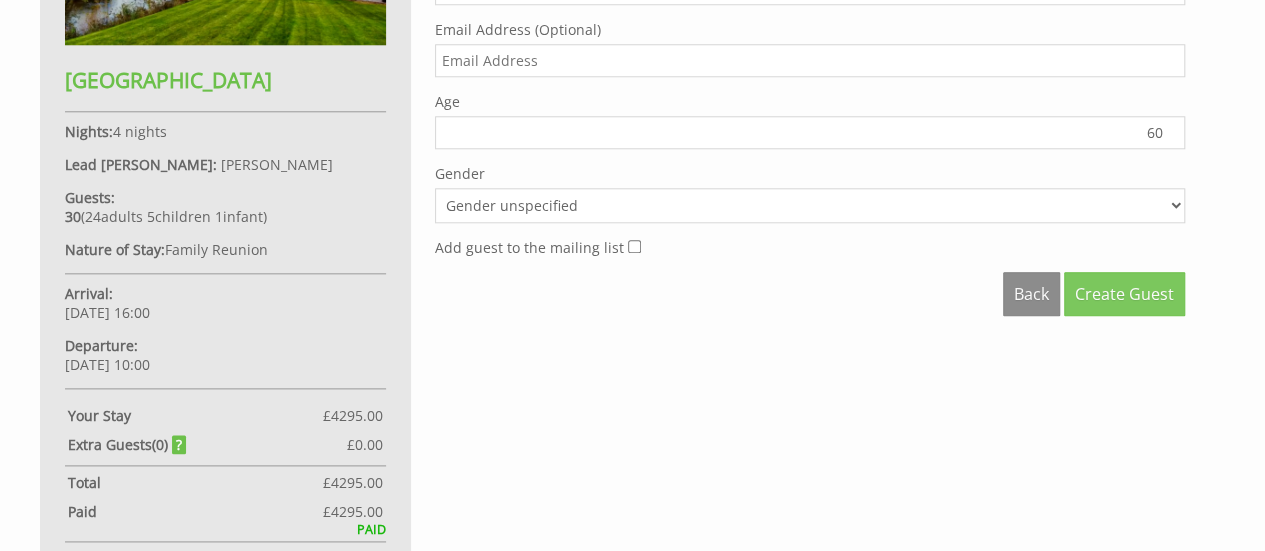 type on "60" 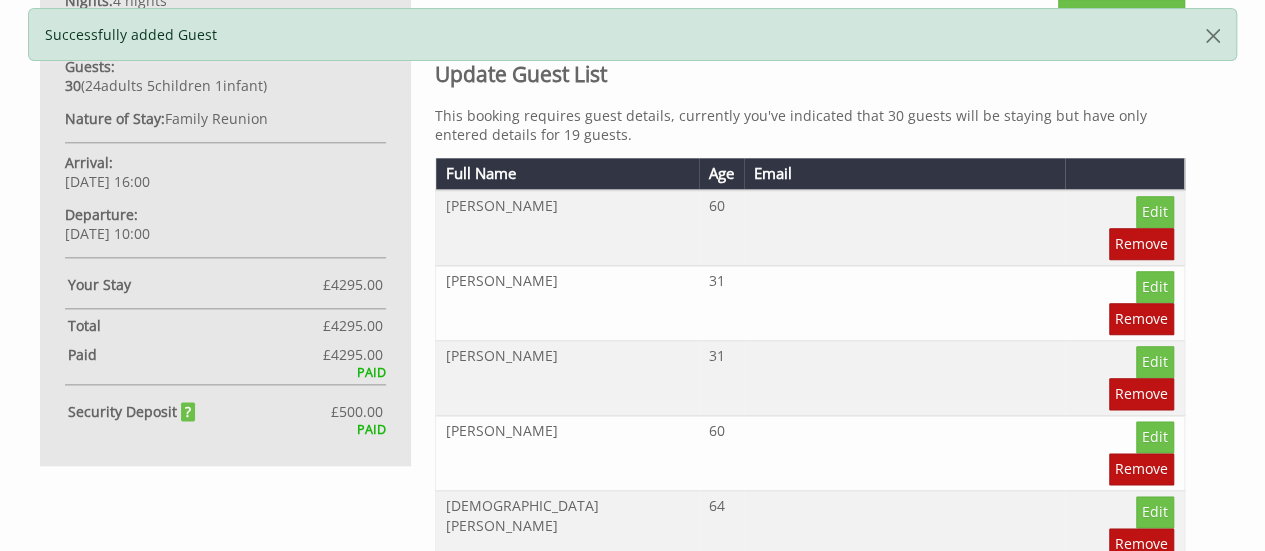 scroll, scrollTop: 0, scrollLeft: 0, axis: both 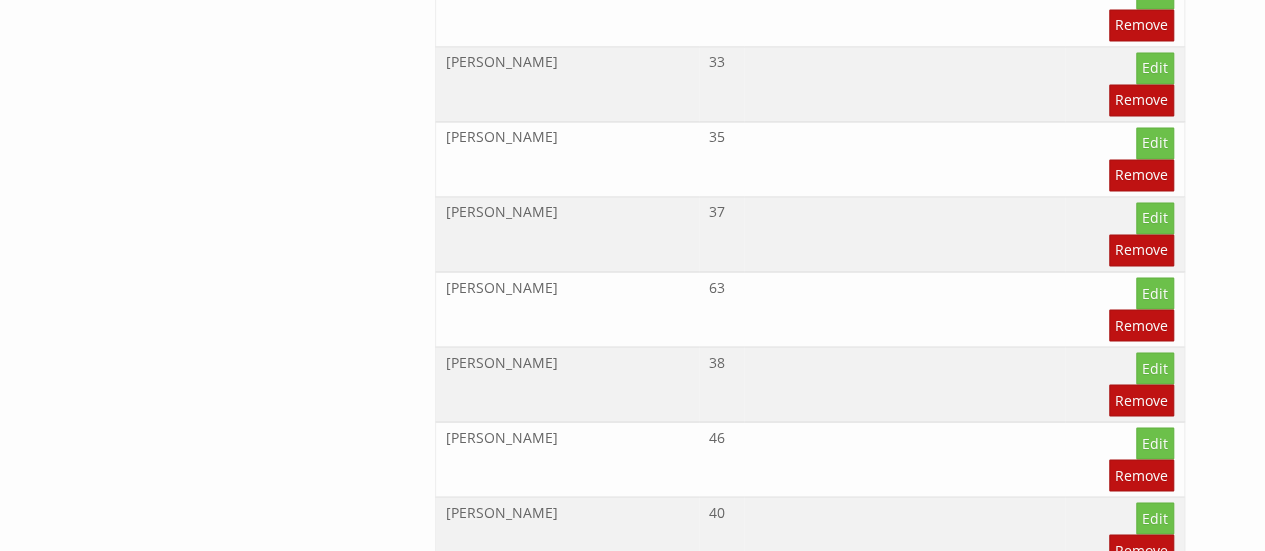 drag, startPoint x: 1146, startPoint y: 405, endPoint x: 1145, endPoint y: 425, distance: 20.024984 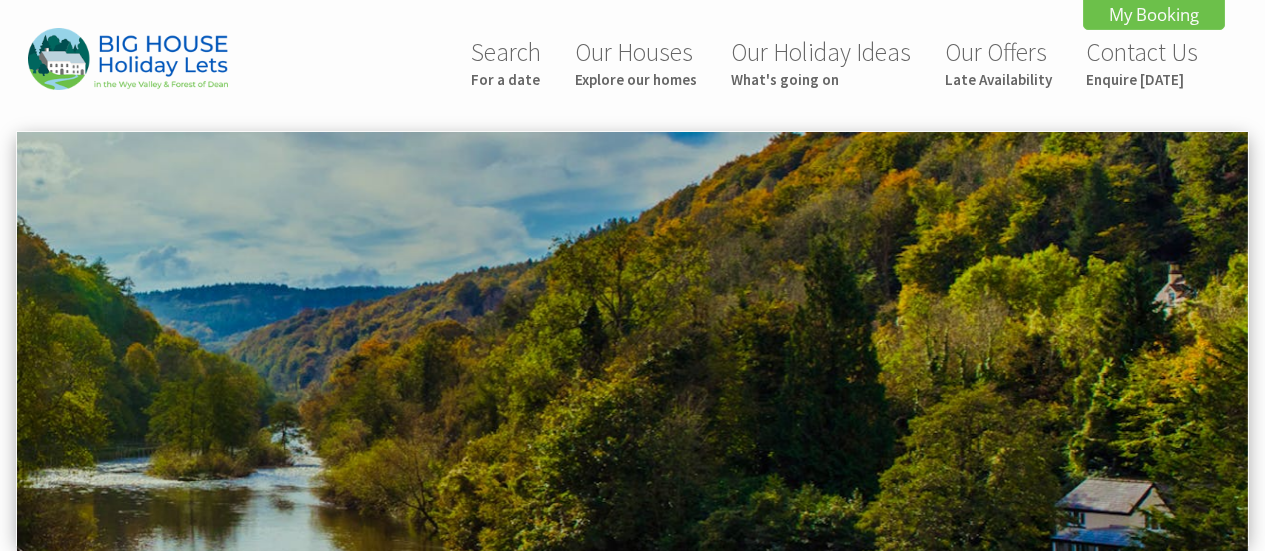 scroll, scrollTop: 0, scrollLeft: 0, axis: both 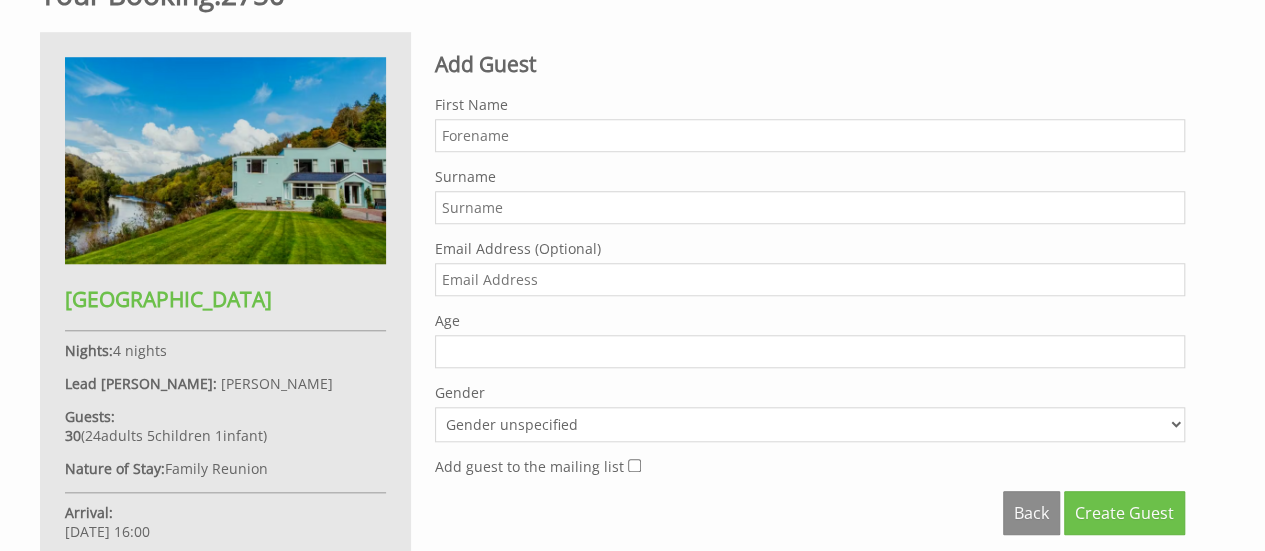 drag, startPoint x: 621, startPoint y: 149, endPoint x: 632, endPoint y: 140, distance: 14.21267 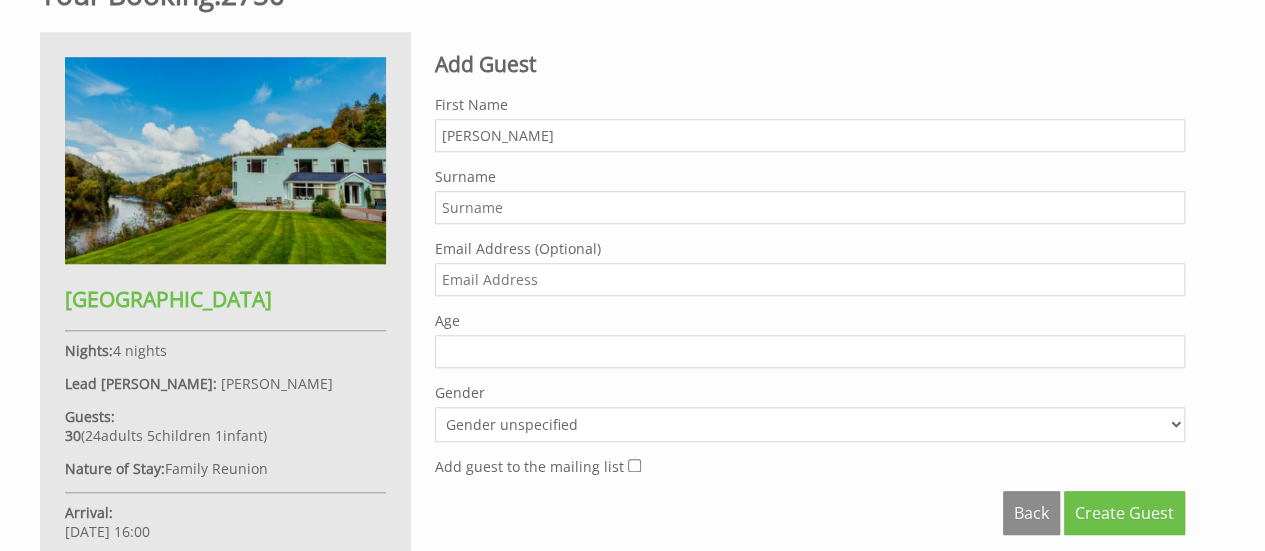 type on "[PERSON_NAME]" 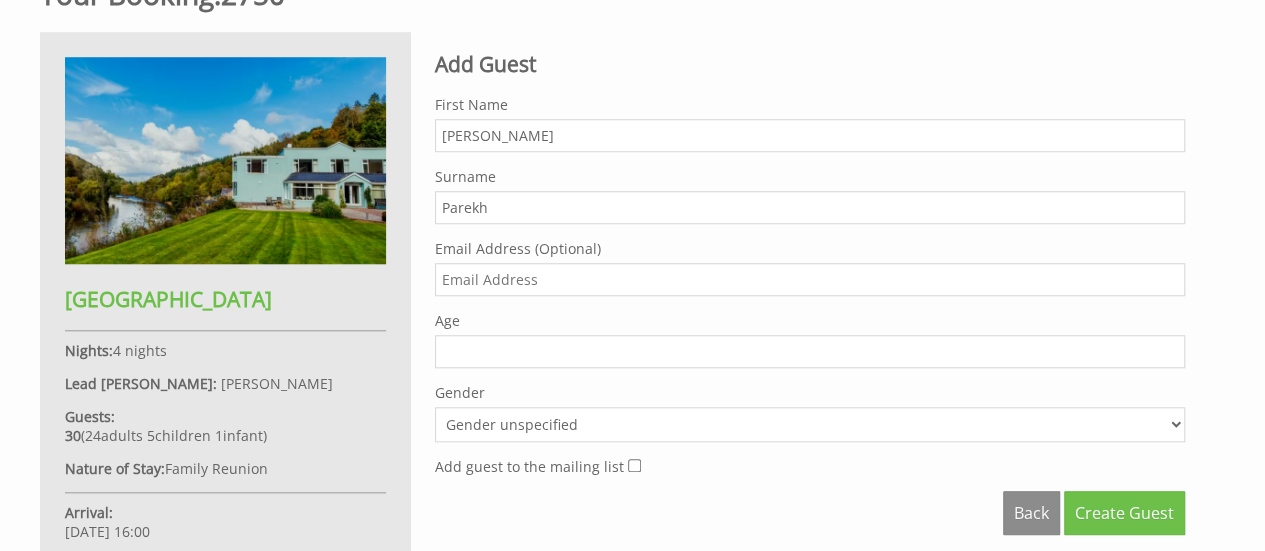 type on "Parekh" 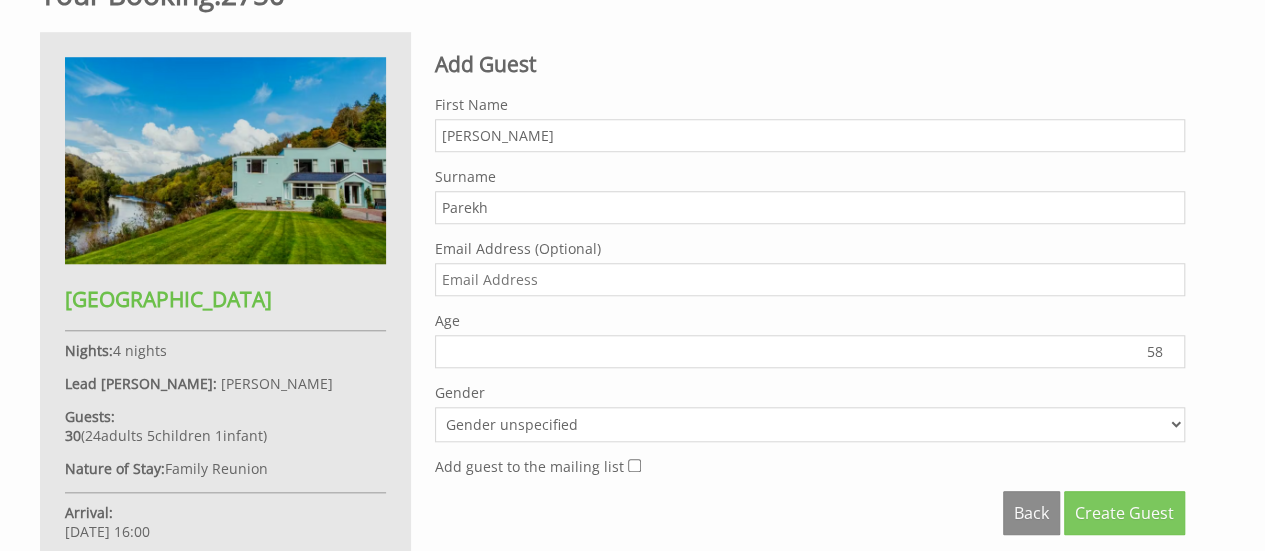 type on "58" 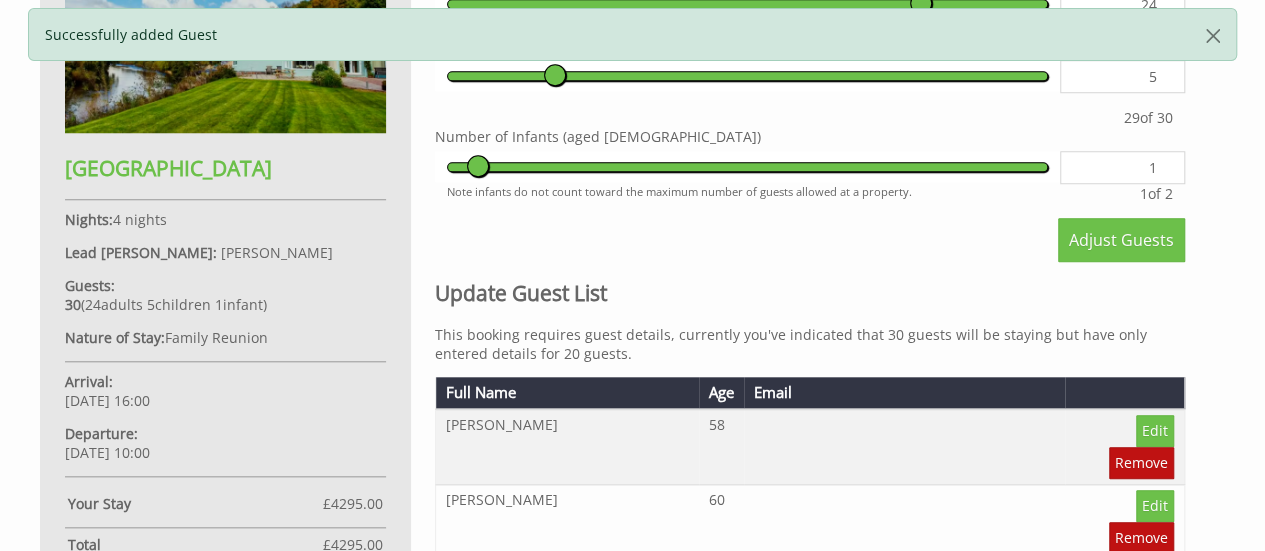 scroll, scrollTop: 0, scrollLeft: 0, axis: both 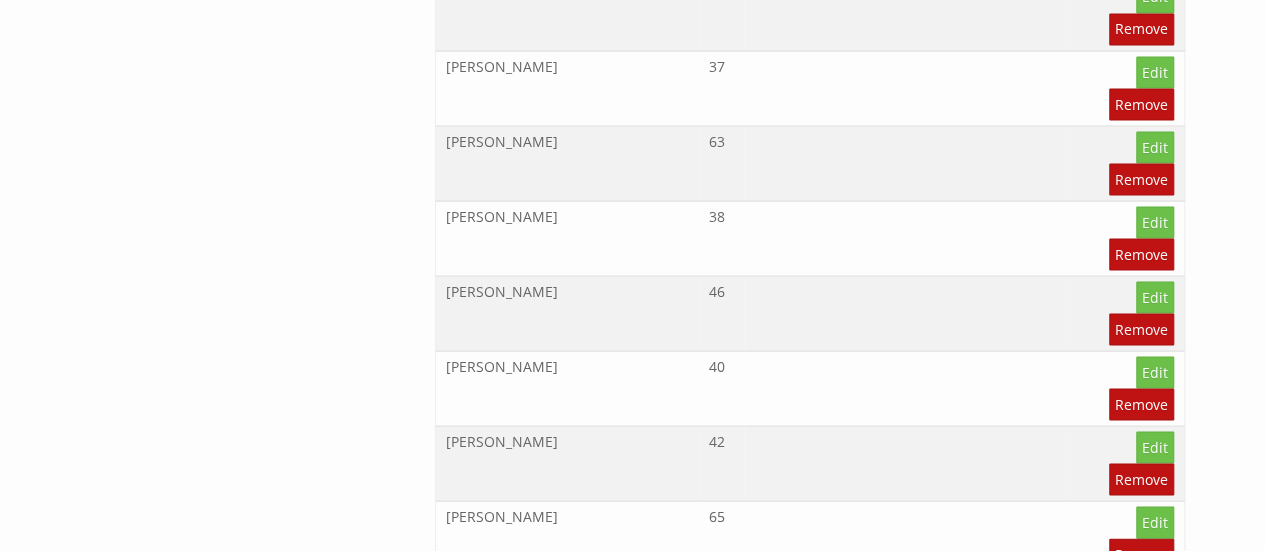 click on "Add Guest" at bounding box center [1131, 921] 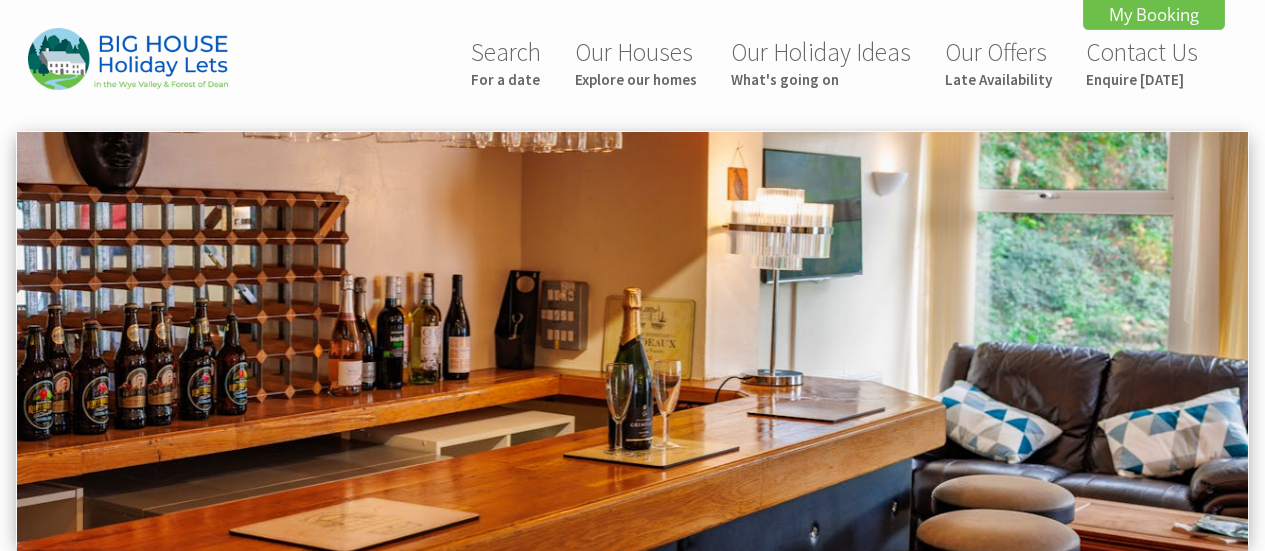 scroll, scrollTop: 600, scrollLeft: 0, axis: vertical 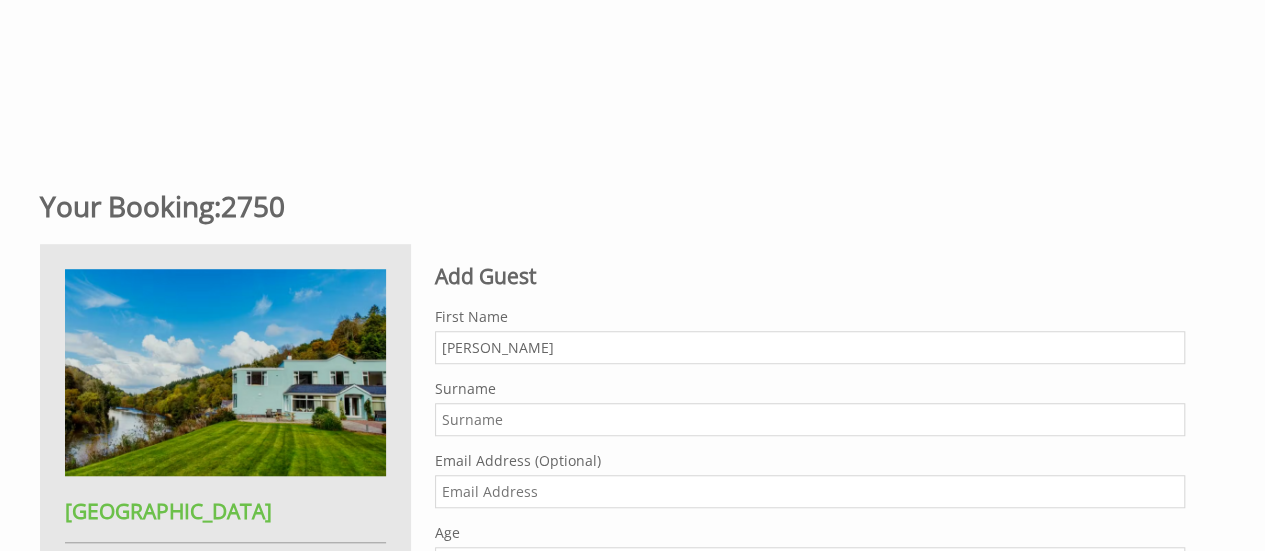 type on "Nishka" 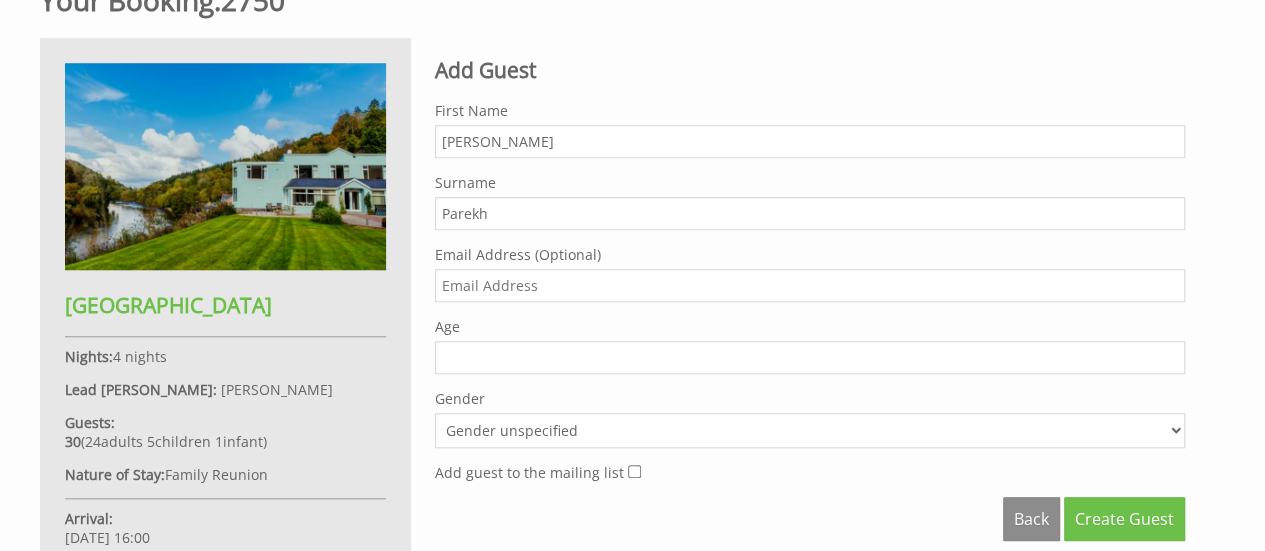 scroll, scrollTop: 832, scrollLeft: 0, axis: vertical 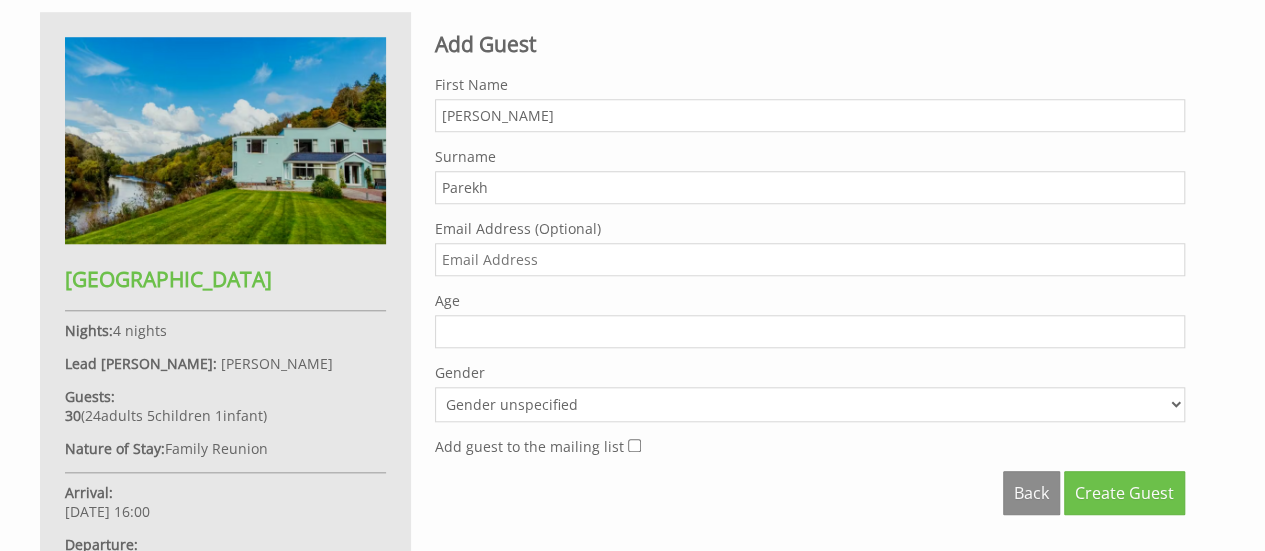 type on "Parekh" 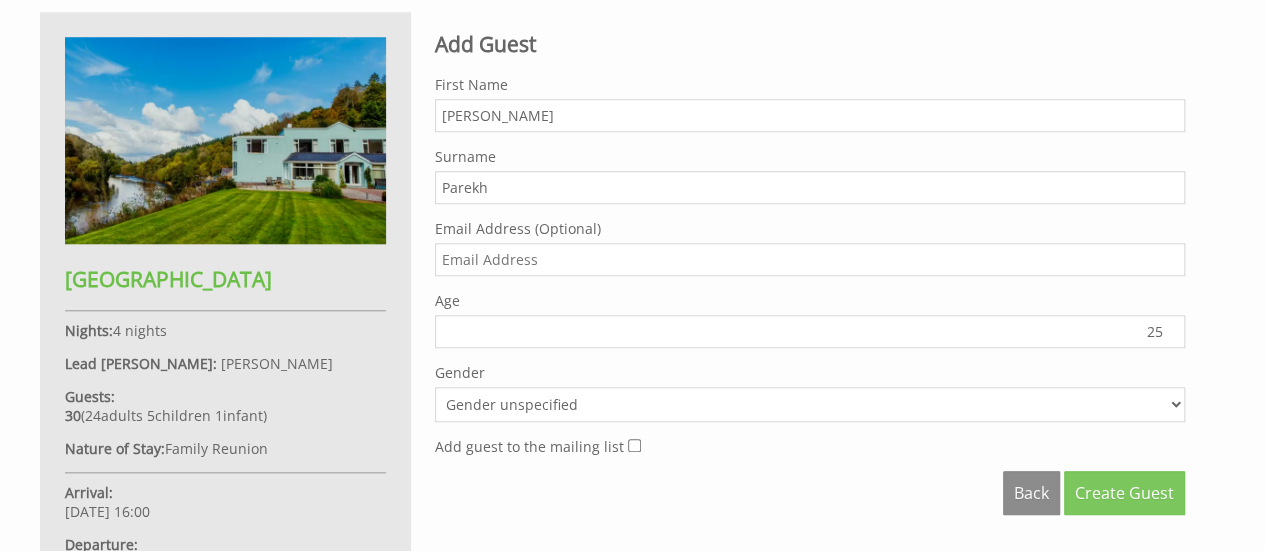 type on "25" 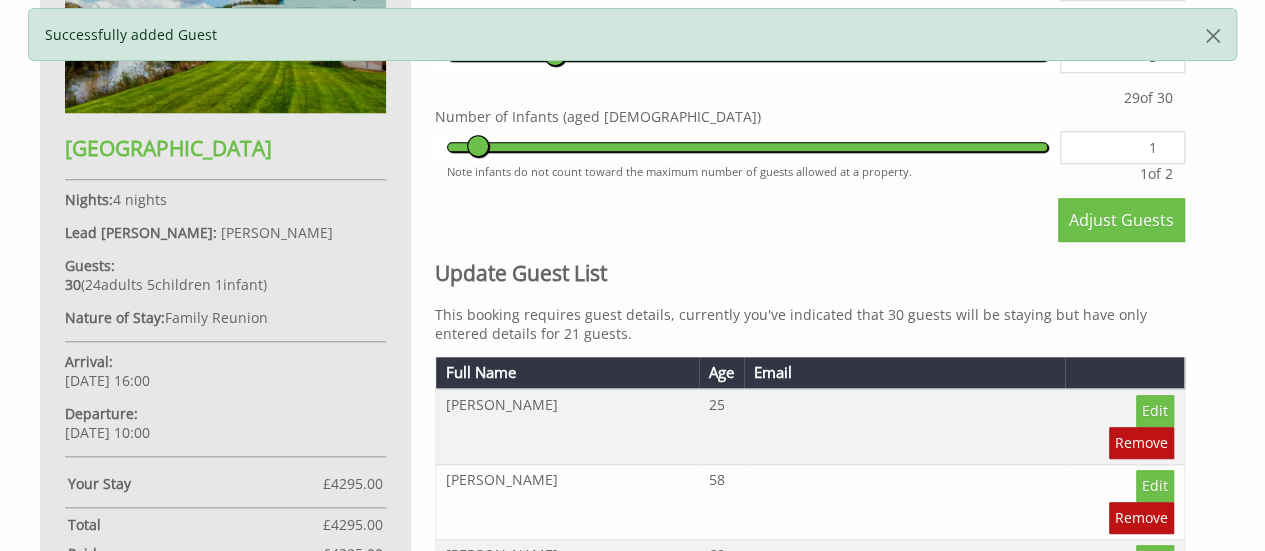 scroll, scrollTop: 0, scrollLeft: 0, axis: both 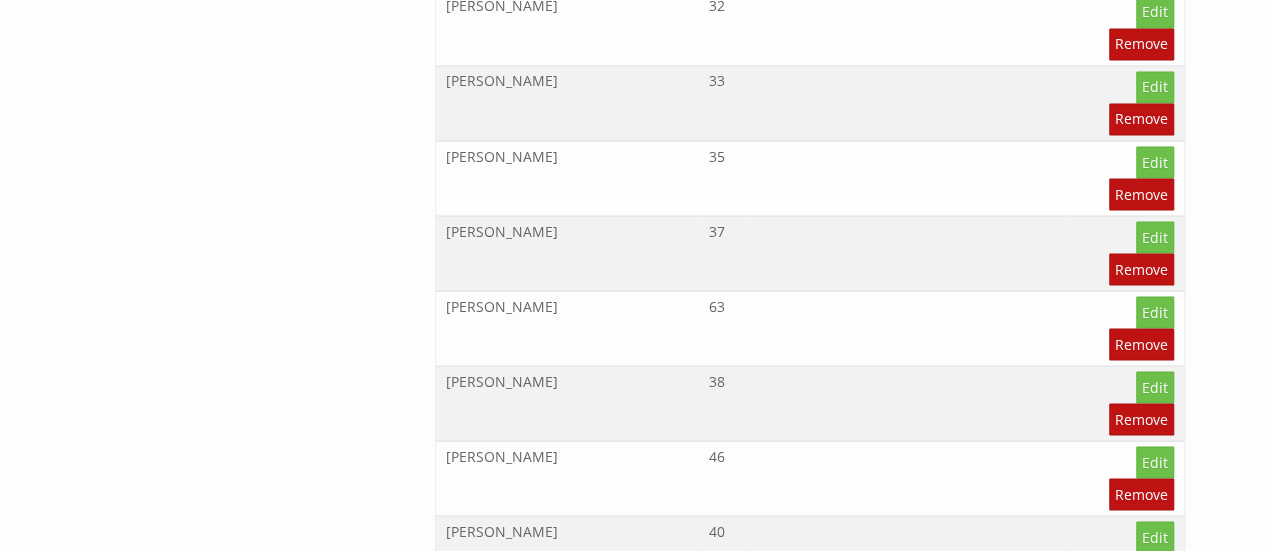 click on "Add Guest" at bounding box center [1131, 1086] 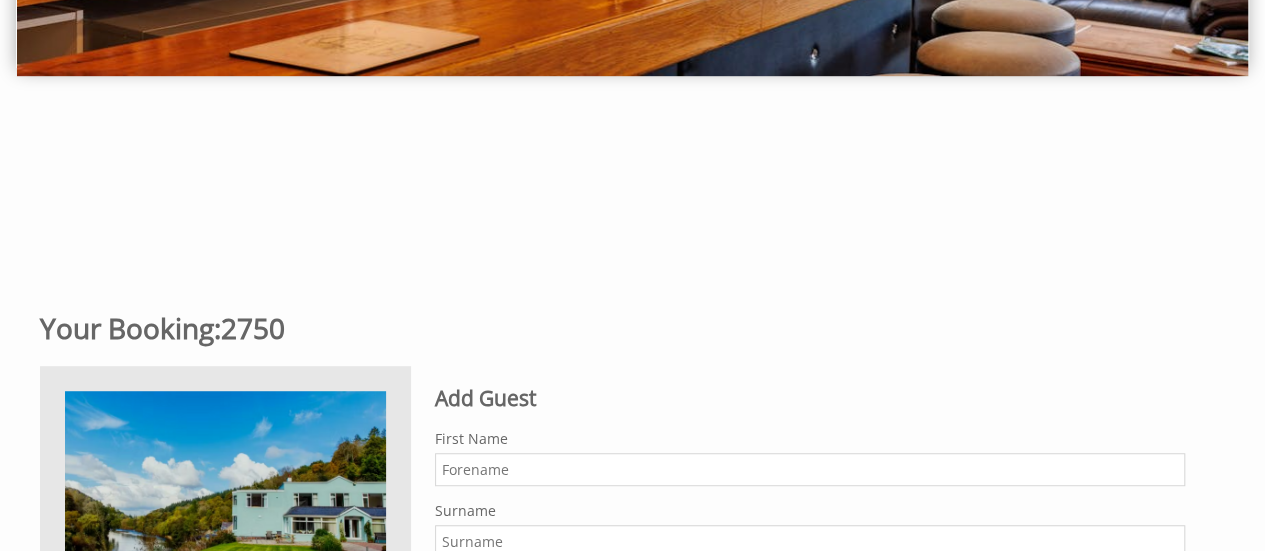 scroll, scrollTop: 480, scrollLeft: 0, axis: vertical 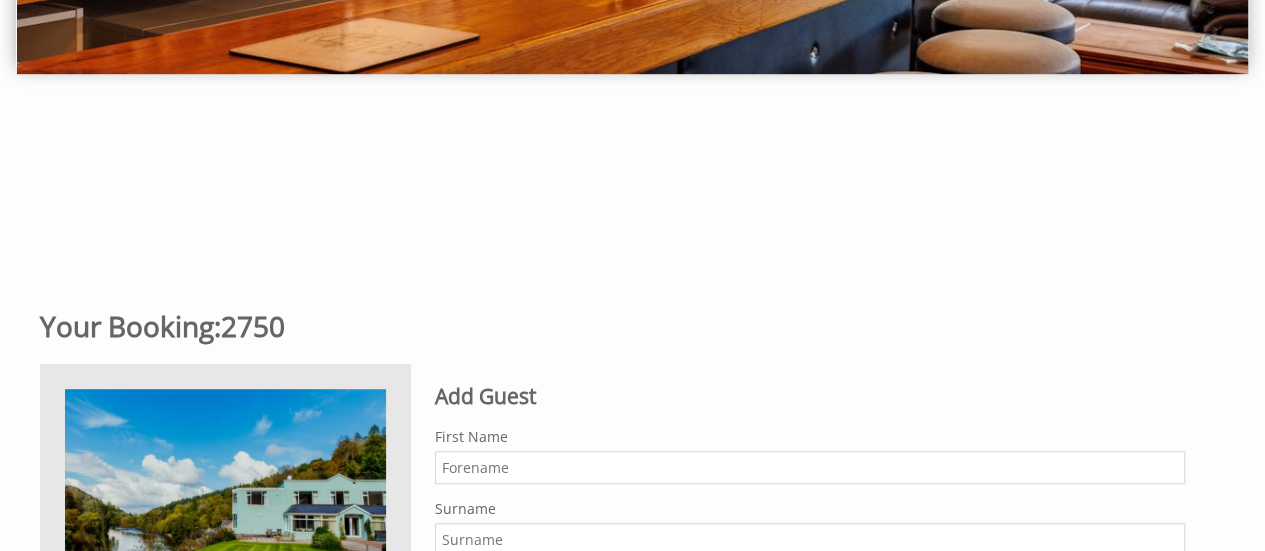 click on "First Name" at bounding box center (810, 467) 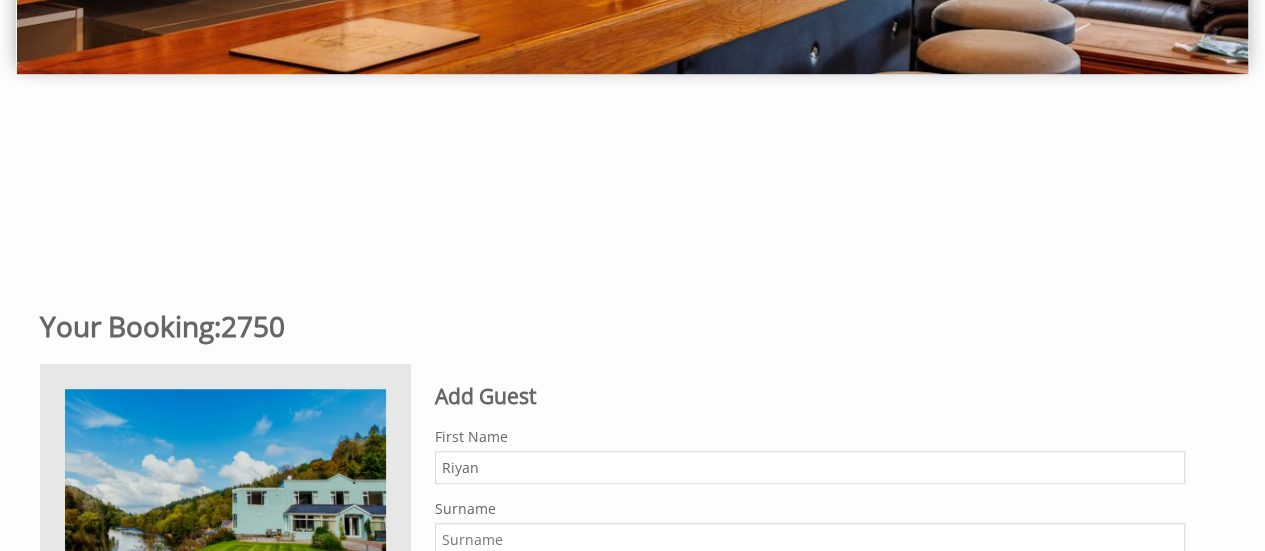 type on "Riyan" 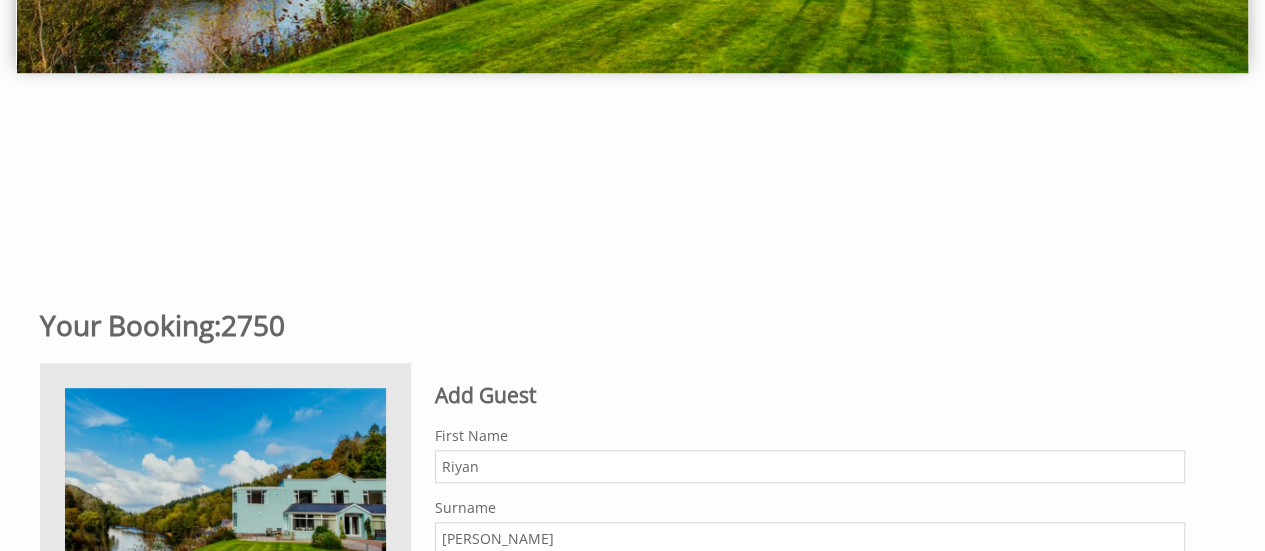 type on "Rupani" 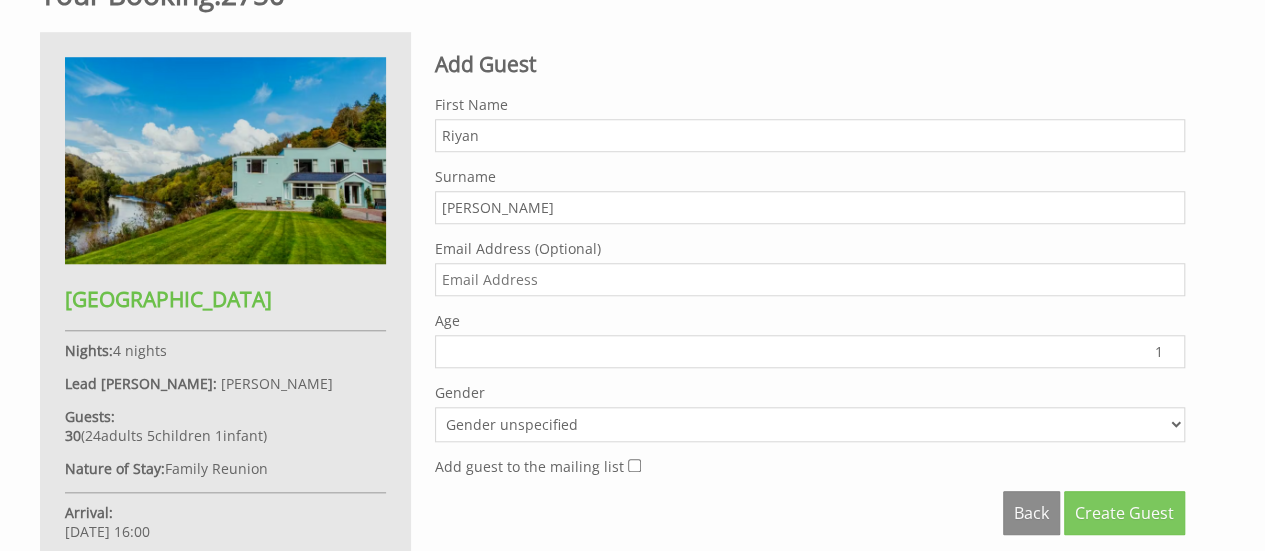 type on "1" 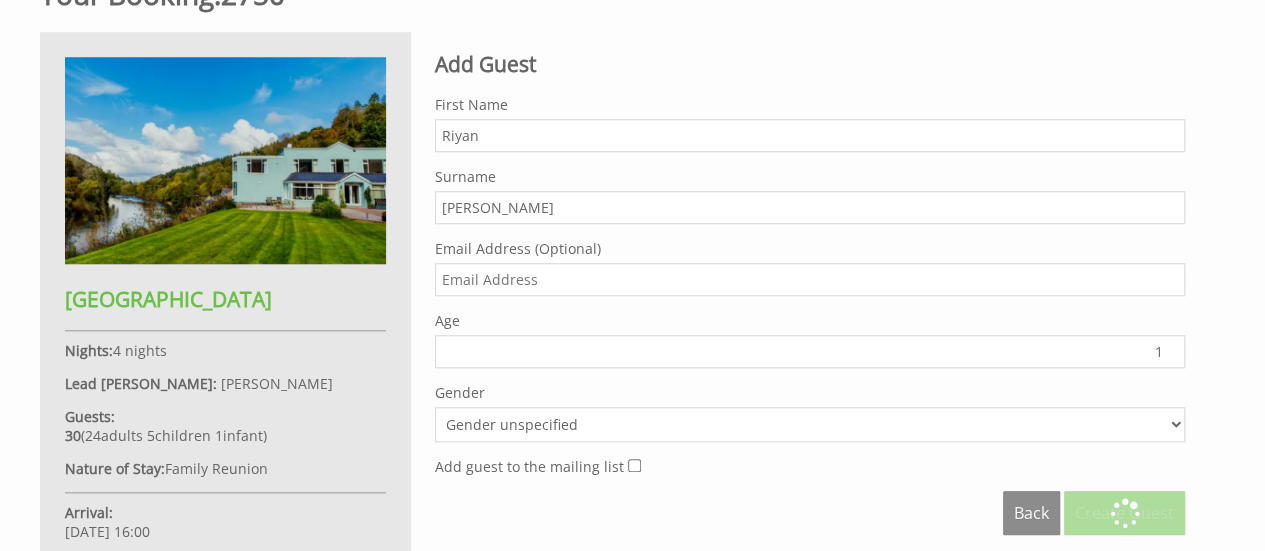 scroll, scrollTop: 0, scrollLeft: 0, axis: both 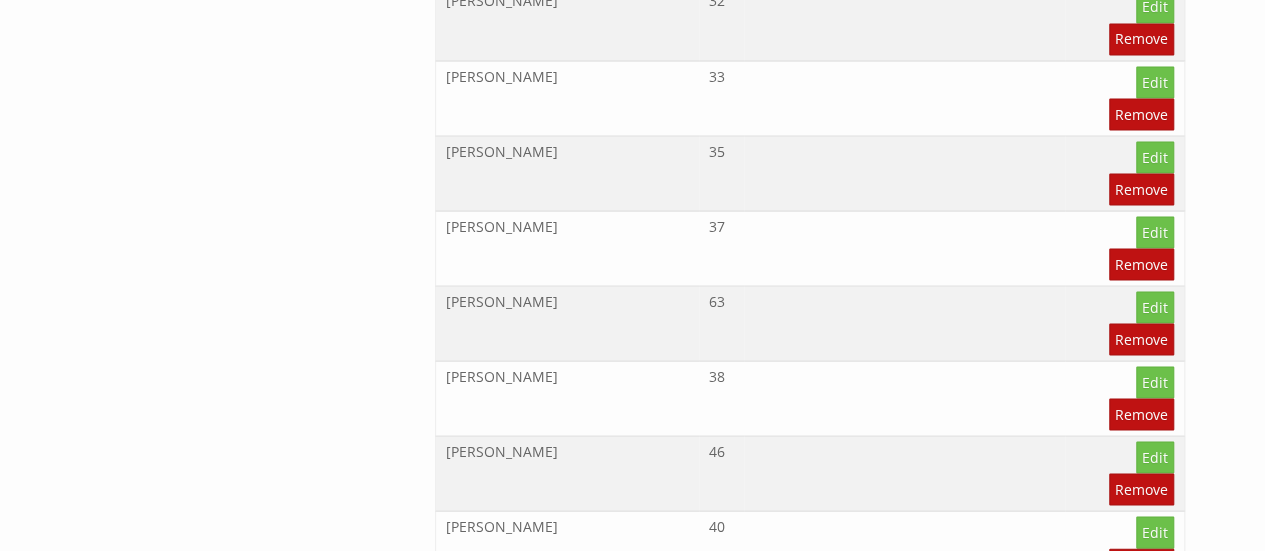 click on "Add Guest" at bounding box center [1131, 1081] 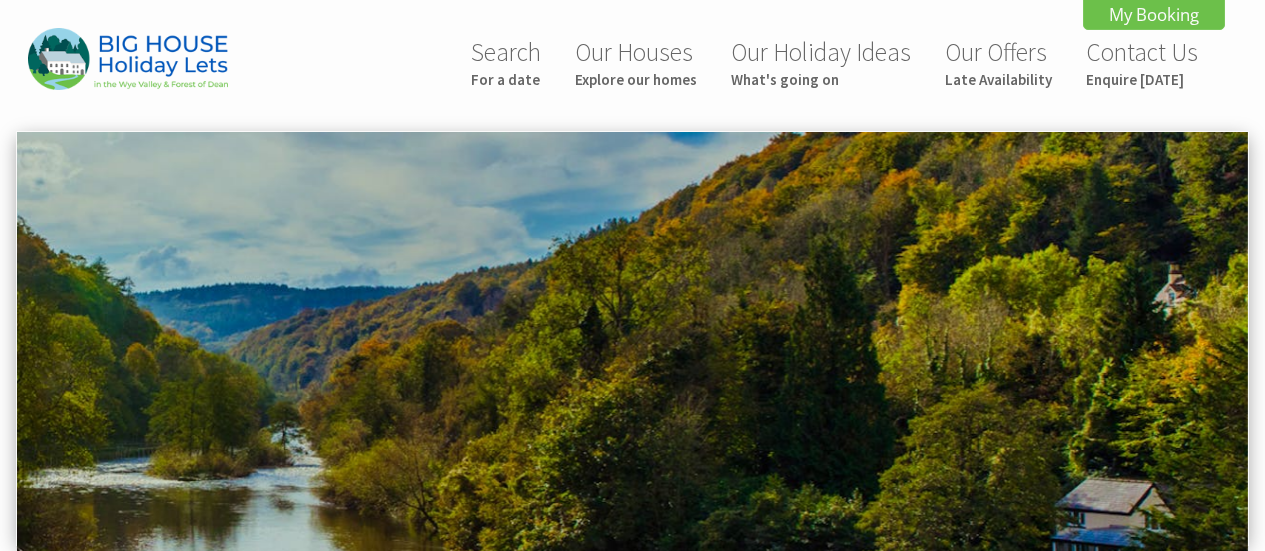 scroll, scrollTop: 0, scrollLeft: 0, axis: both 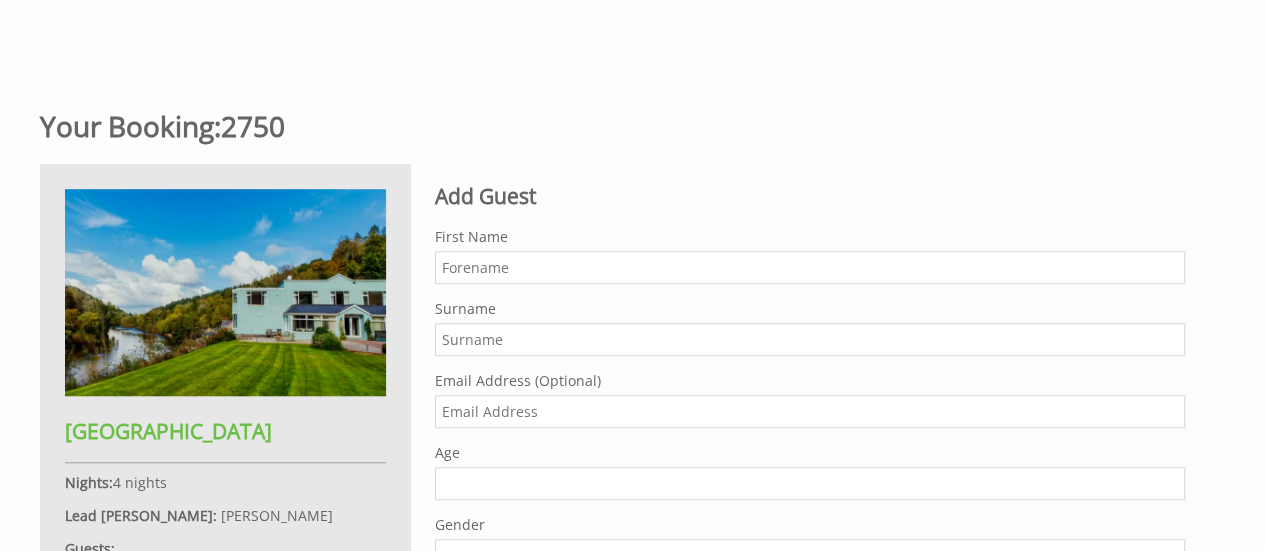 click on "First Name" at bounding box center [810, 267] 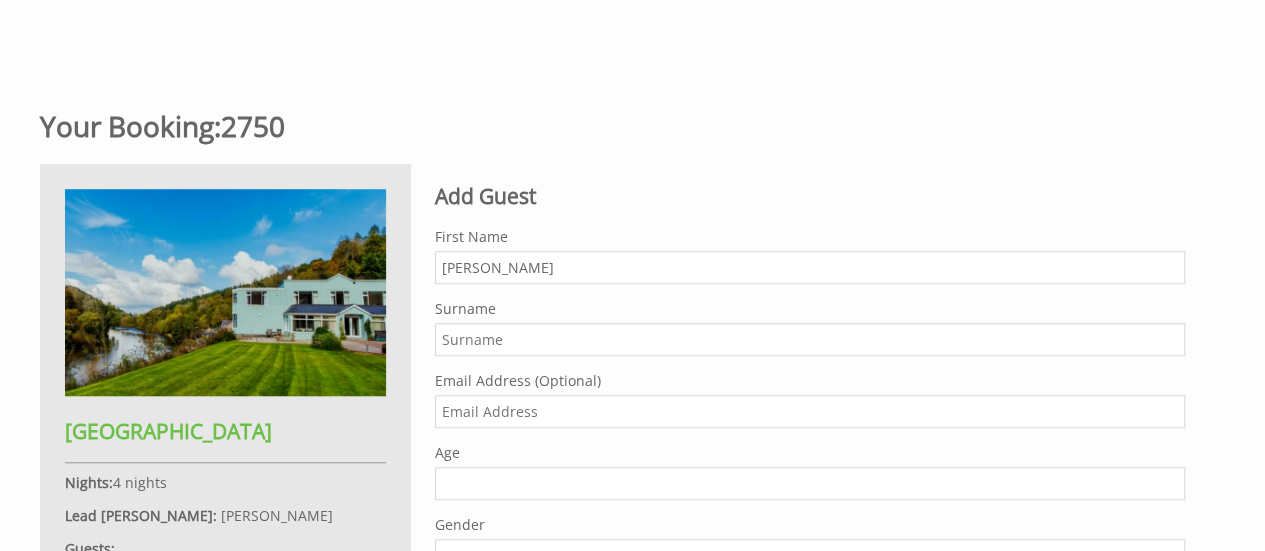 type on "[PERSON_NAME]" 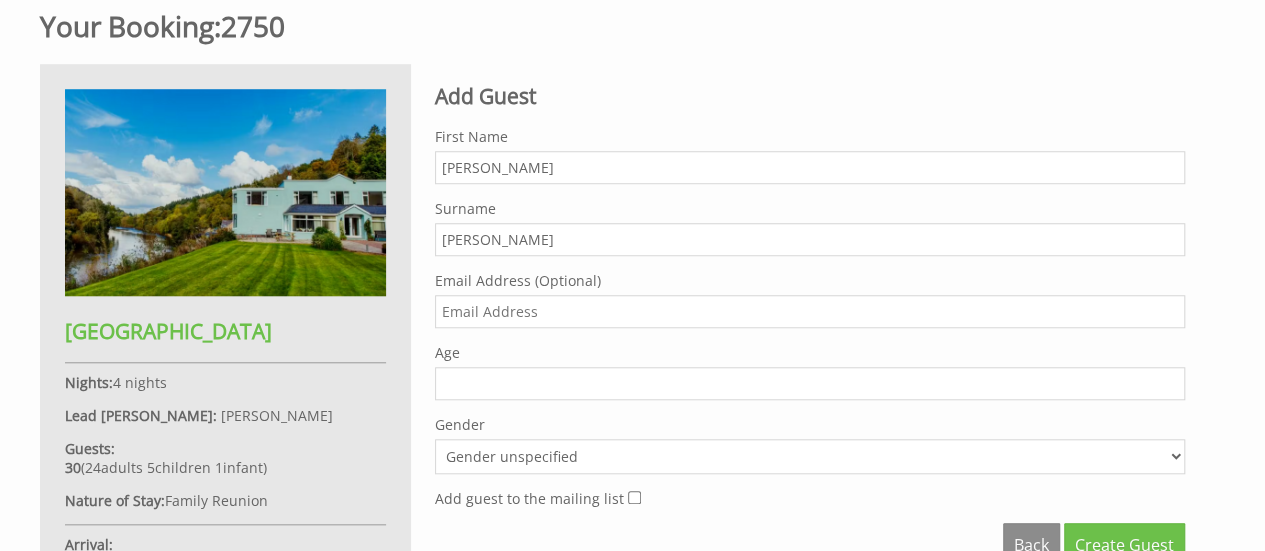 scroll, scrollTop: 800, scrollLeft: 0, axis: vertical 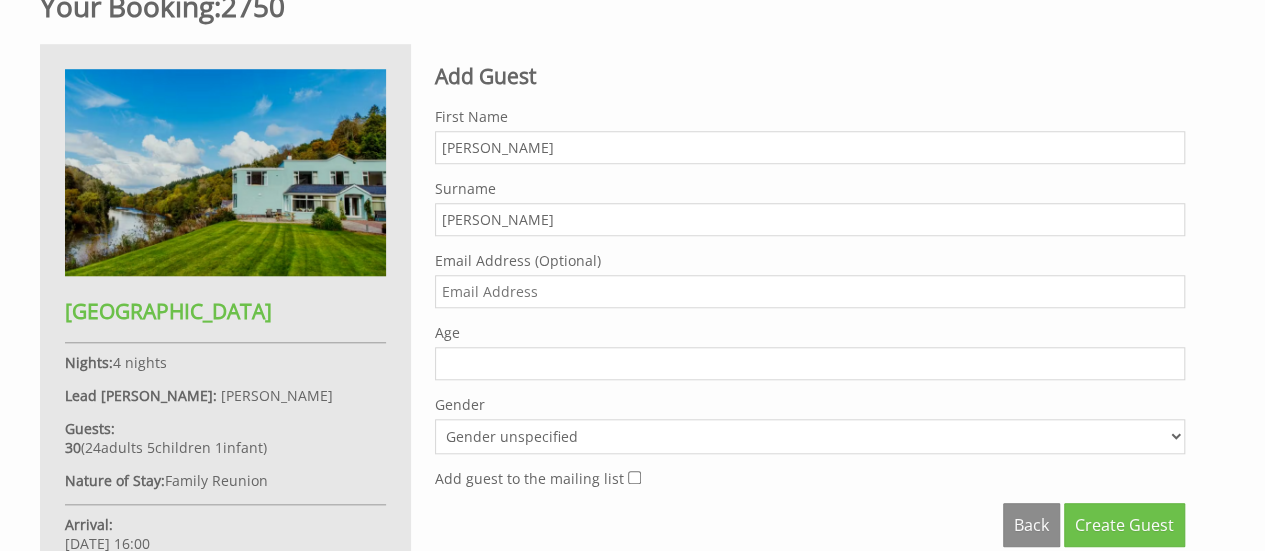 type on "[PERSON_NAME]" 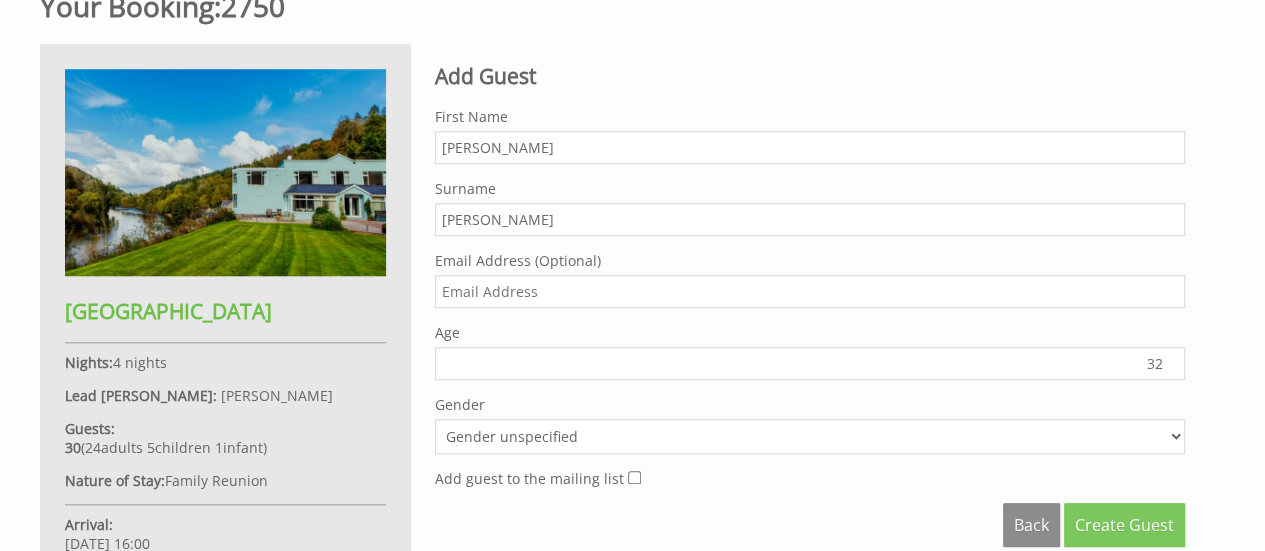 type on "32" 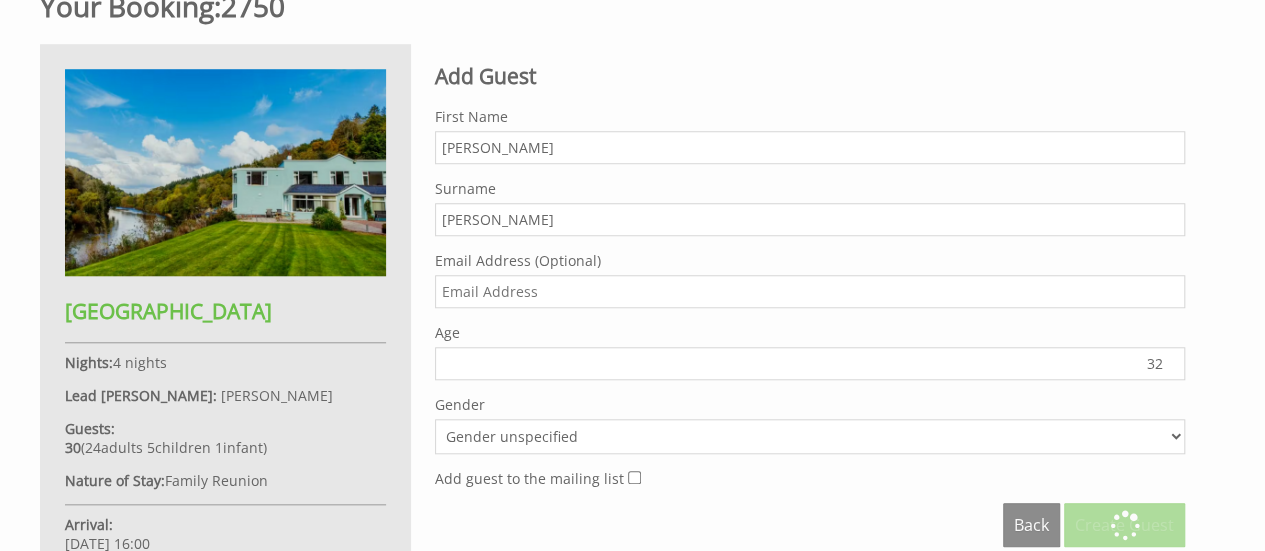 scroll, scrollTop: 0, scrollLeft: 0, axis: both 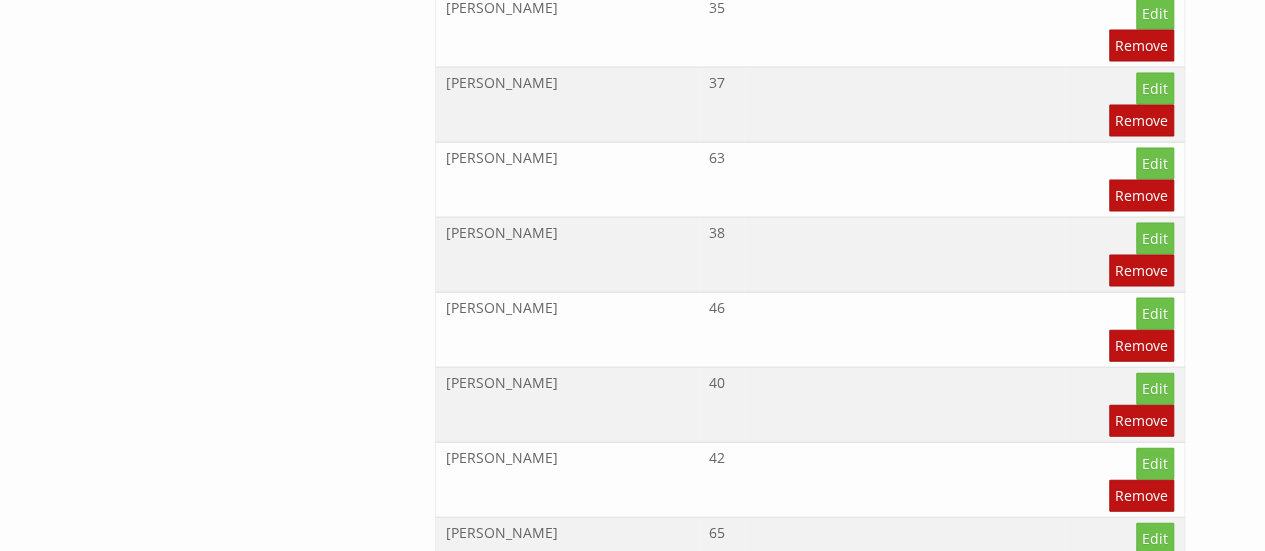 click on "Add Guest" at bounding box center [1131, 938] 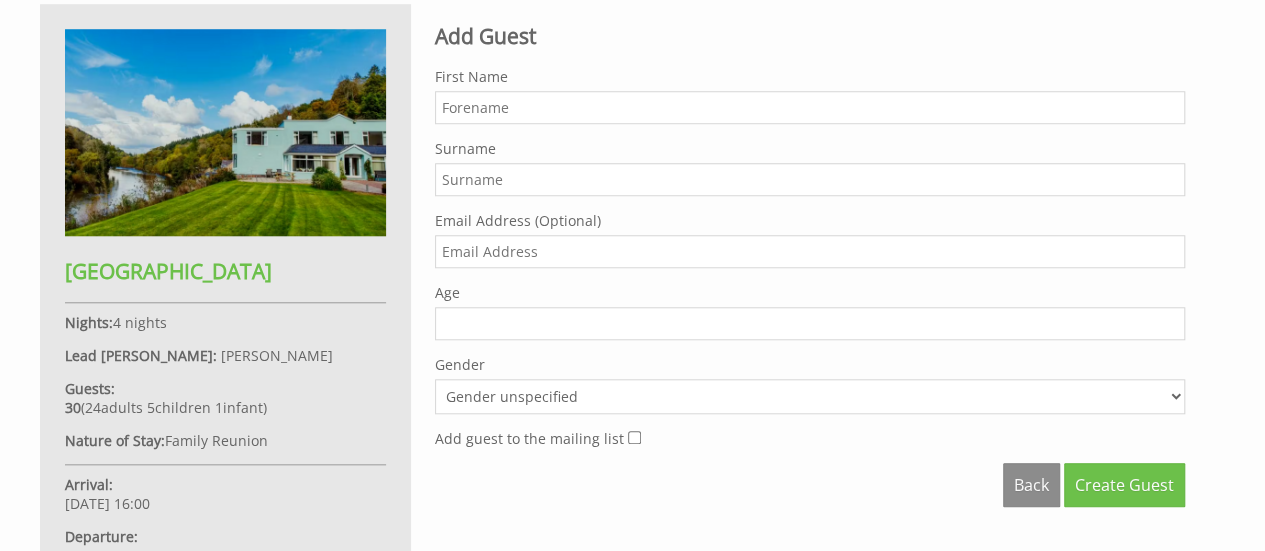 scroll, scrollTop: 800, scrollLeft: 0, axis: vertical 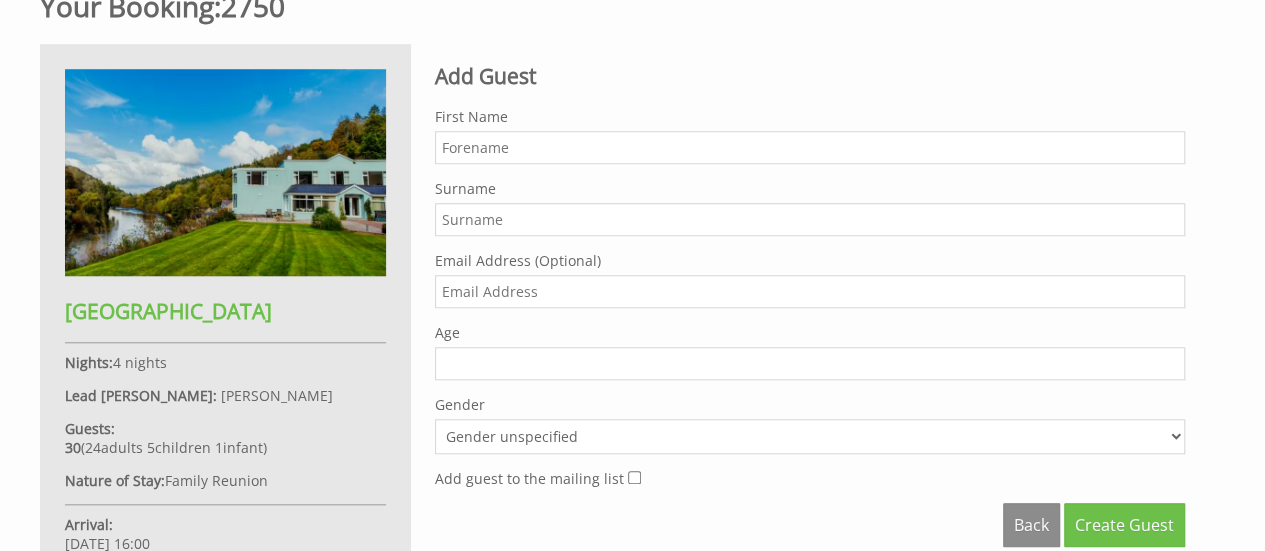 click on "First Name" at bounding box center [810, 147] 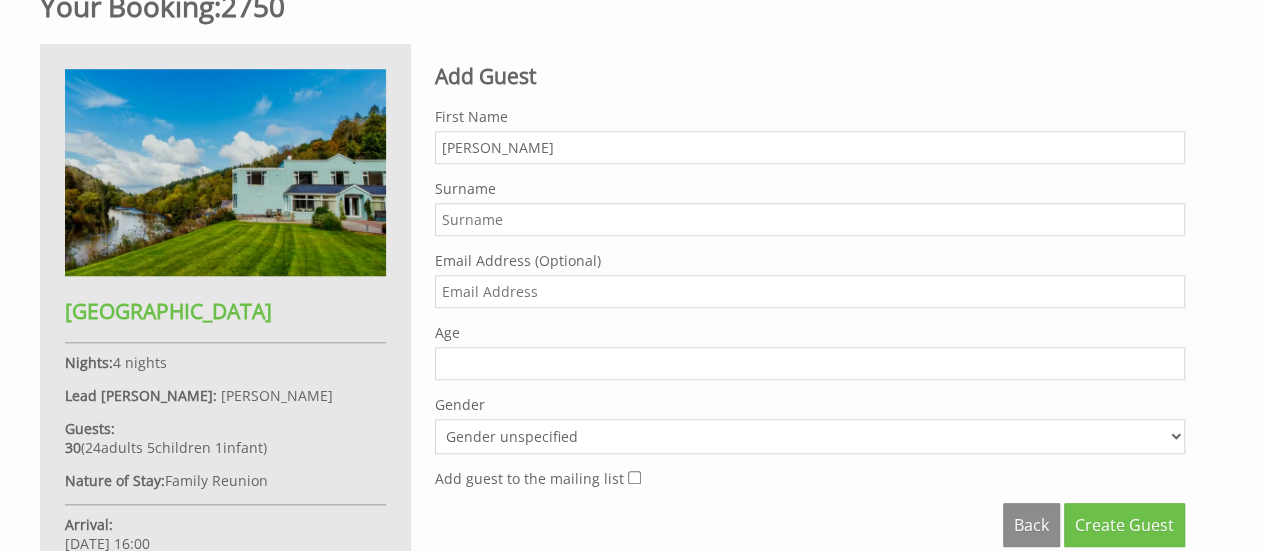 click on "[PERSON_NAME]" at bounding box center [810, 147] 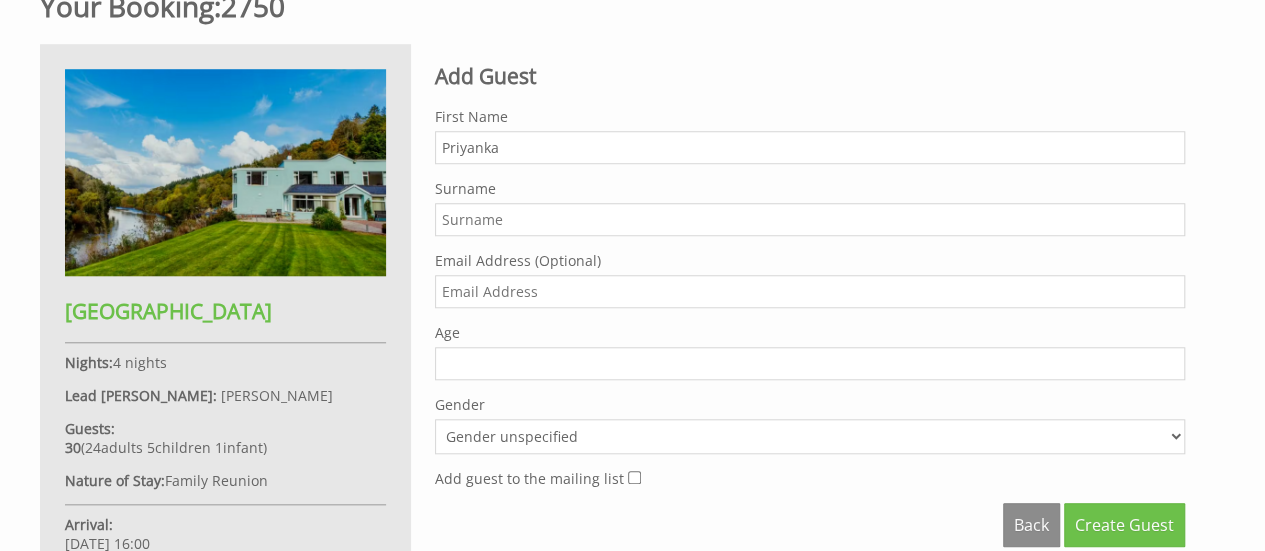 type on "Priyanka" 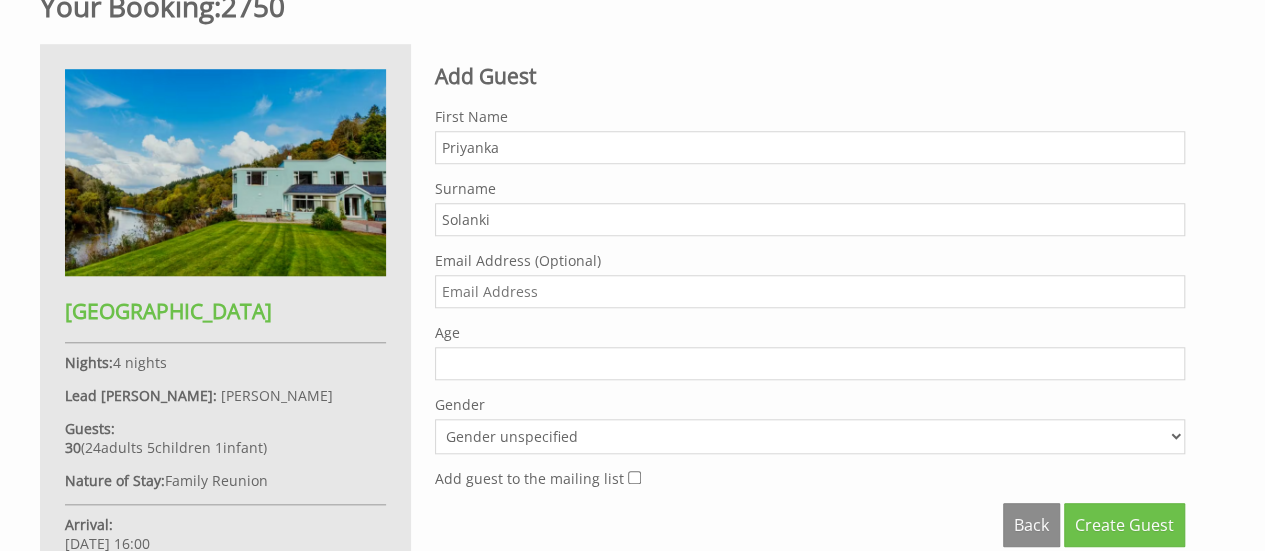 type on "Solanki" 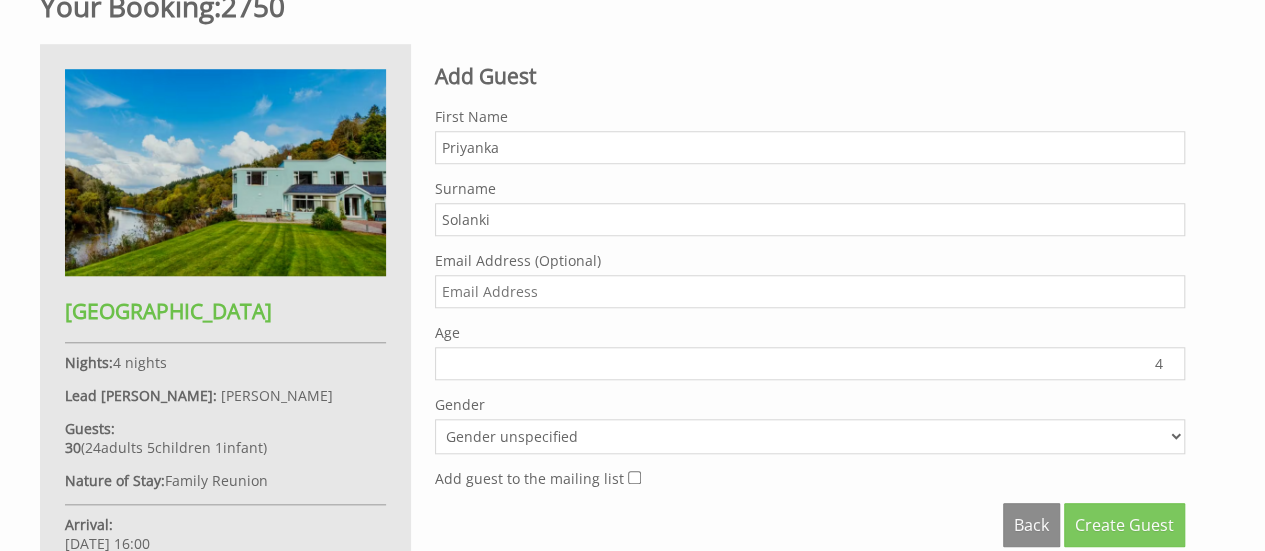 type on "4" 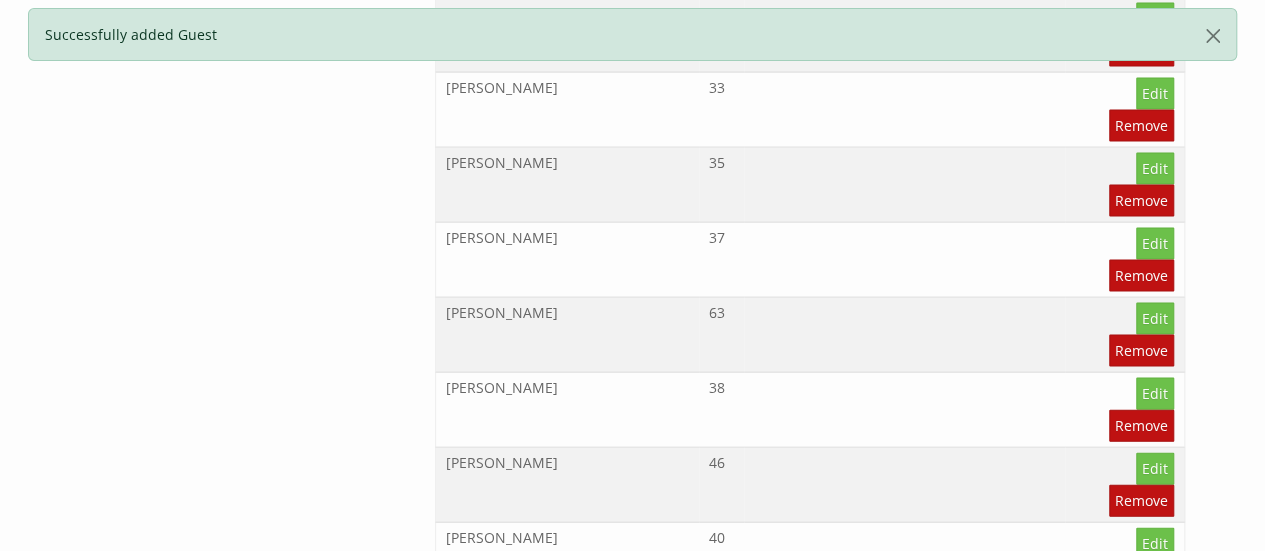 scroll, scrollTop: 2000, scrollLeft: 0, axis: vertical 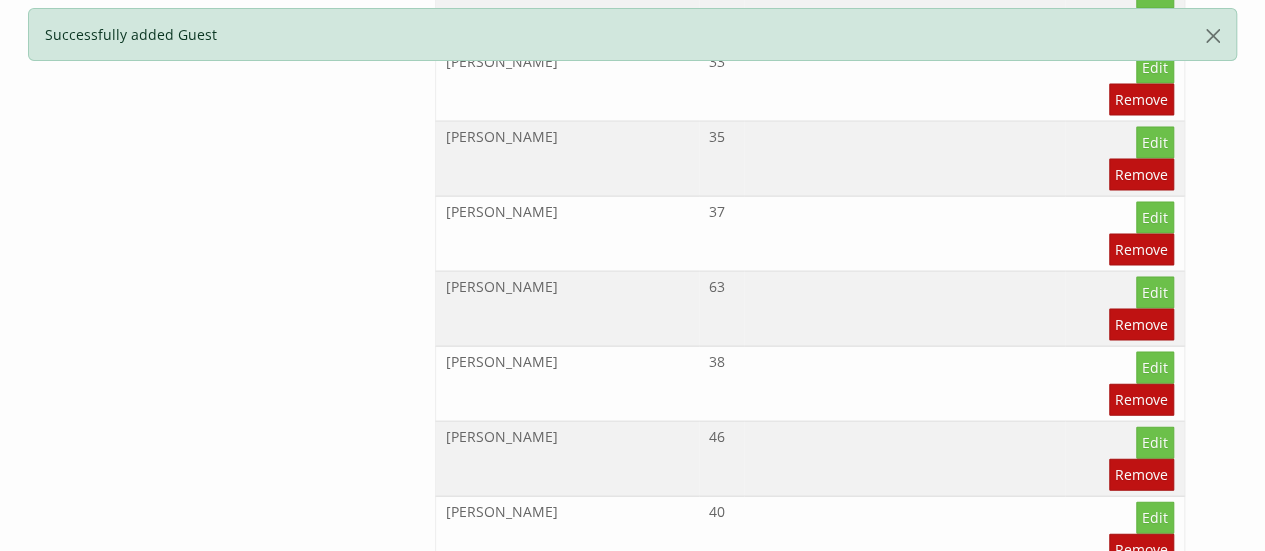 click on "Add Guest" at bounding box center (1131, 1067) 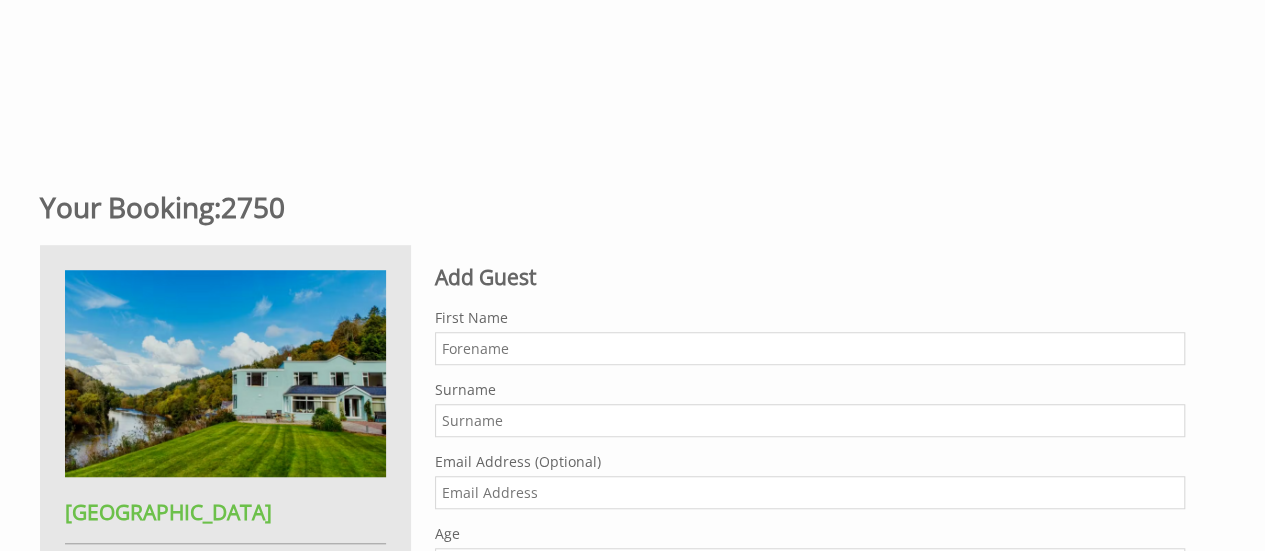 scroll, scrollTop: 600, scrollLeft: 0, axis: vertical 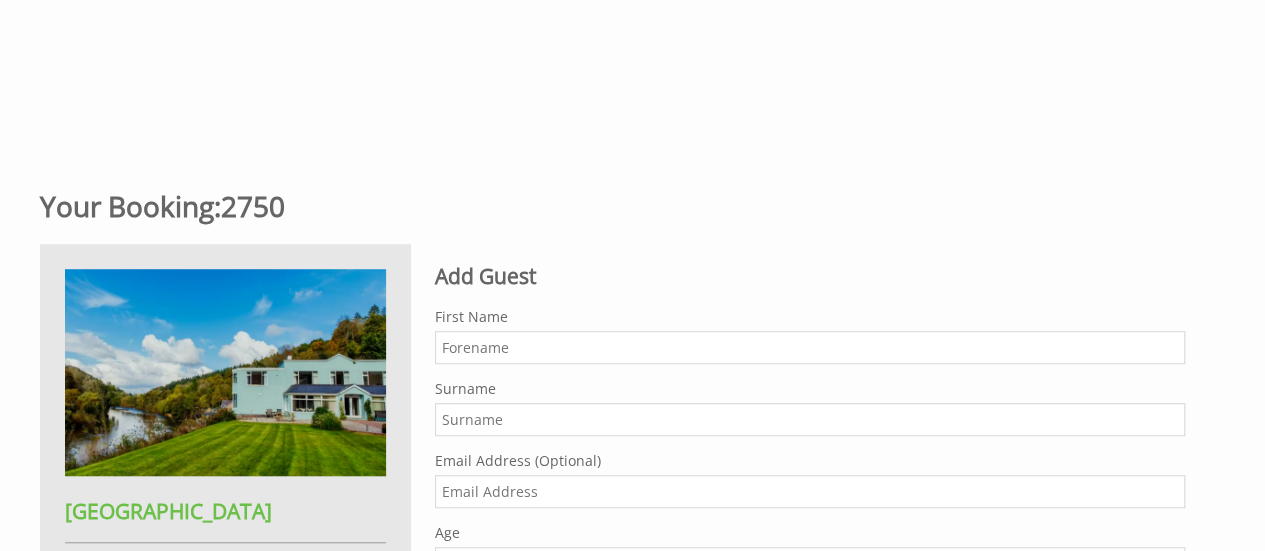 click on "First Name" at bounding box center (810, 347) 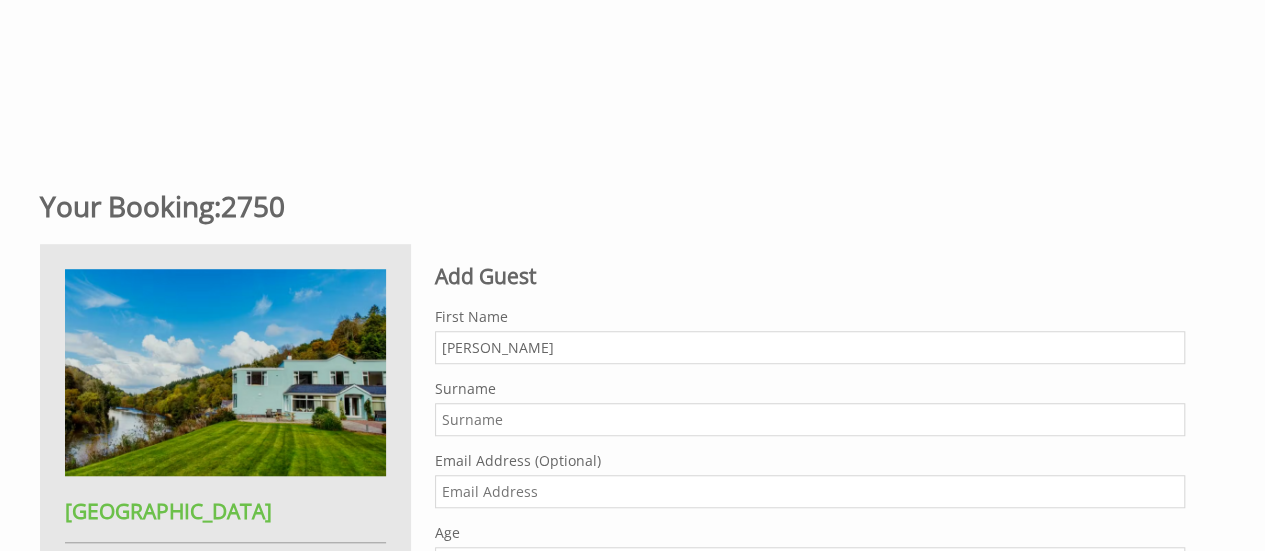 type on "[PERSON_NAME]" 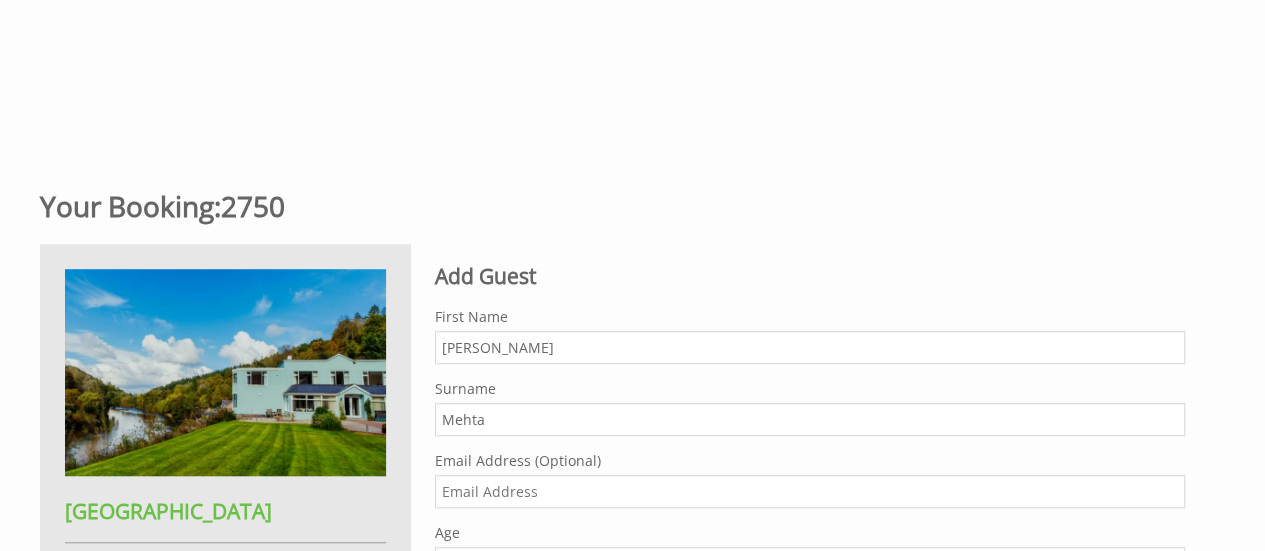 type on "Mehta" 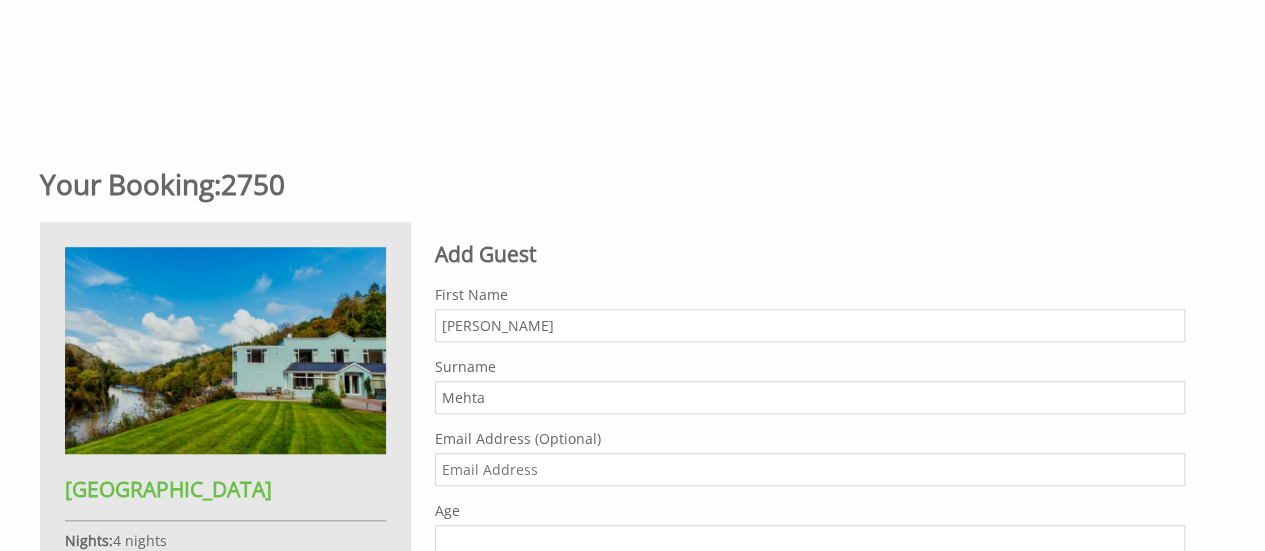scroll, scrollTop: 954, scrollLeft: 0, axis: vertical 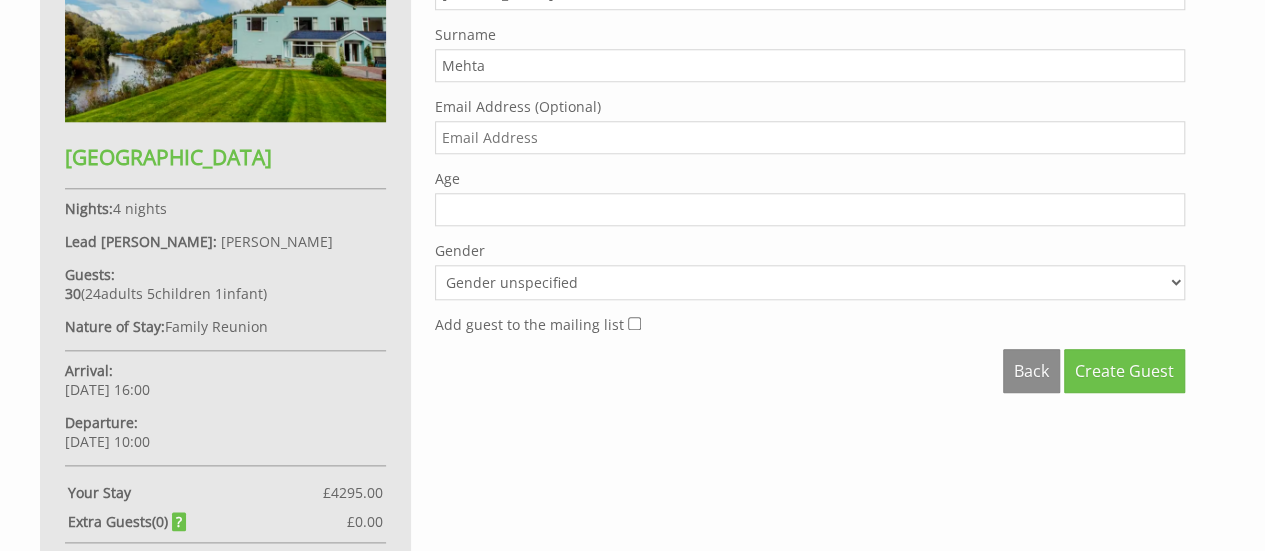 click on "Age" at bounding box center [810, 209] 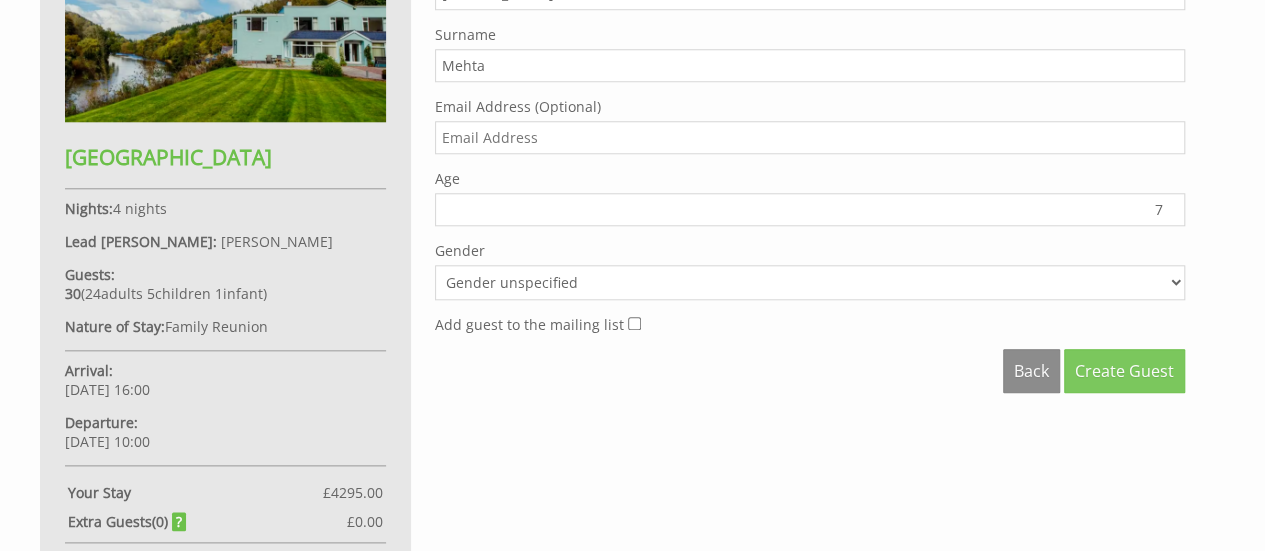 type on "7" 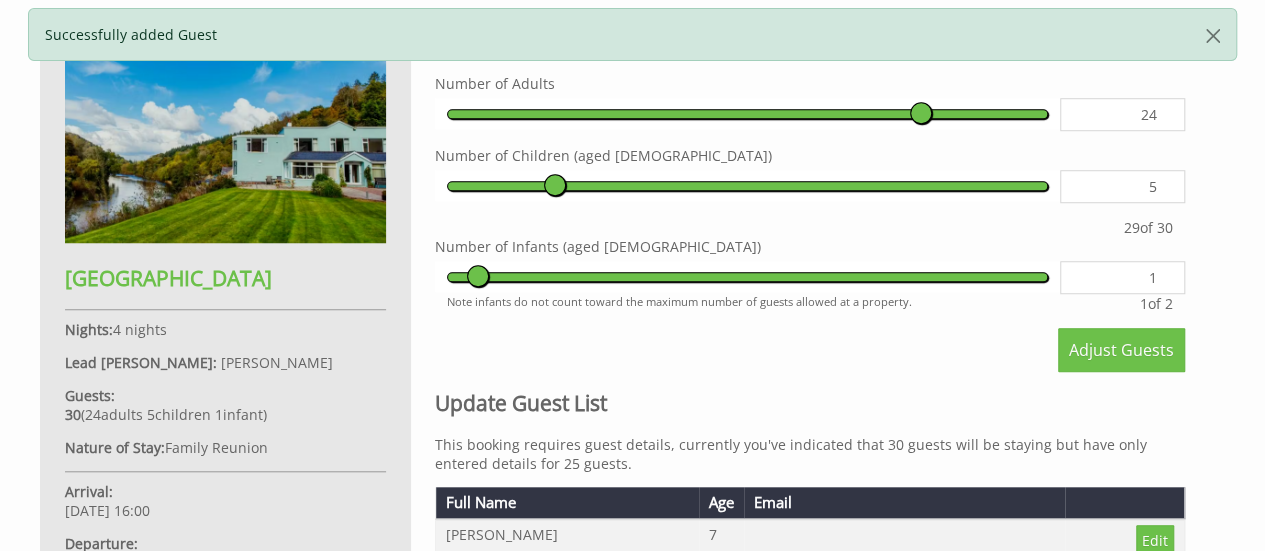 scroll, scrollTop: 720, scrollLeft: 0, axis: vertical 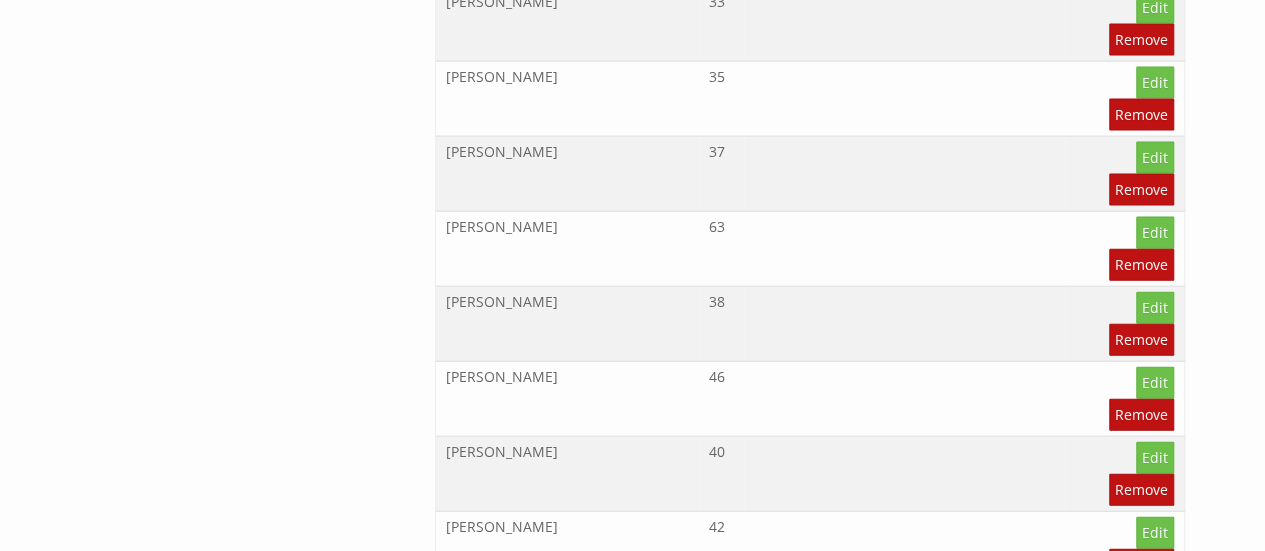 click on "Add Guest" at bounding box center [1131, 1007] 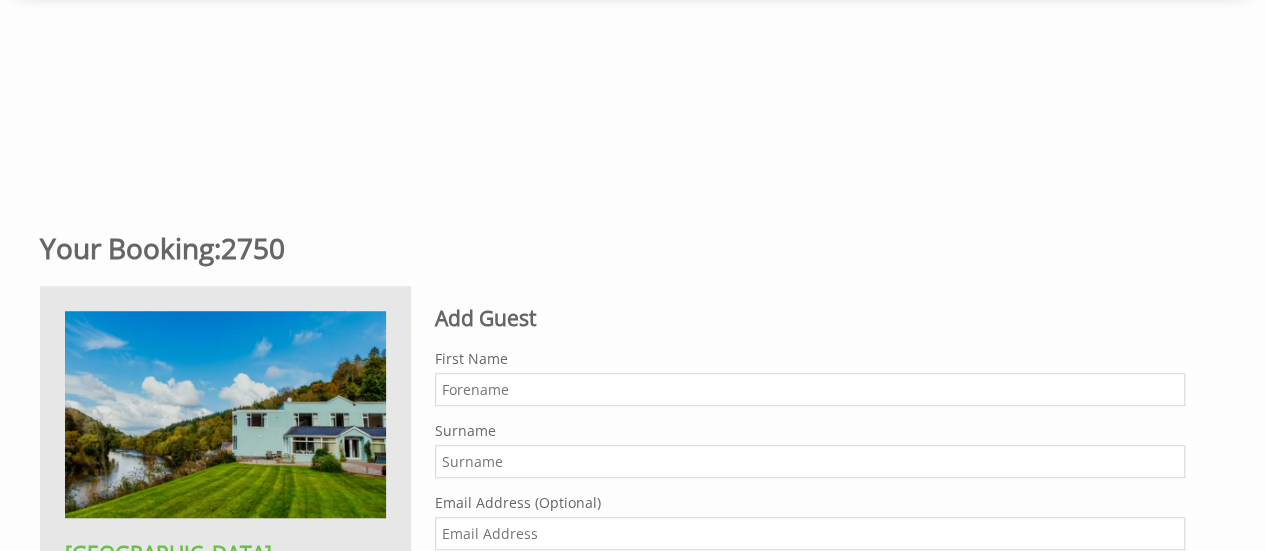scroll, scrollTop: 560, scrollLeft: 0, axis: vertical 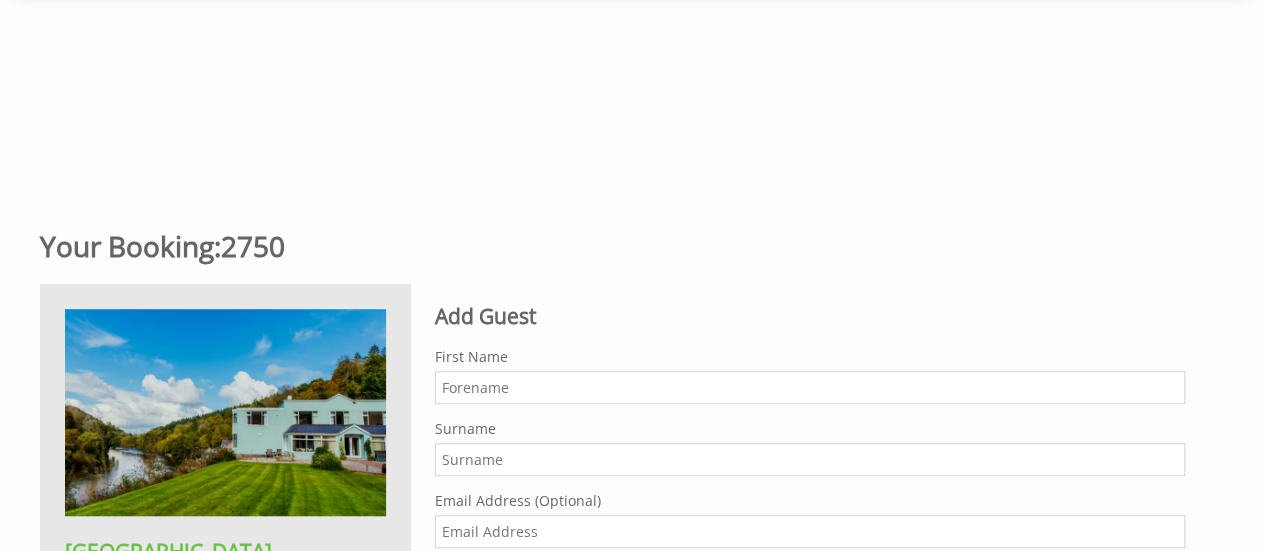 drag, startPoint x: 476, startPoint y: 366, endPoint x: 486, endPoint y: 395, distance: 30.675724 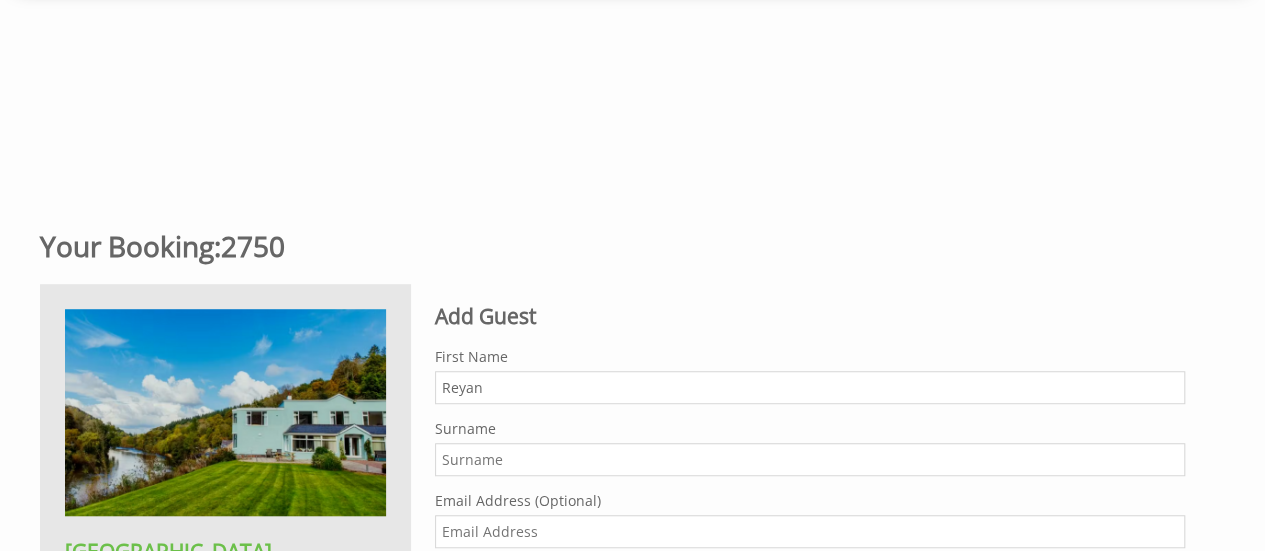 type on "Reyan" 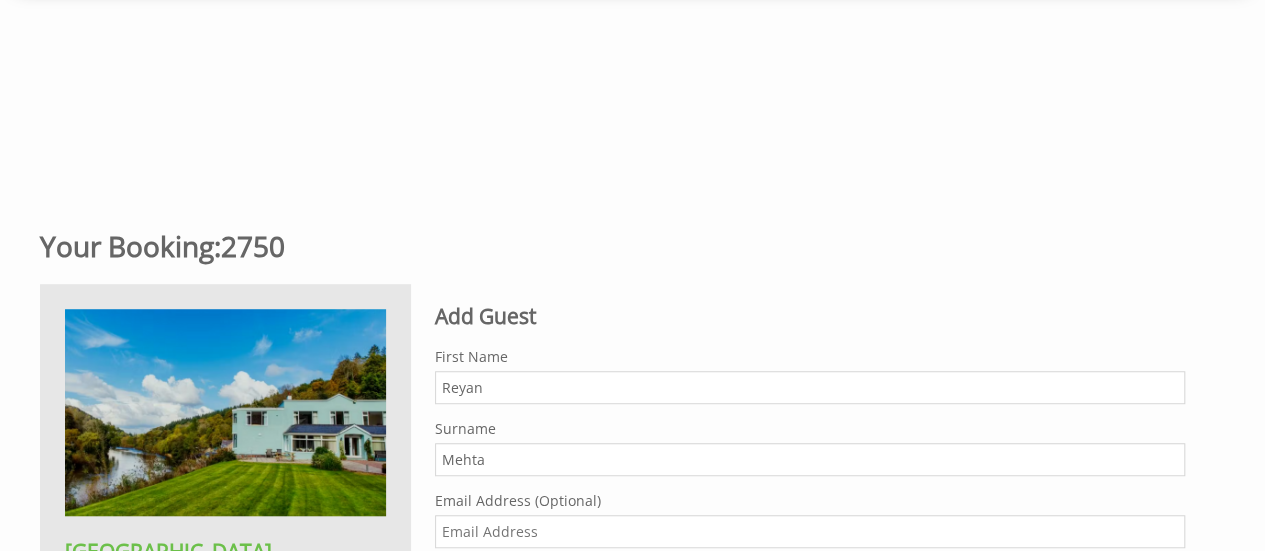 type on "Mehta" 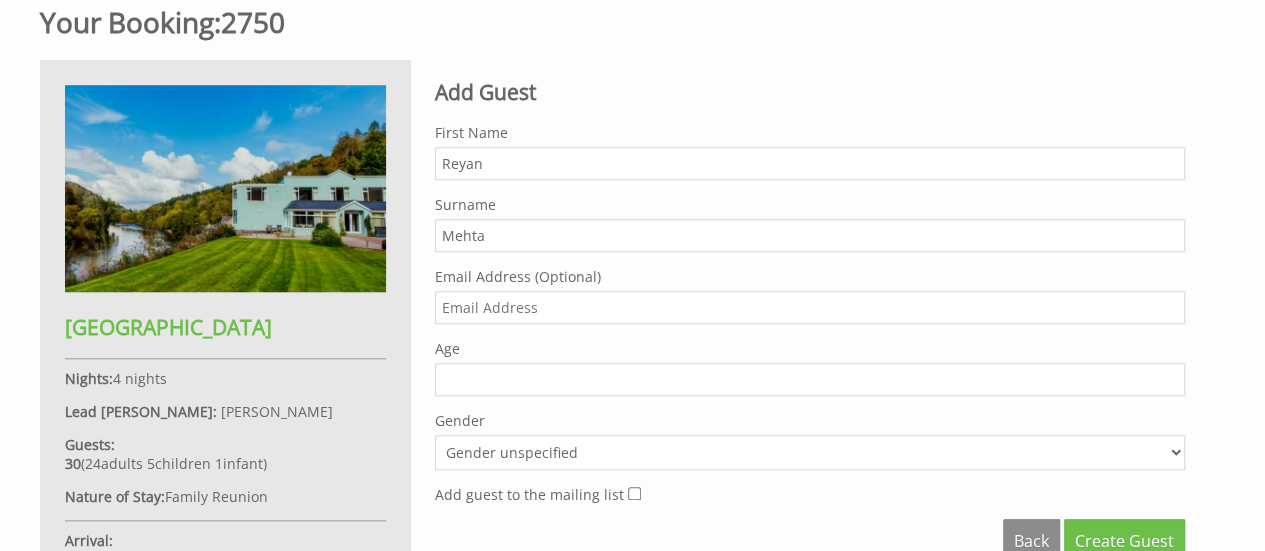 scroll, scrollTop: 792, scrollLeft: 0, axis: vertical 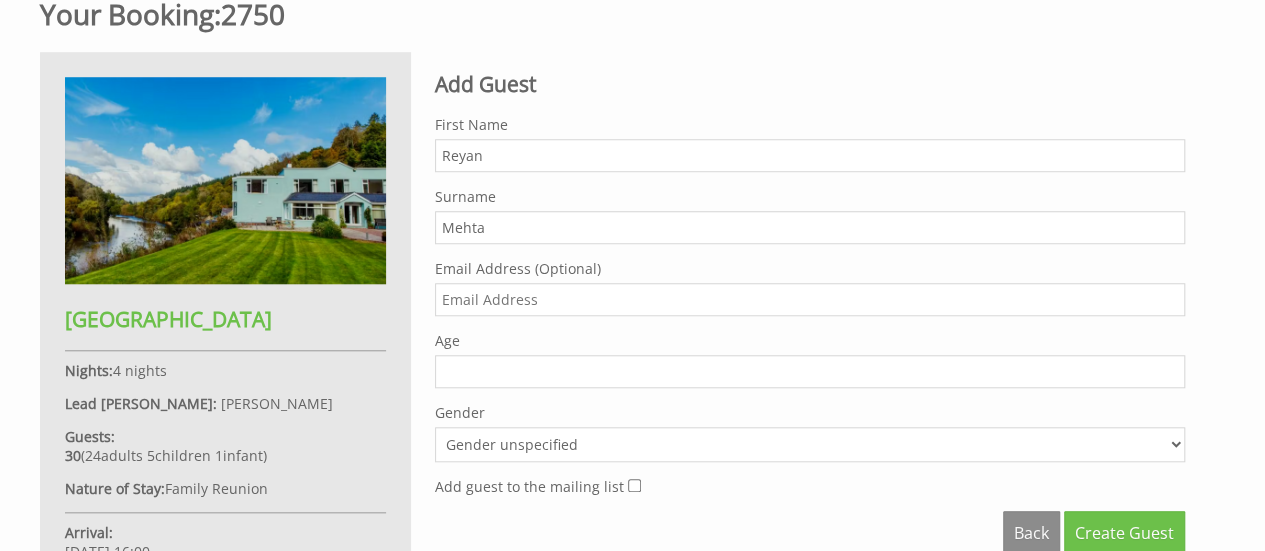 click on "Age" at bounding box center (810, 371) 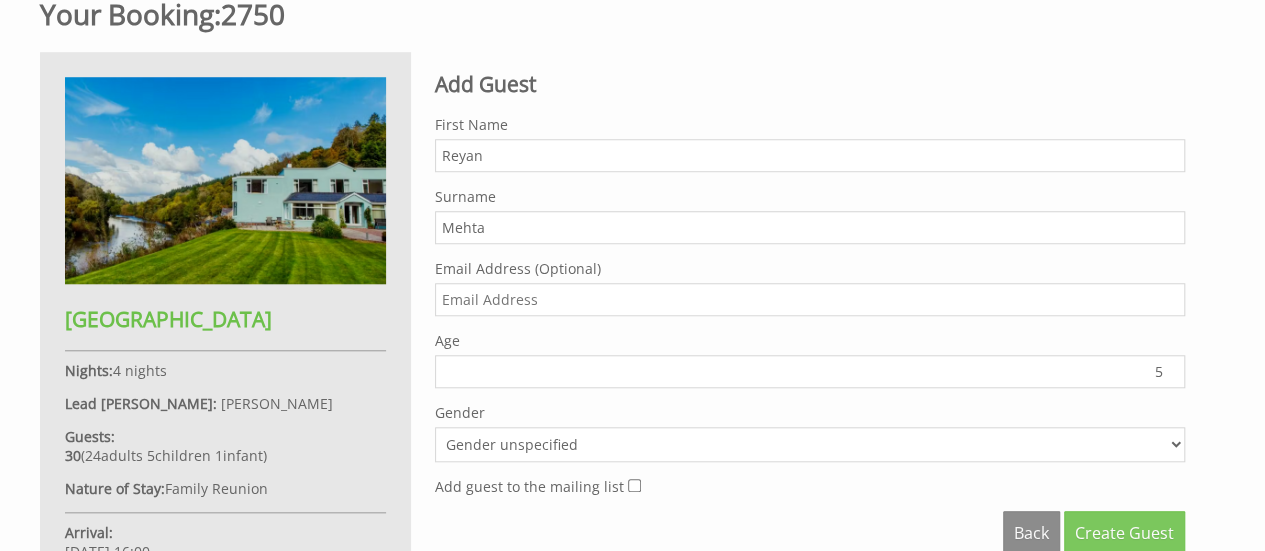 type on "5" 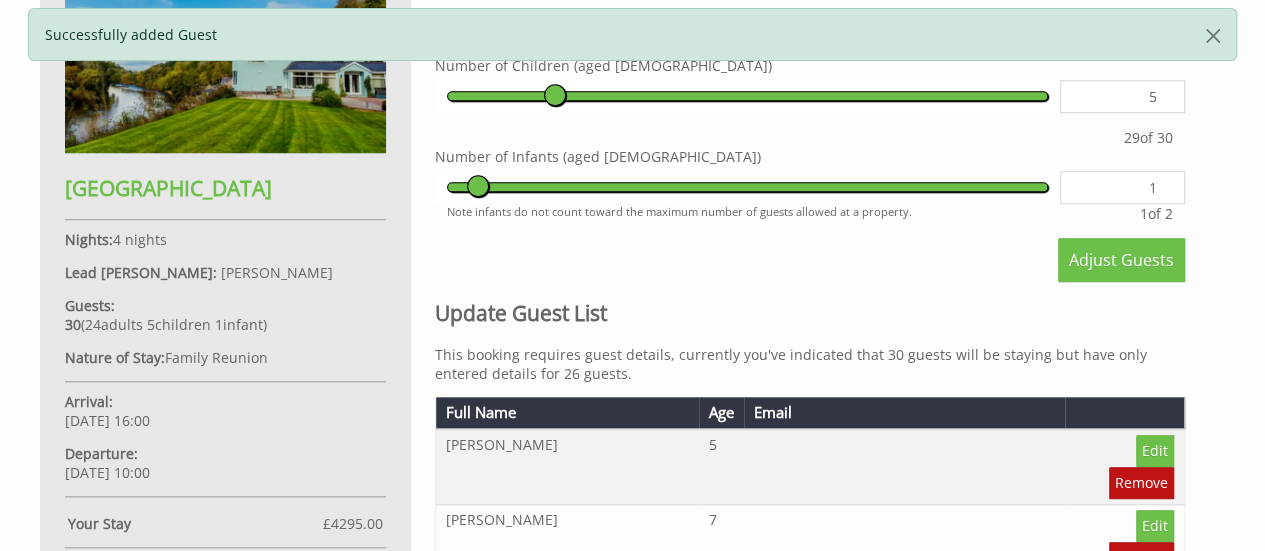 scroll, scrollTop: 0, scrollLeft: 0, axis: both 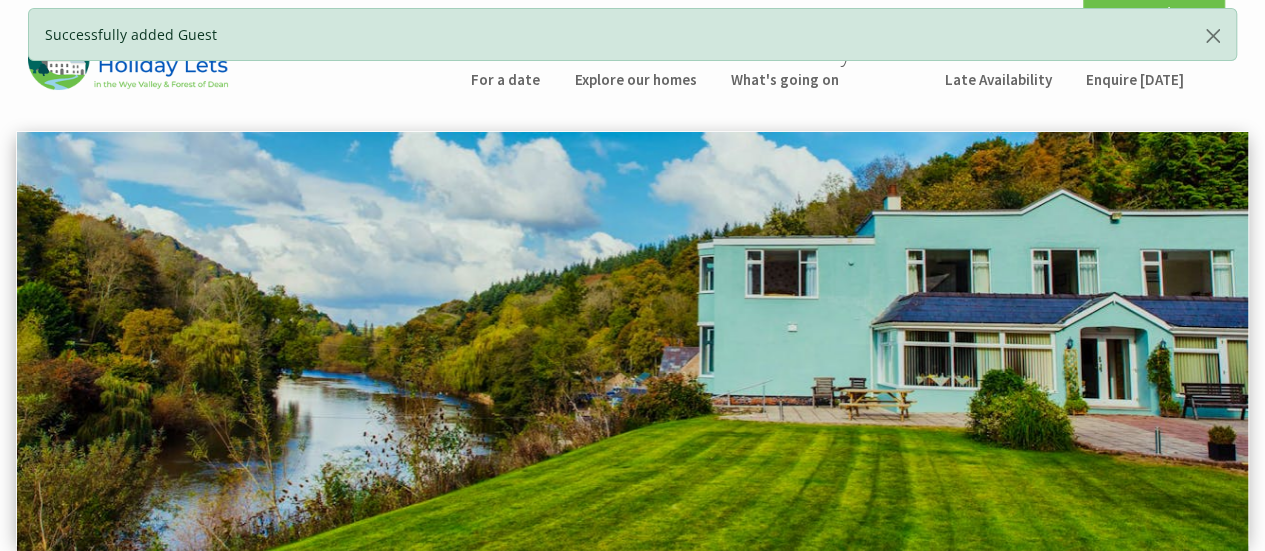 drag, startPoint x: 1263, startPoint y: 103, endPoint x: 1279, endPoint y: -121, distance: 224.5707 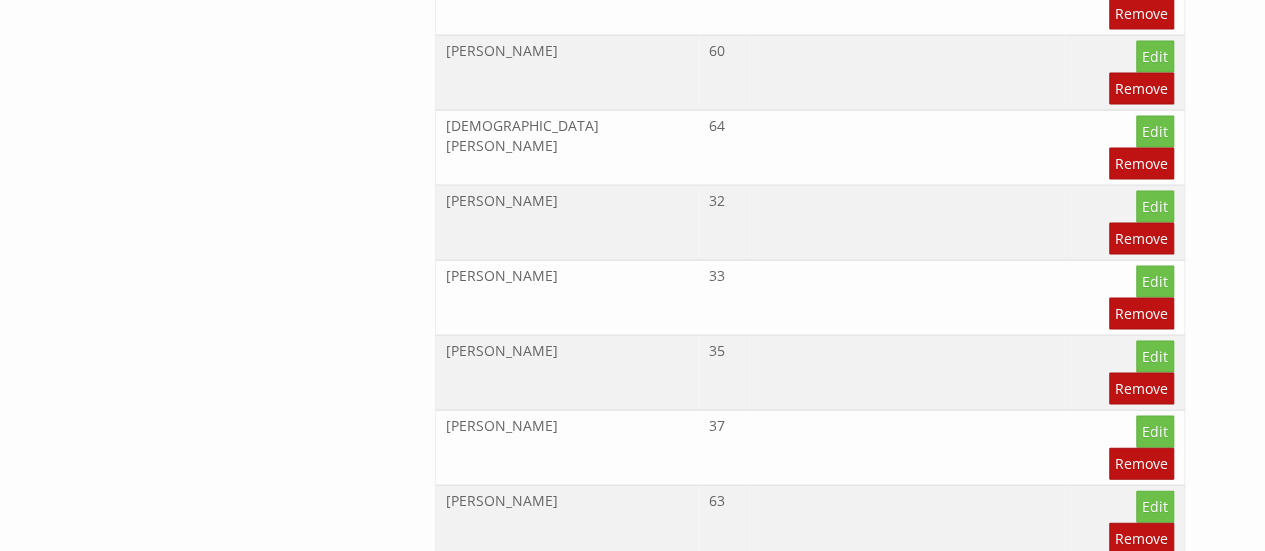 scroll, scrollTop: 1970, scrollLeft: 0, axis: vertical 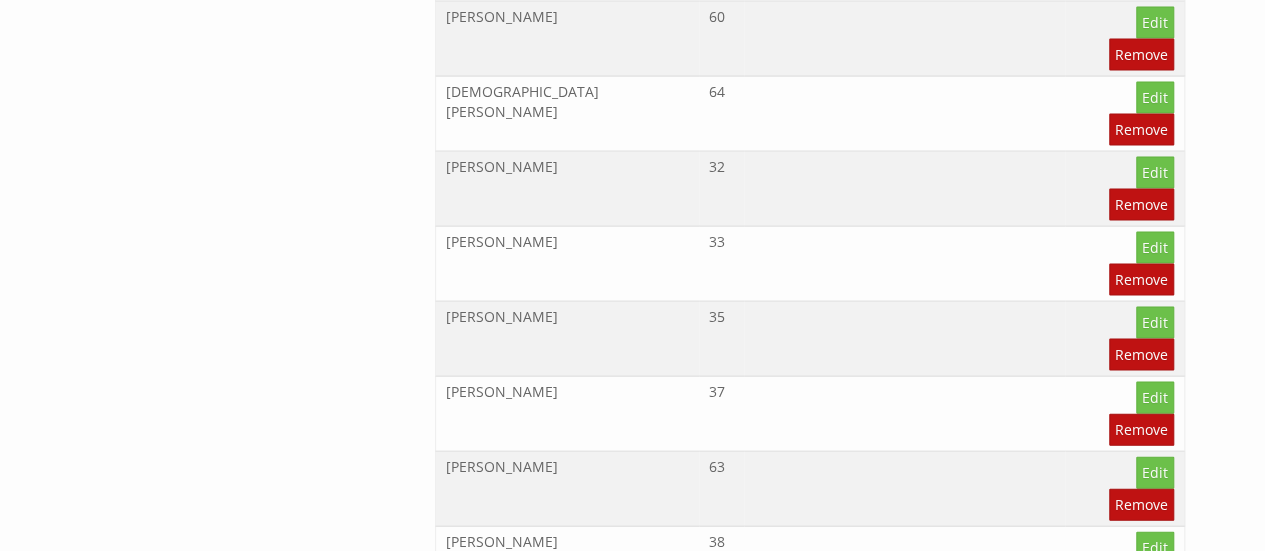click on "Add Guest" at bounding box center [1131, 1247] 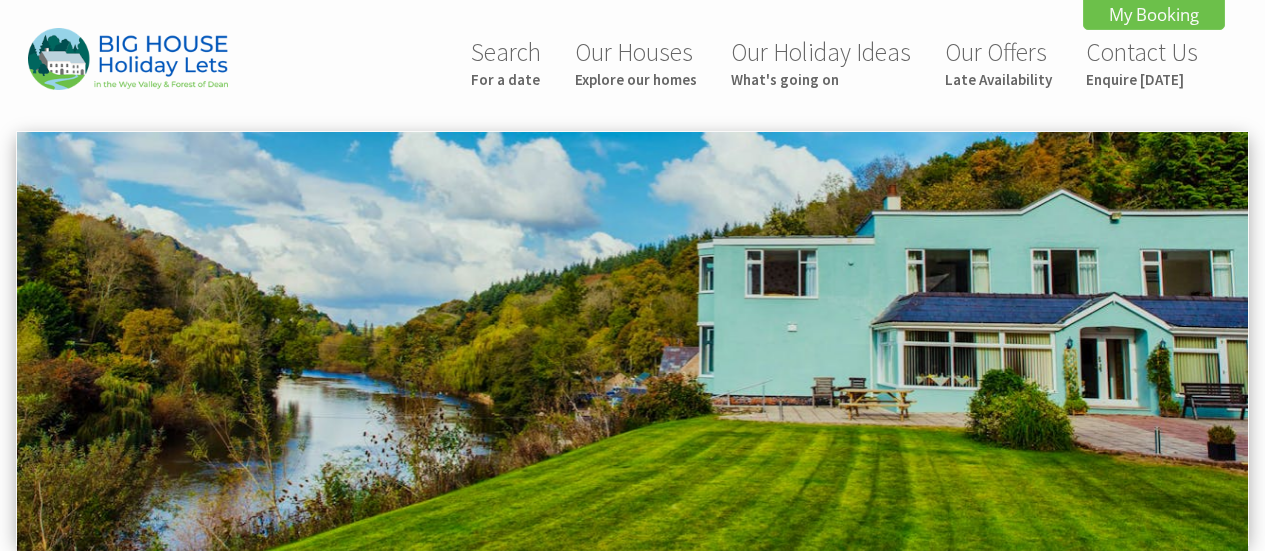 scroll, scrollTop: 0, scrollLeft: 0, axis: both 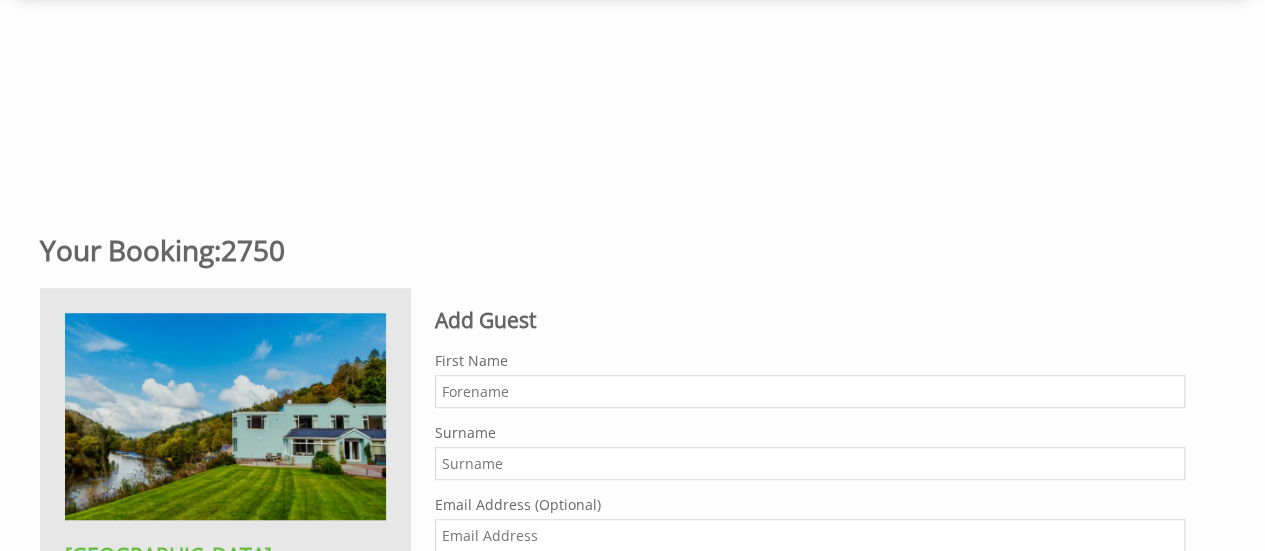 click on "First Name" at bounding box center (810, 391) 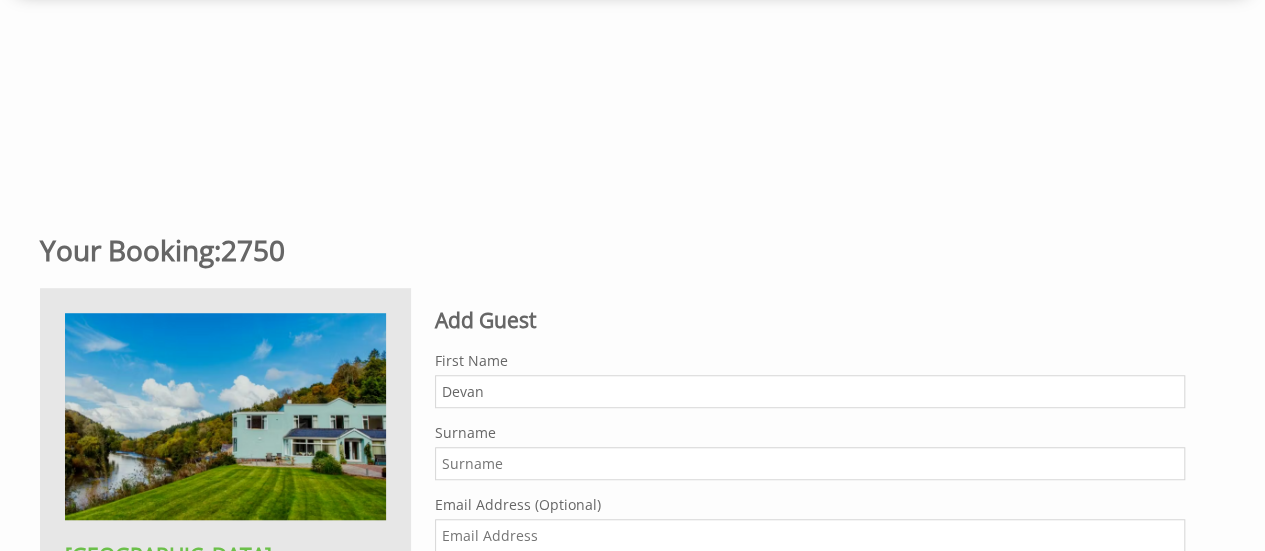 type on "Devan" 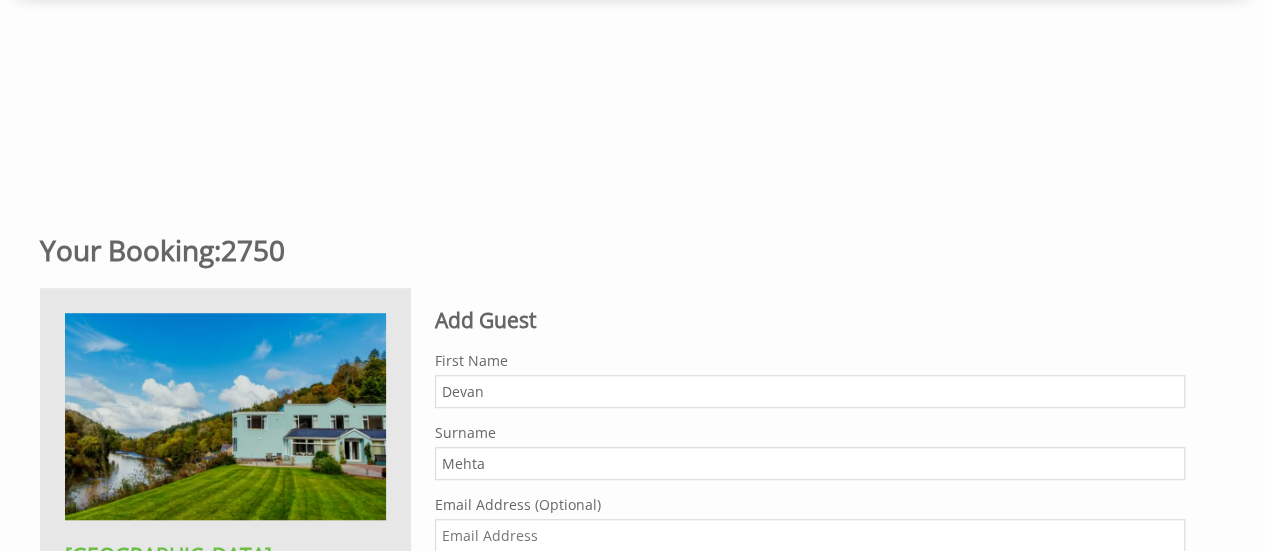 type on "Mehta" 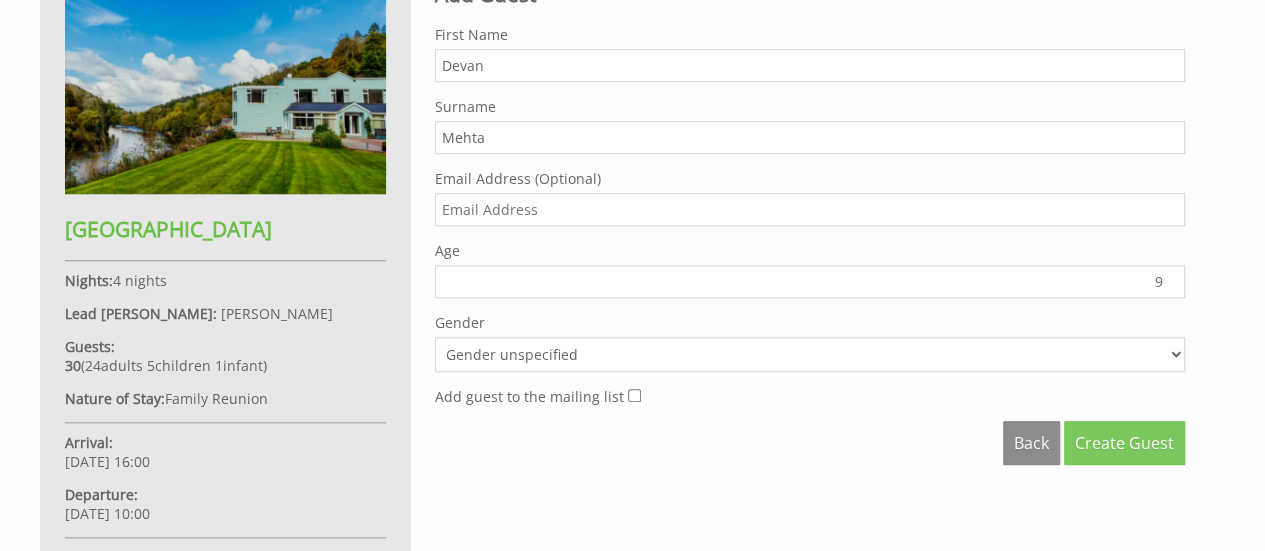 type on "9" 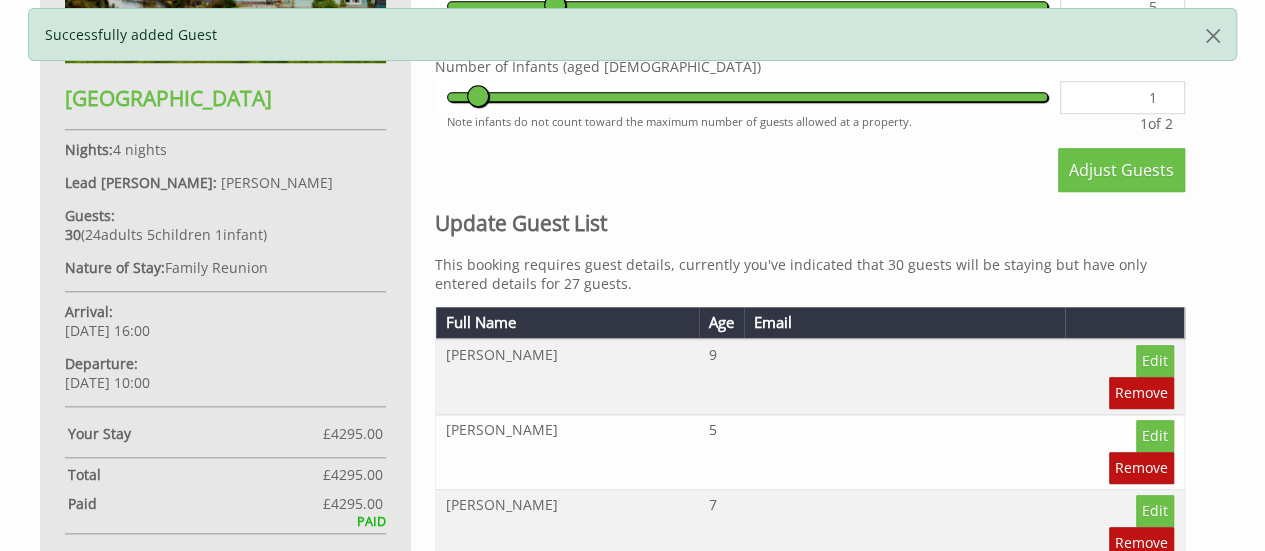 scroll, scrollTop: 0, scrollLeft: 0, axis: both 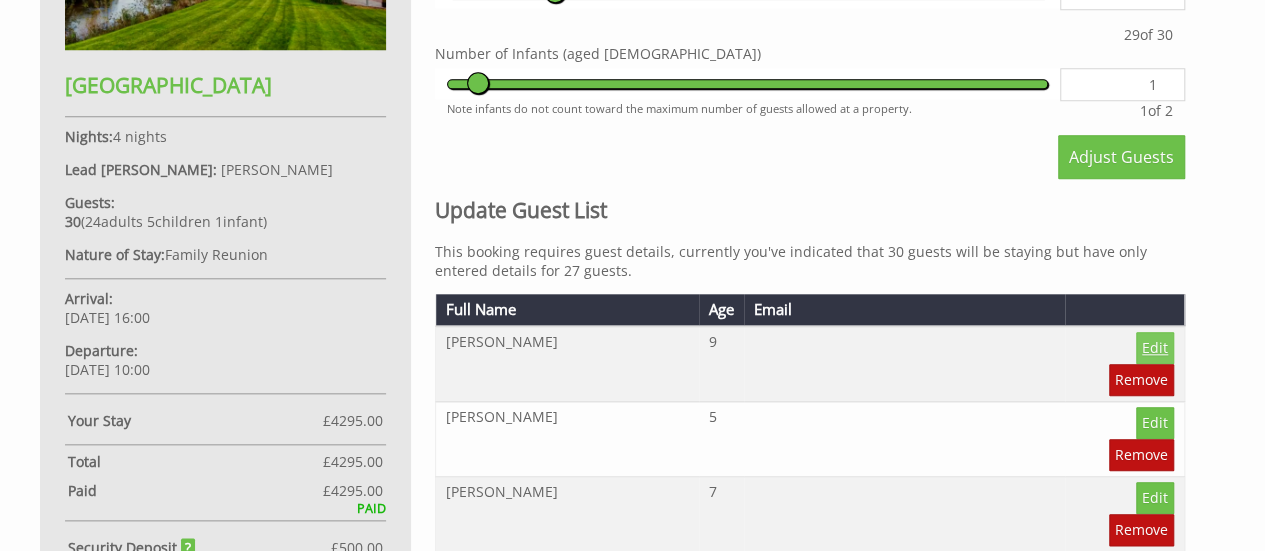 click on "Edit" at bounding box center [1155, 348] 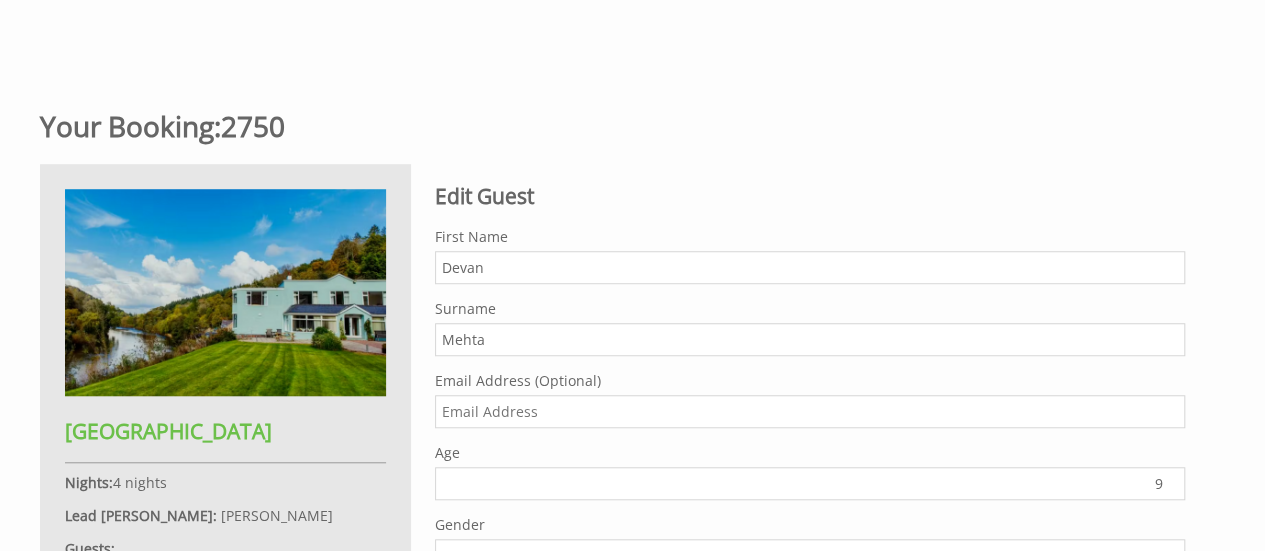scroll, scrollTop: 720, scrollLeft: 0, axis: vertical 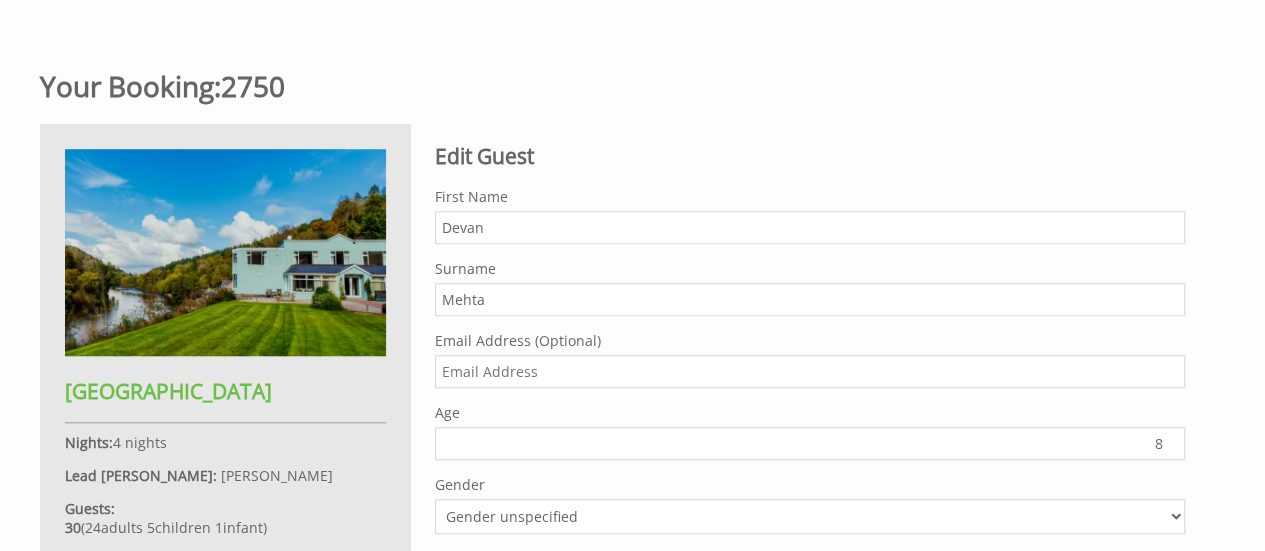 click on "8" at bounding box center [810, 443] 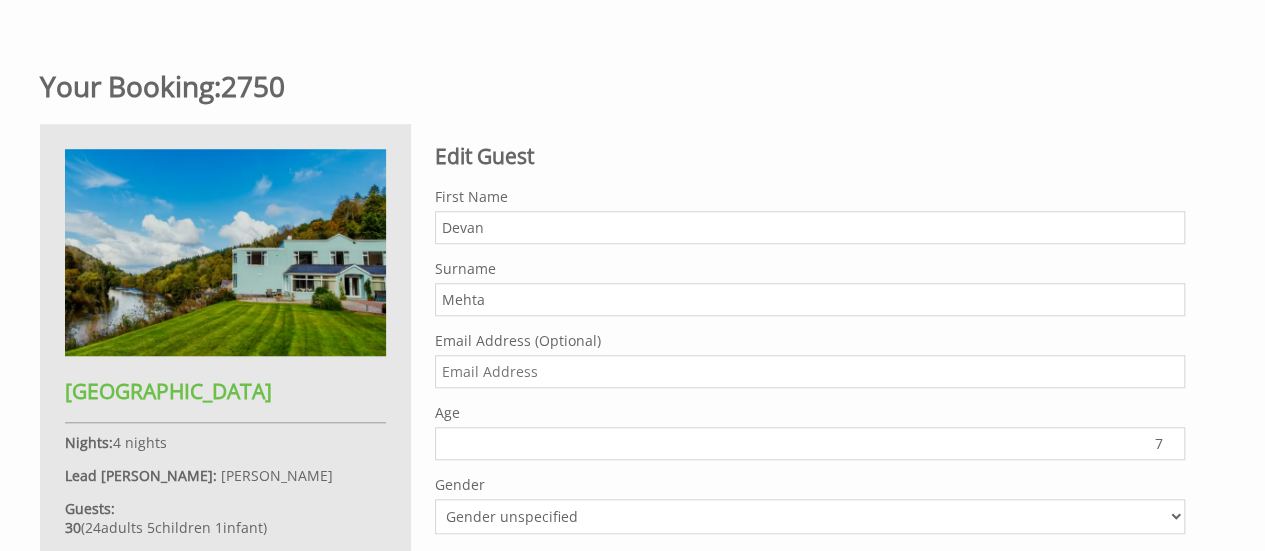 type on "7" 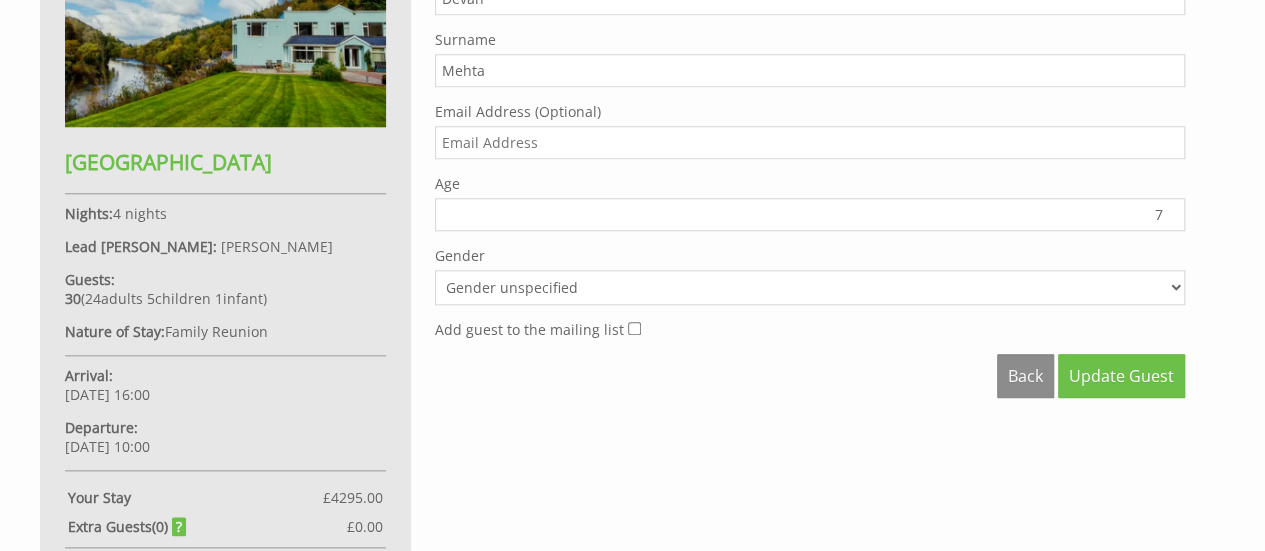 scroll, scrollTop: 1102, scrollLeft: 0, axis: vertical 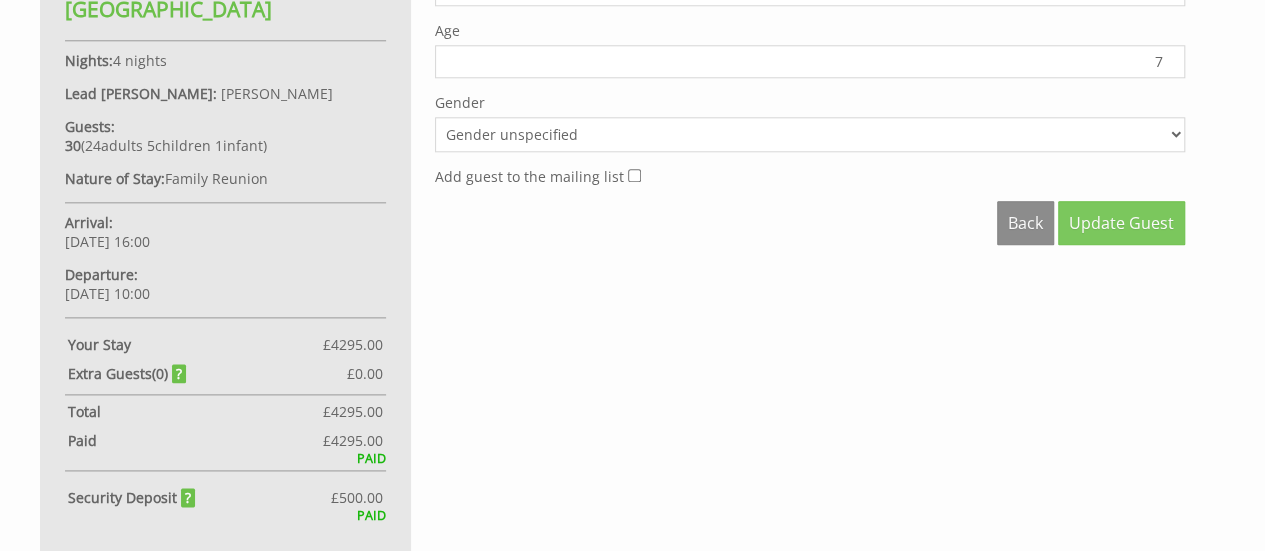 click on "Update Guest" at bounding box center (1121, 223) 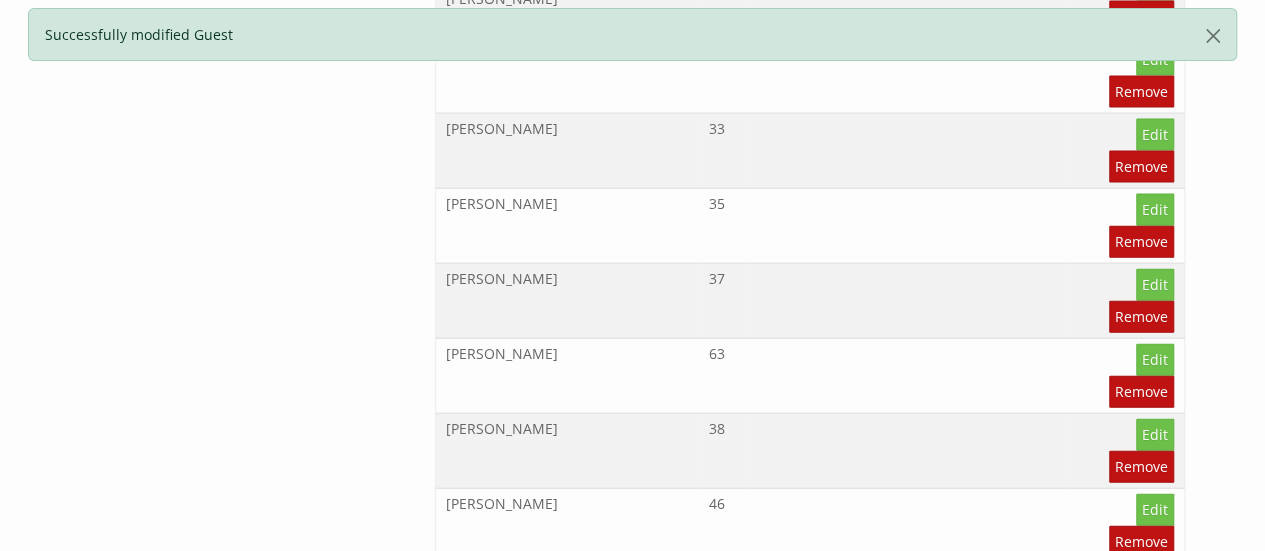 scroll, scrollTop: 2160, scrollLeft: 0, axis: vertical 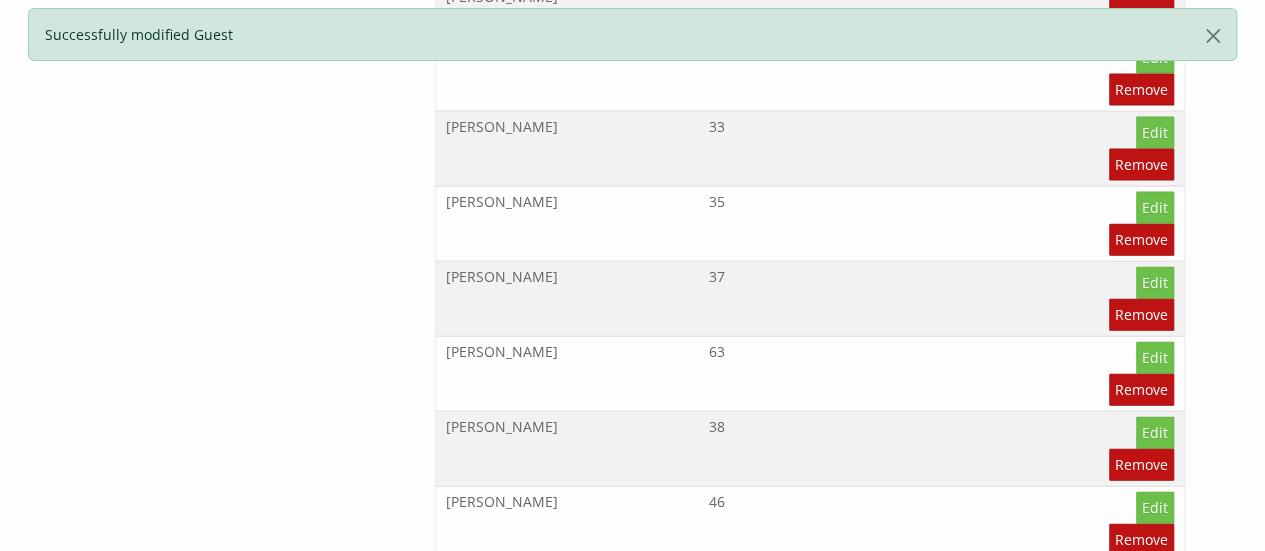 click on "Add Guest" at bounding box center (1131, 1132) 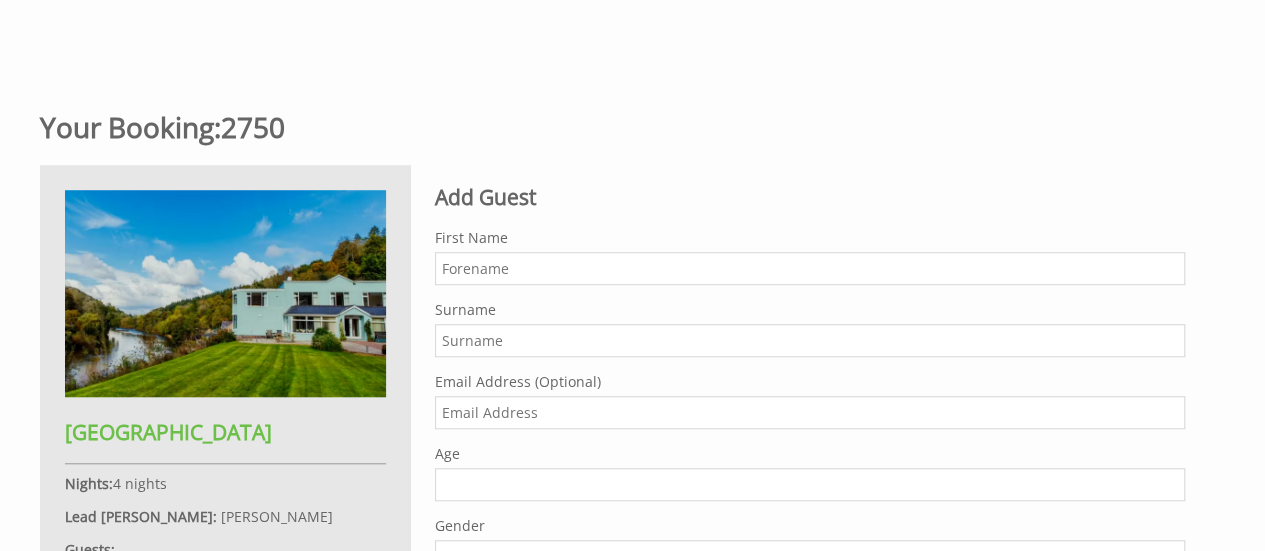scroll, scrollTop: 680, scrollLeft: 0, axis: vertical 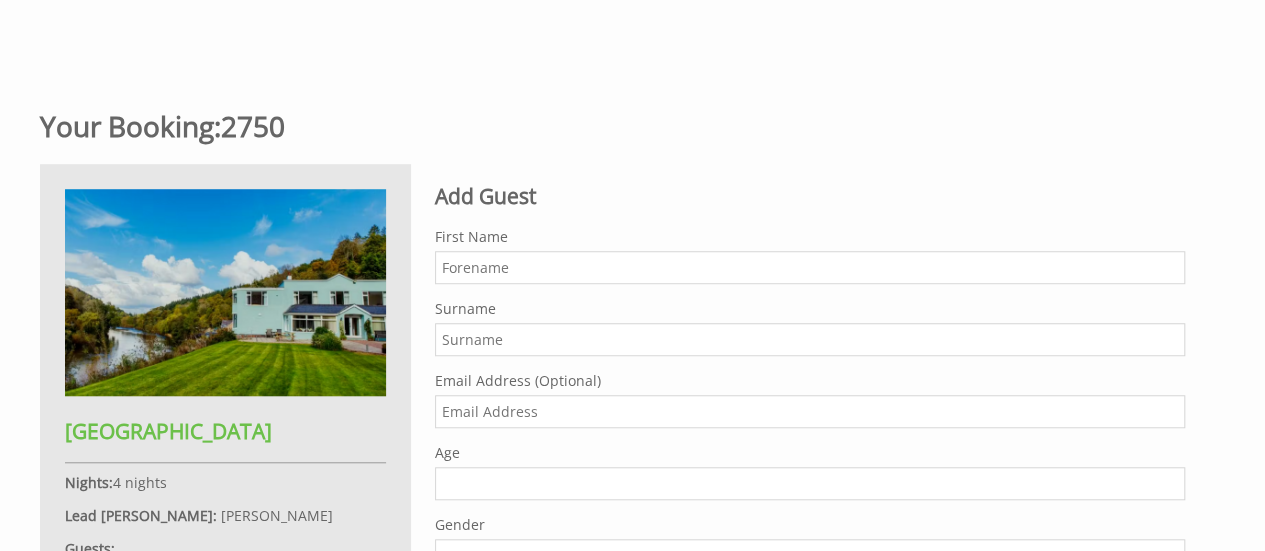 click on "First Name" at bounding box center (810, 267) 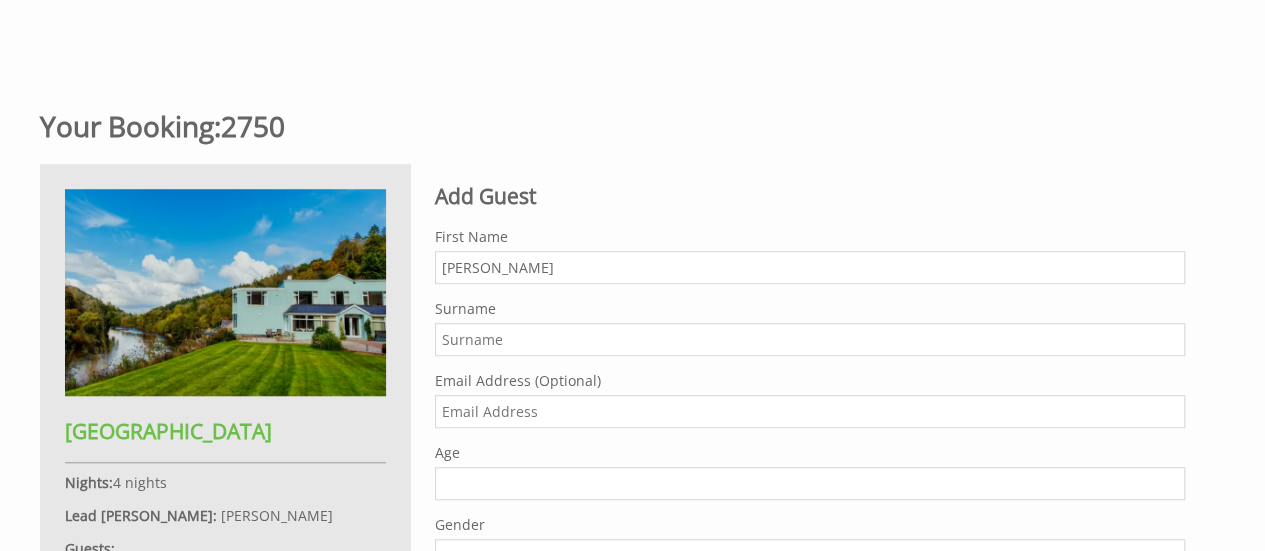 type on "[PERSON_NAME]" 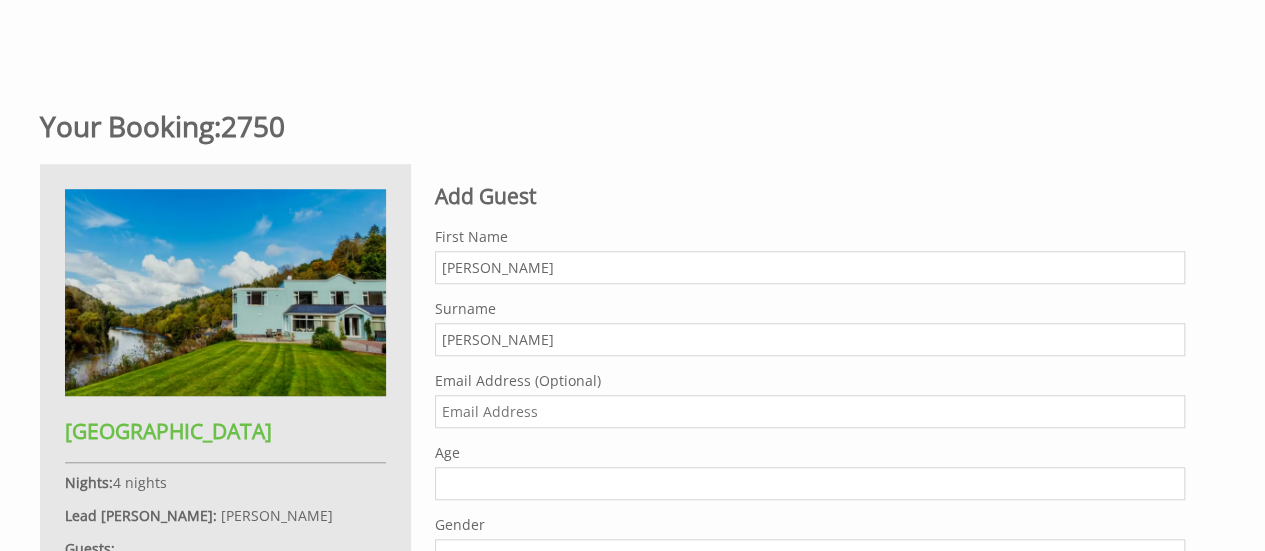 type on "[PERSON_NAME]" 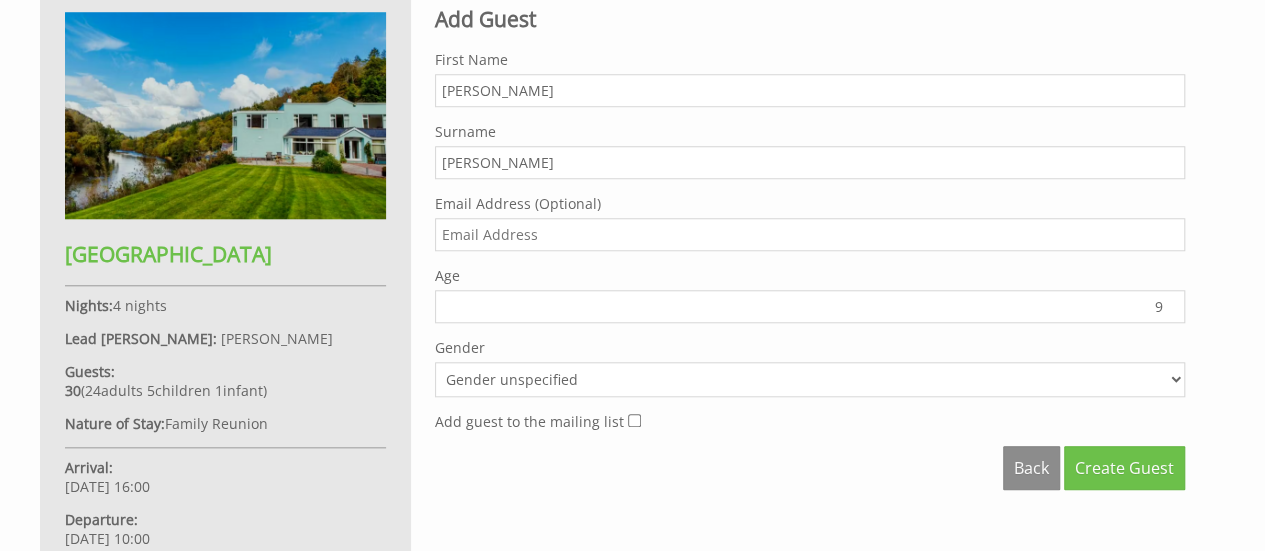 scroll, scrollTop: 874, scrollLeft: 0, axis: vertical 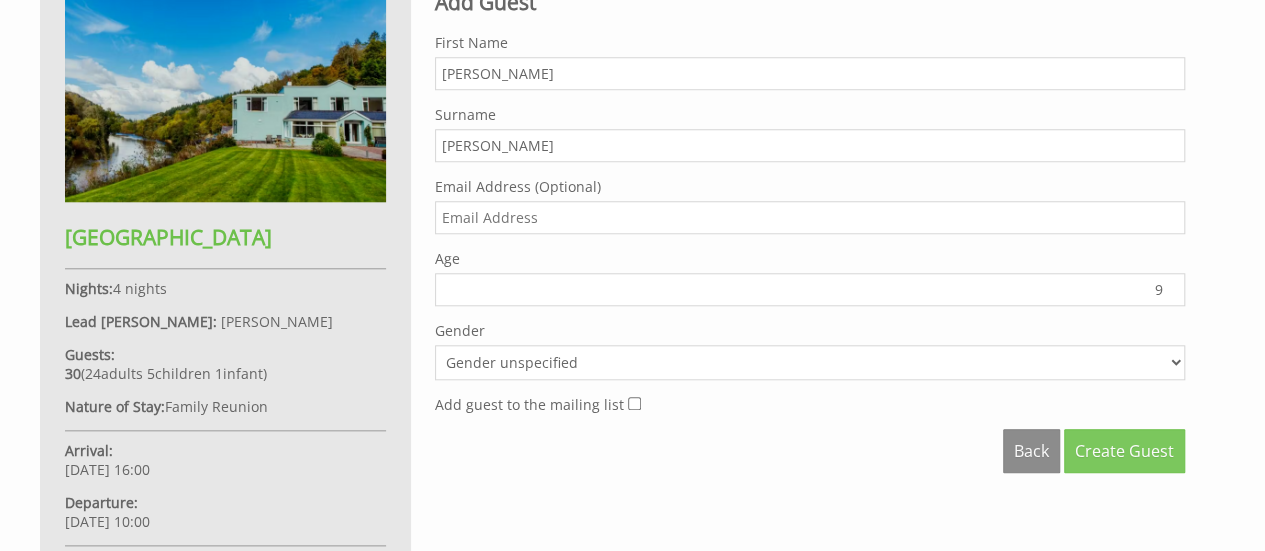 type on "9" 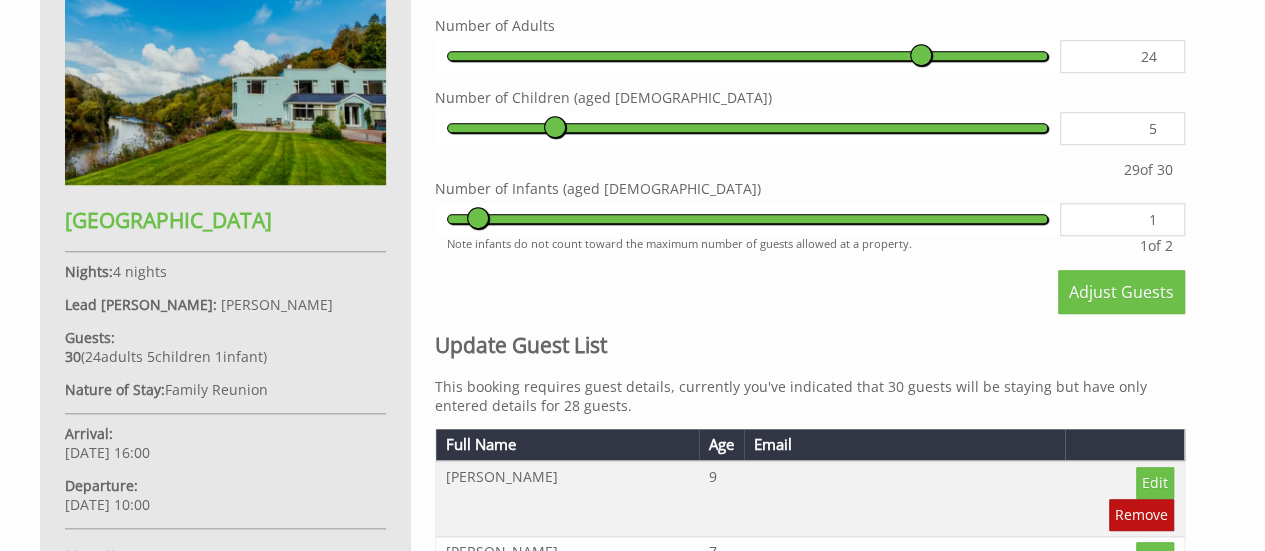 scroll, scrollTop: 720, scrollLeft: 0, axis: vertical 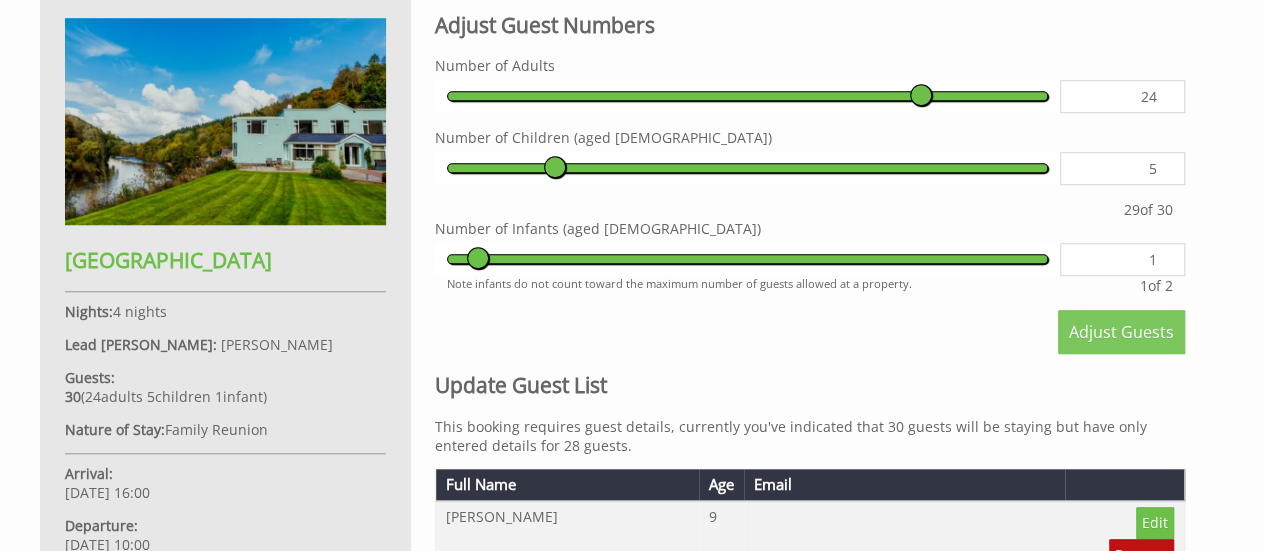 click on "Adjust Guests" at bounding box center (1121, 332) 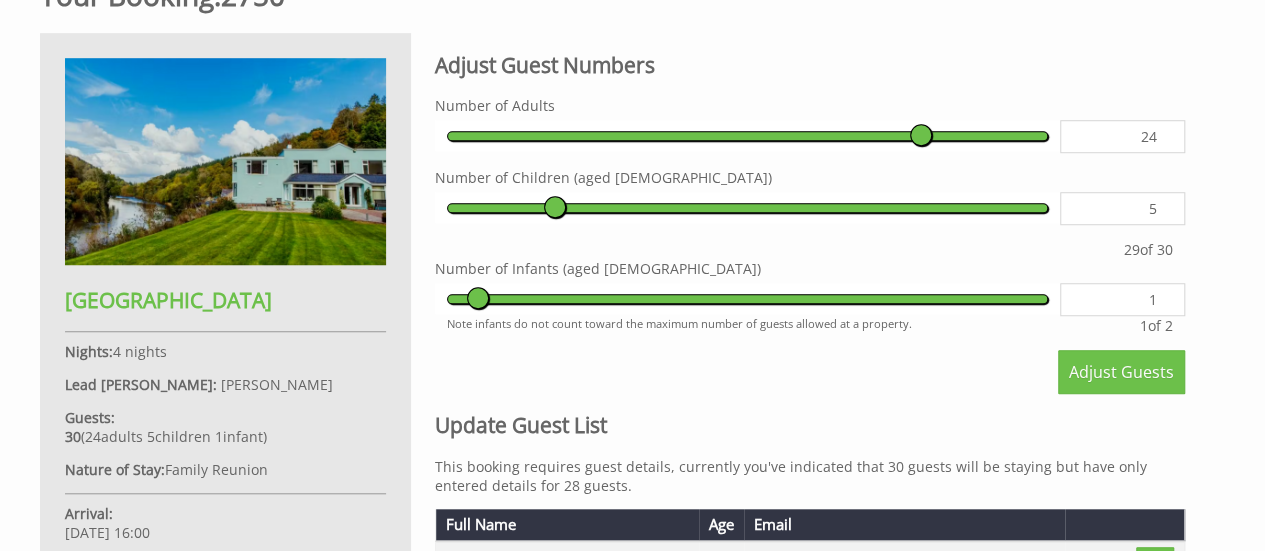 scroll, scrollTop: 720, scrollLeft: 0, axis: vertical 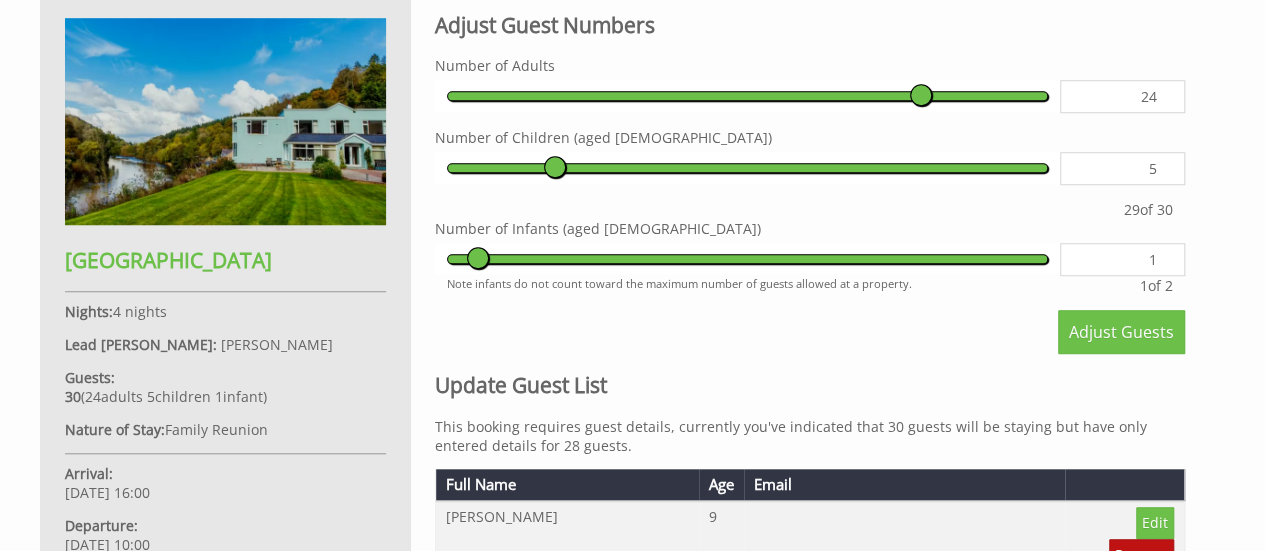 drag, startPoint x: 1139, startPoint y: 91, endPoint x: 1222, endPoint y: 75, distance: 84.5281 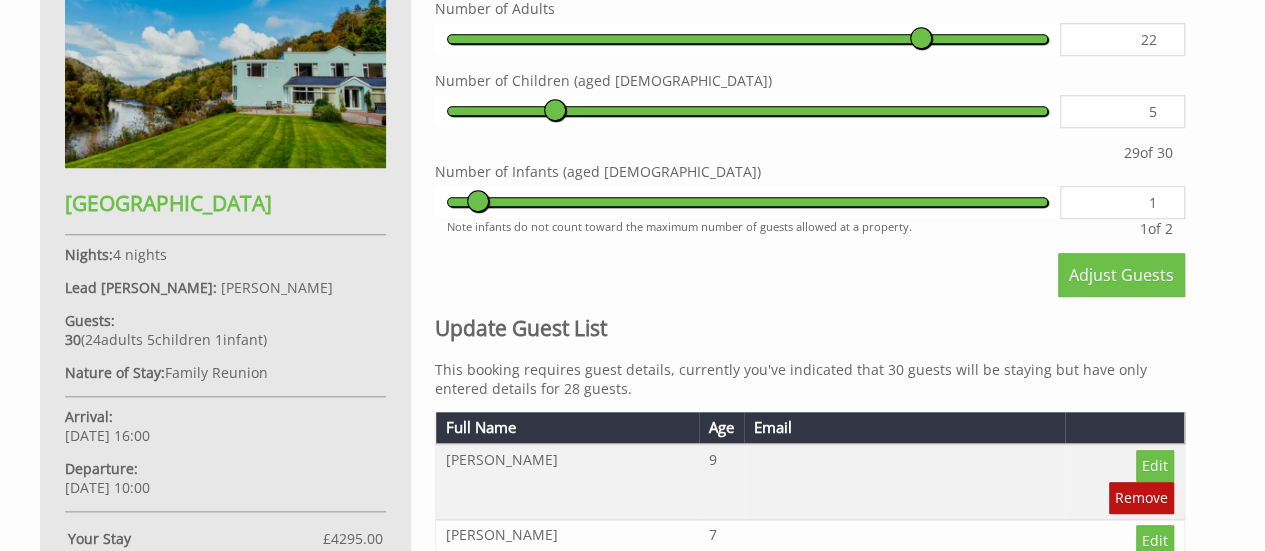 scroll, scrollTop: 765, scrollLeft: 0, axis: vertical 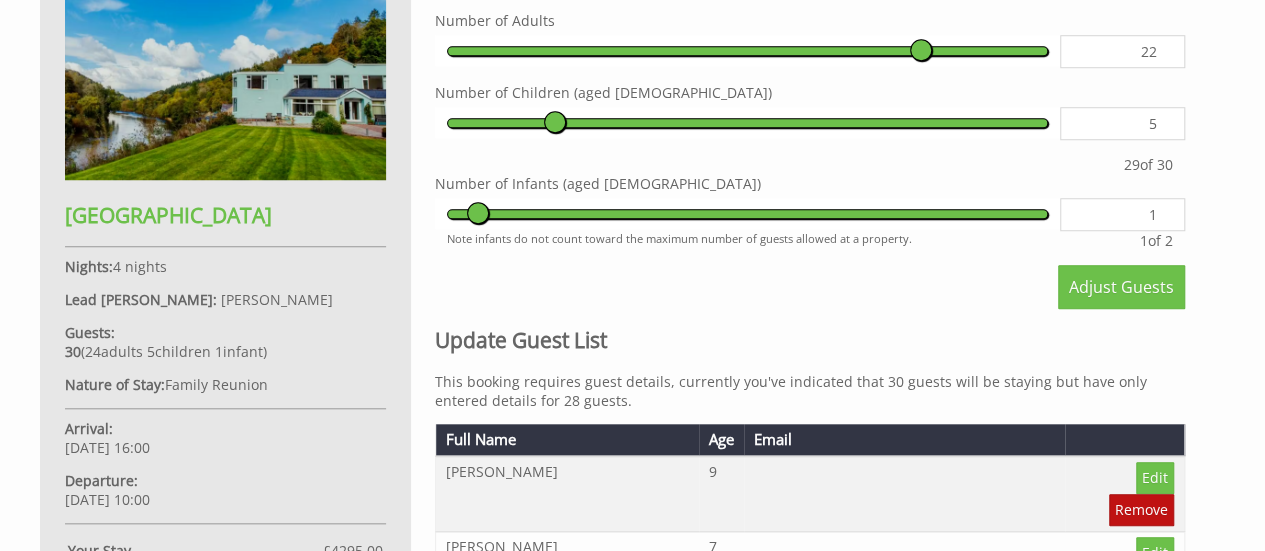 type on "22" 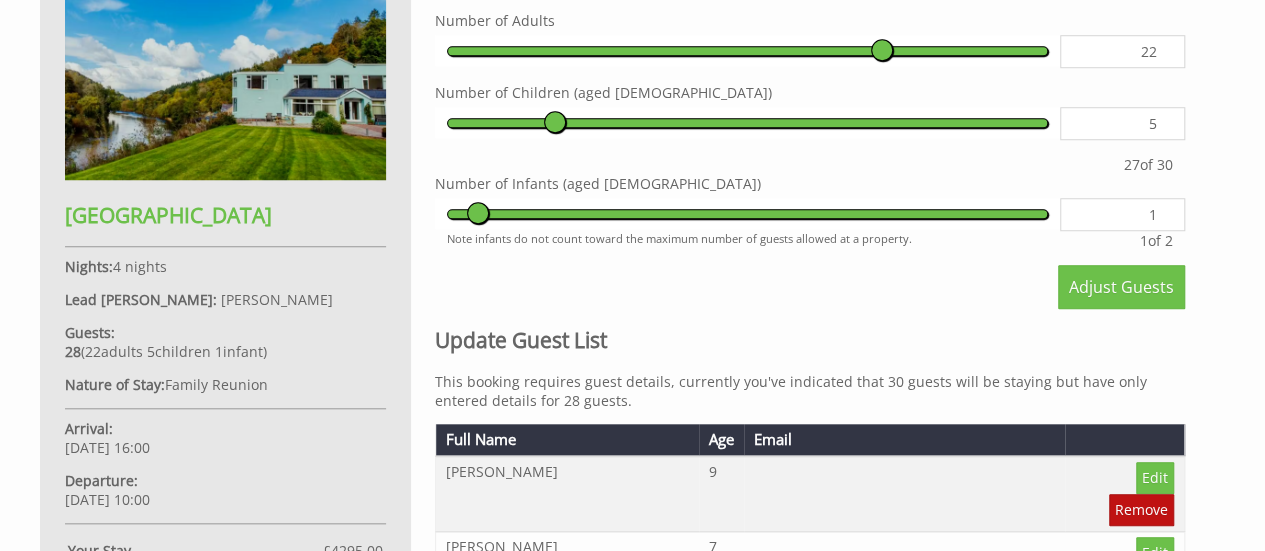 click on "Adjust Guest Numbers
Please Note:
You have added
0  guest s
above the base occupancy which incurs a fee of
£ 0.00
Number of Adults
22
Number of Children (aged 2-18)
5
27  of 30
Number of Infants (aged 0-2)
1
Note infants do not count toward the maximum number of guests
allowed at a property.
1  of 2
Adjust Guests
Update Guest List
This booking requires guest details, currently you've indicated that 30 guests will be staying but have only entered details for 28 guests.
Full Name
Age
Email
Hari Shah 9" at bounding box center [810, 1287] 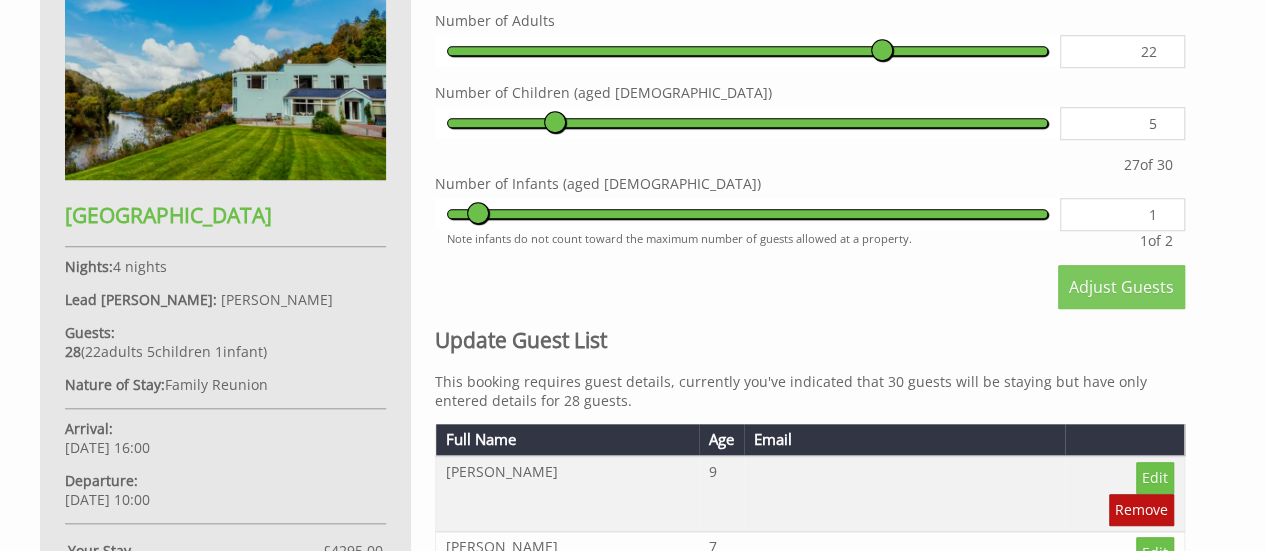 click on "Adjust Guests" at bounding box center (1121, 287) 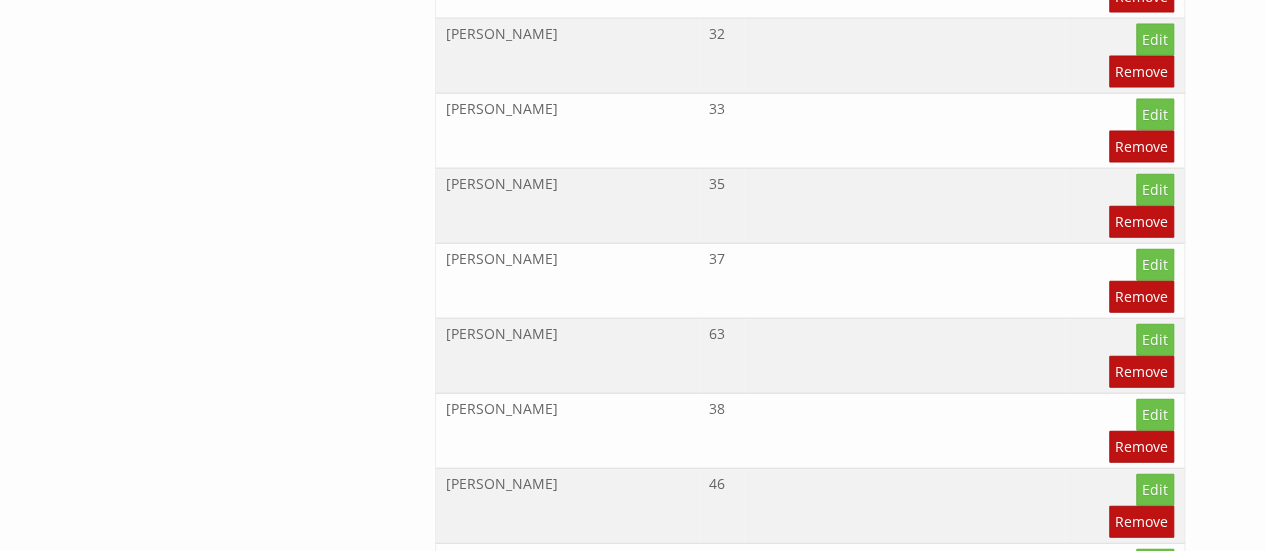 scroll, scrollTop: 2200, scrollLeft: 0, axis: vertical 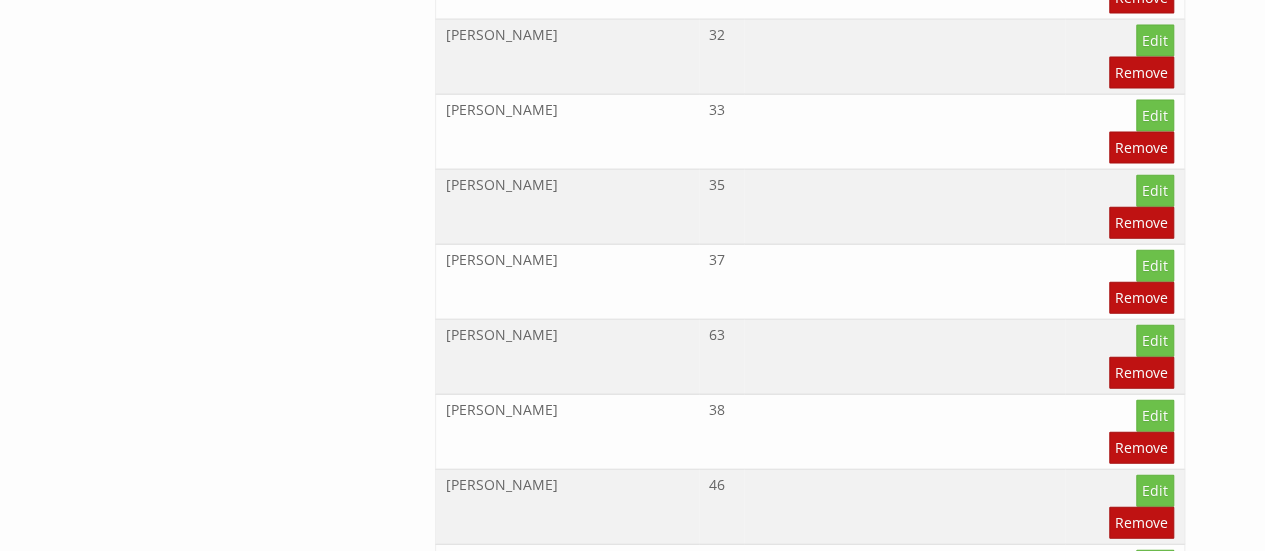click on "Edit" at bounding box center [1155, 1016] 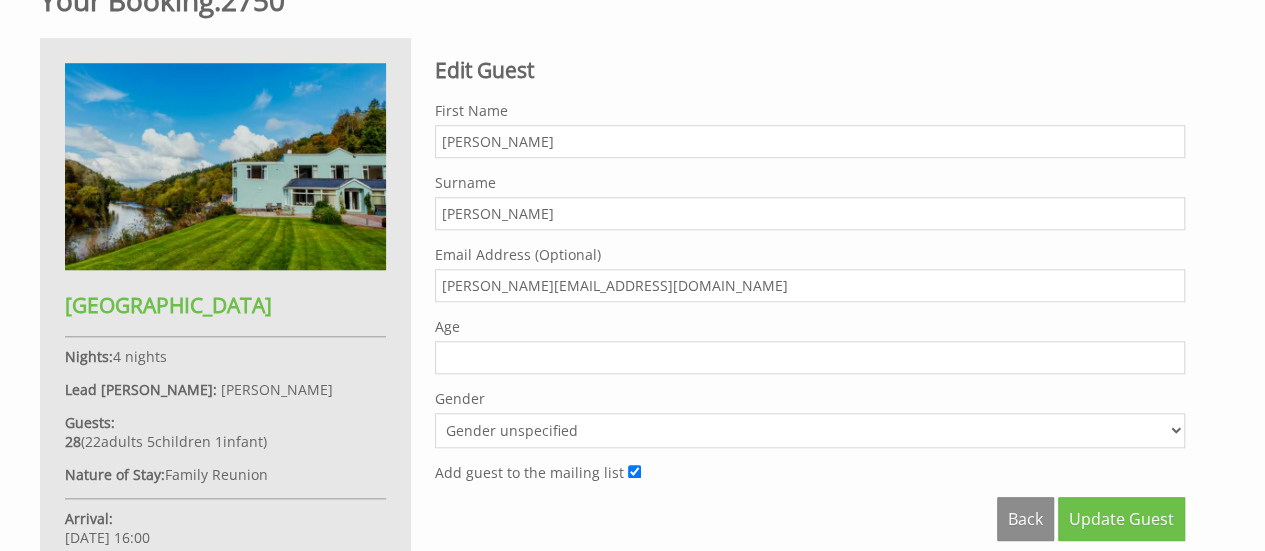 scroll, scrollTop: 840, scrollLeft: 0, axis: vertical 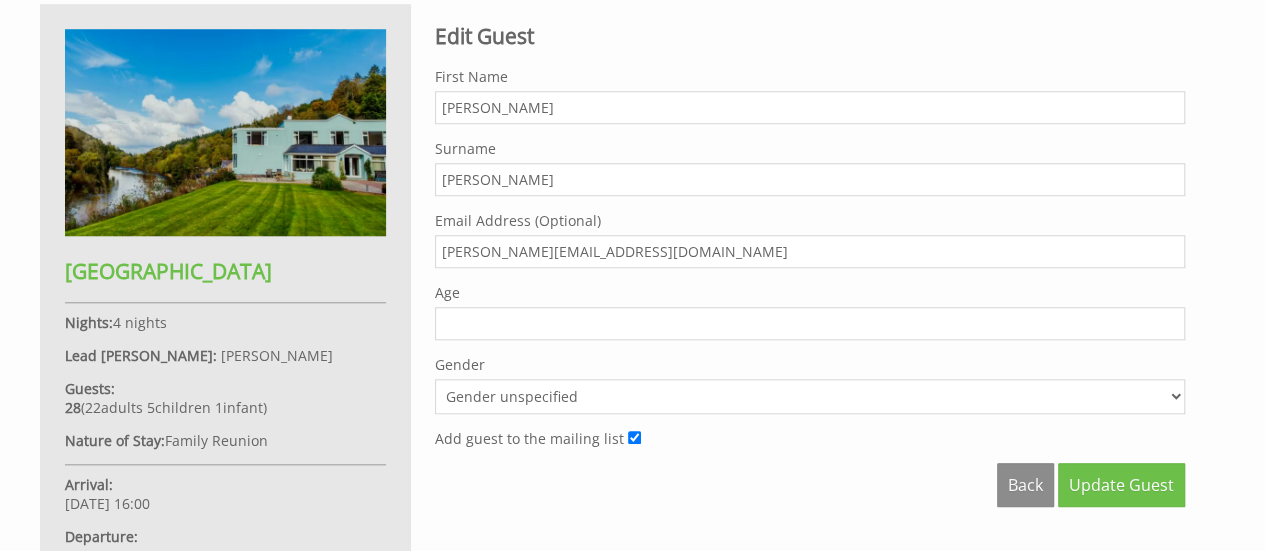 click on "Age" at bounding box center (810, 323) 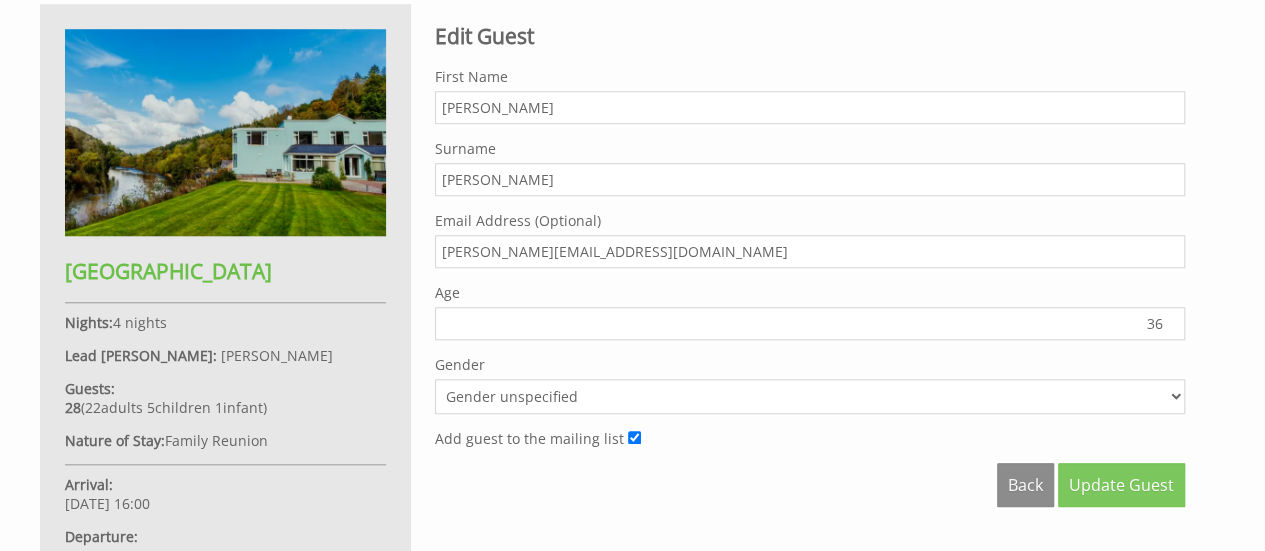 type on "36" 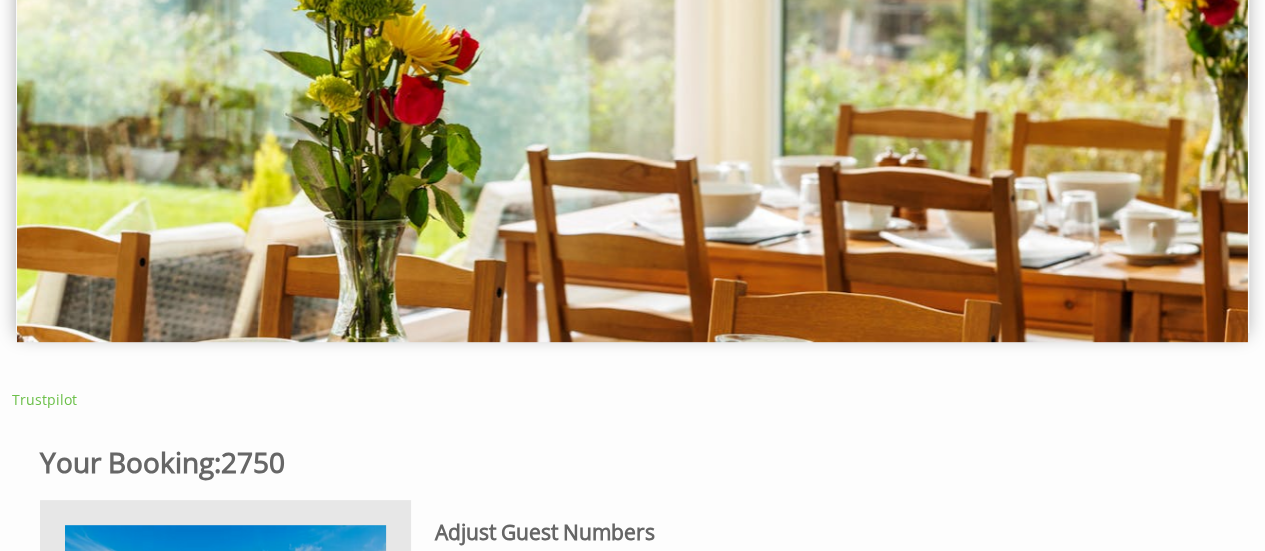 scroll, scrollTop: 200, scrollLeft: 0, axis: vertical 